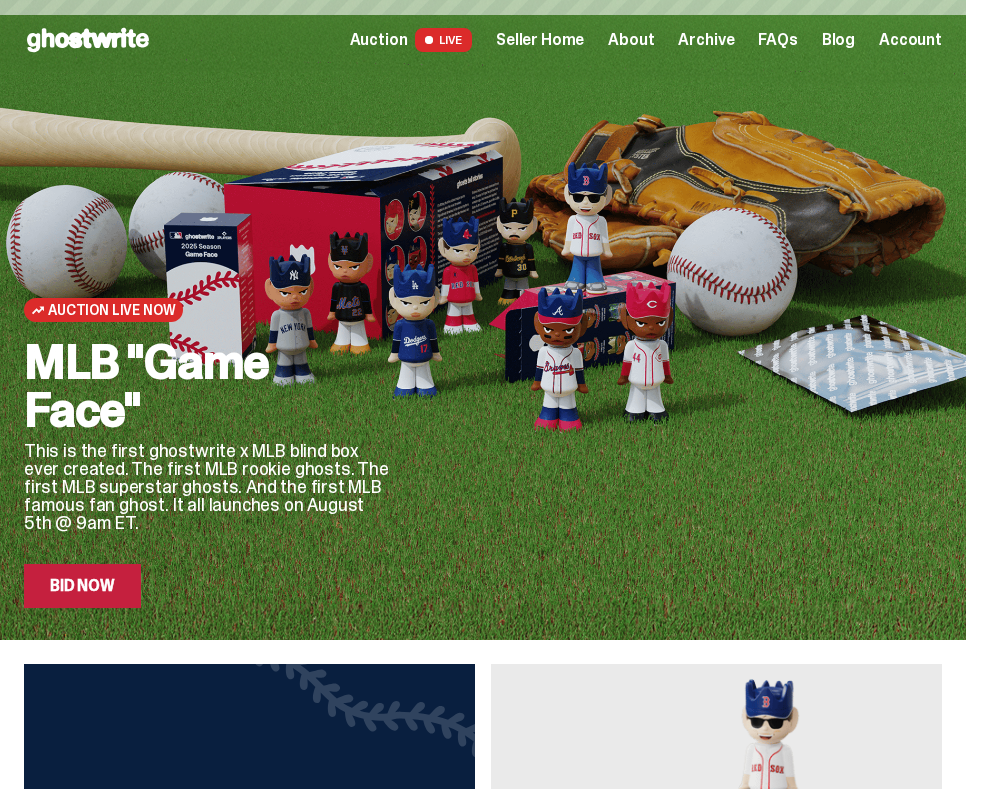 scroll, scrollTop: 0, scrollLeft: 0, axis: both 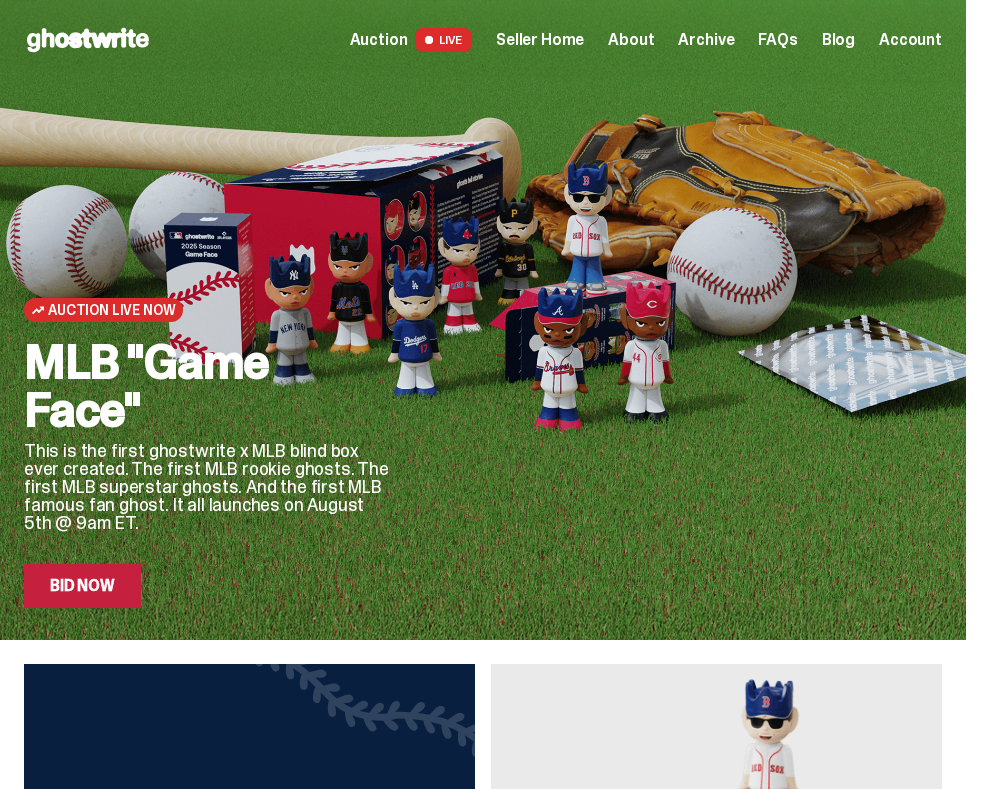 click on "Auction
LIVE
Seller Home
About
Archive
FAQs
Blog
Account" at bounding box center [646, 40] 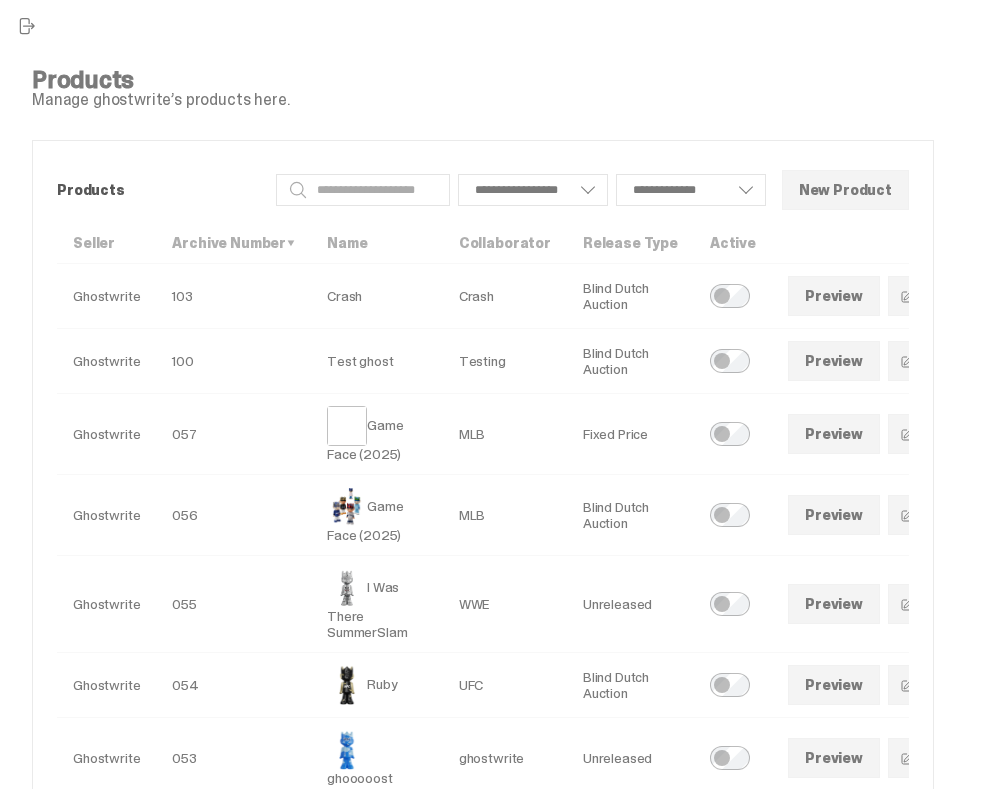 scroll, scrollTop: 0, scrollLeft: 0, axis: both 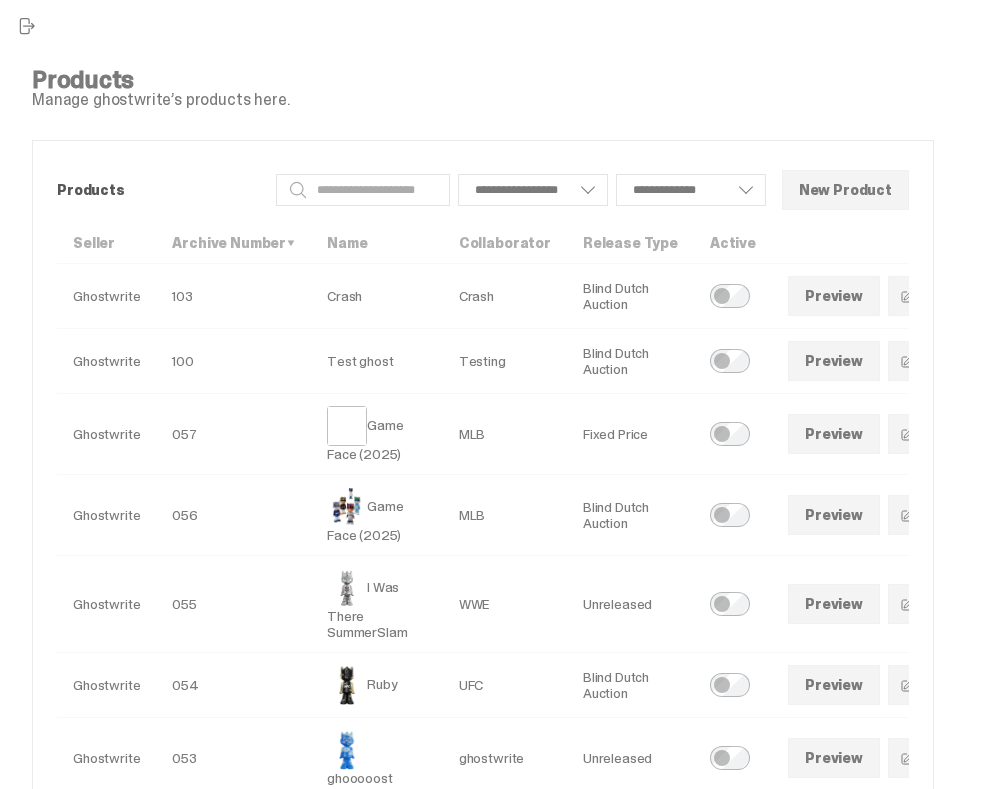 select 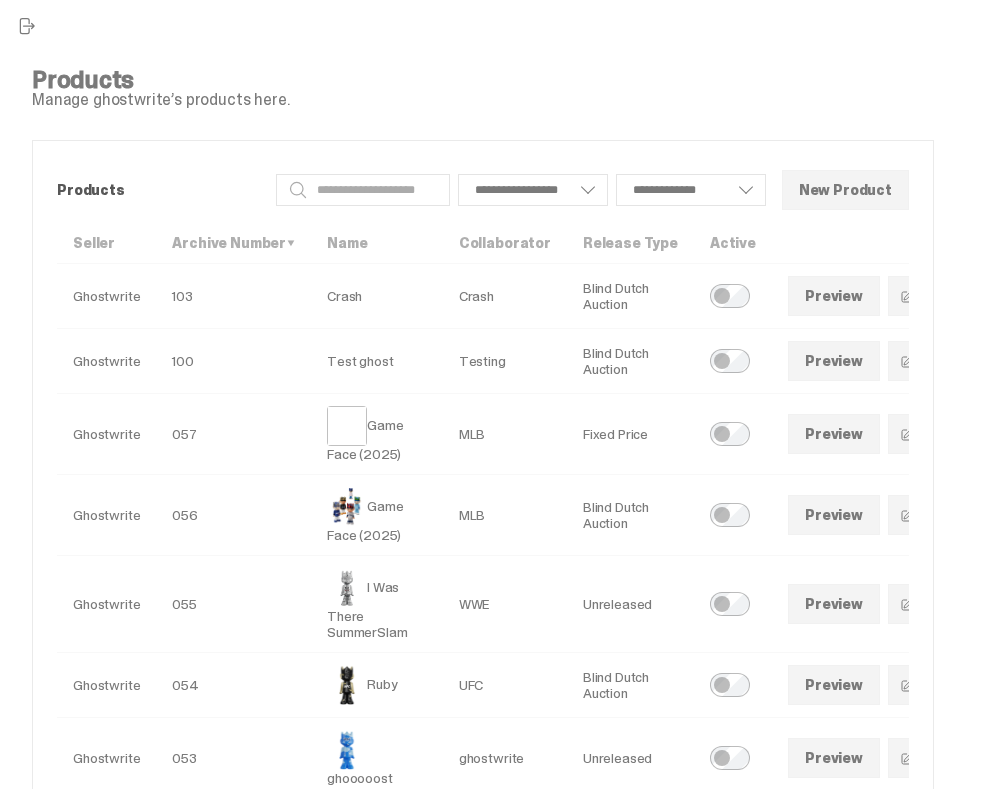 select 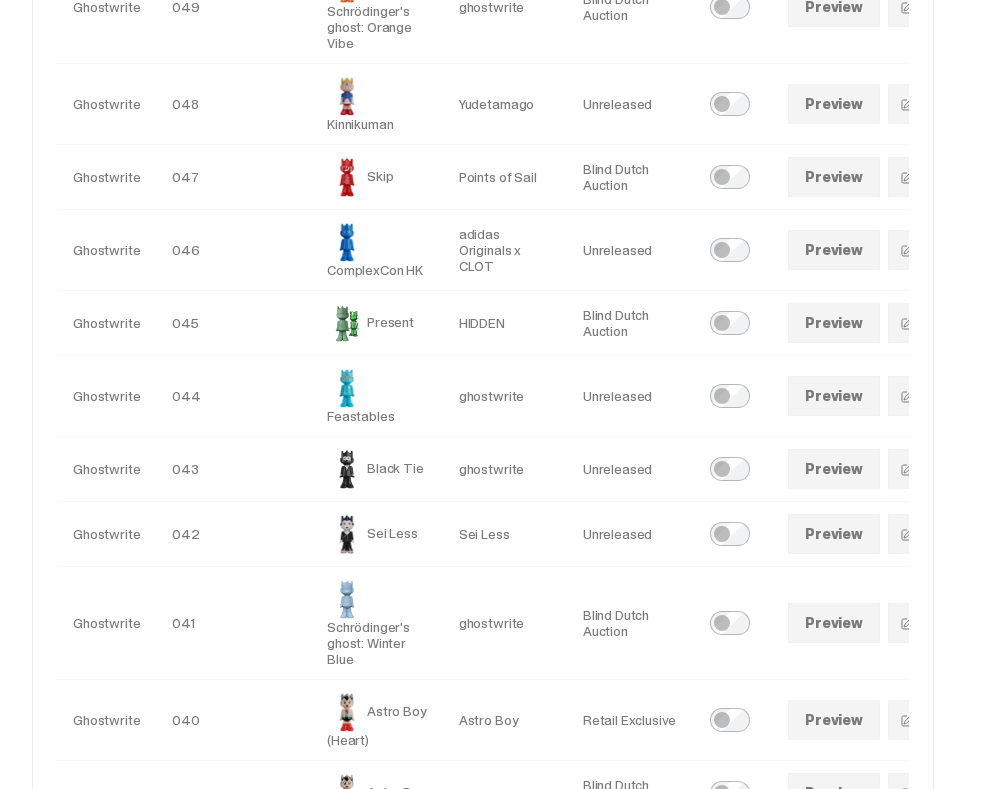 scroll, scrollTop: 1580, scrollLeft: 0, axis: vertical 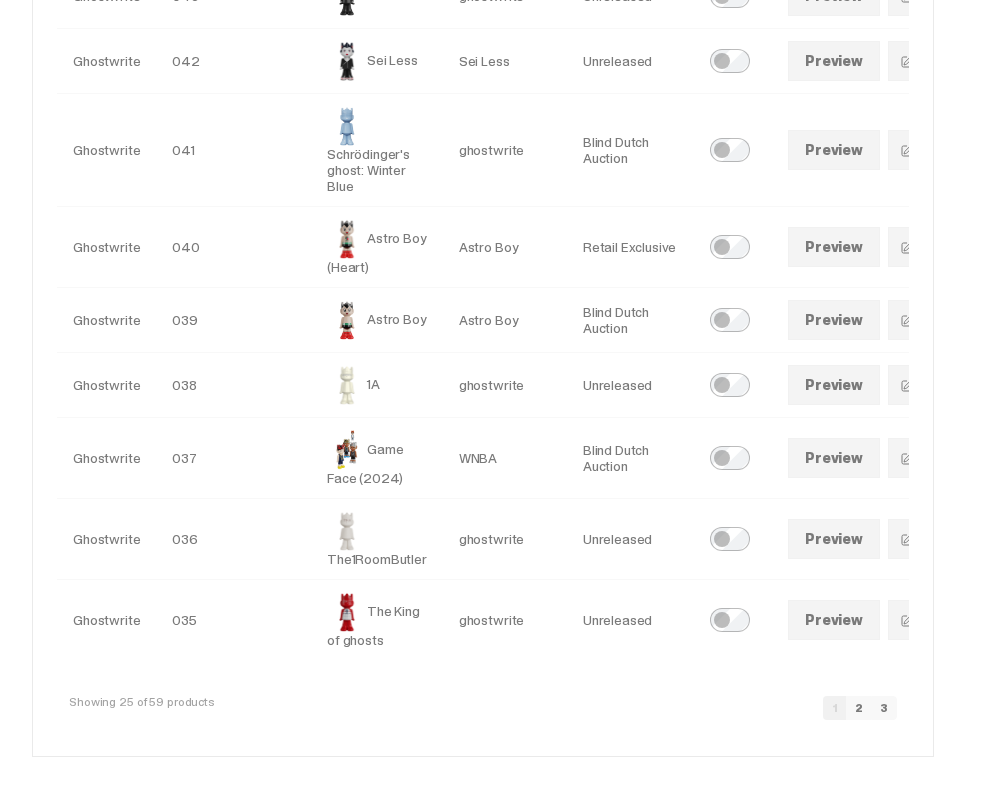 click on "3" at bounding box center [884, 708] 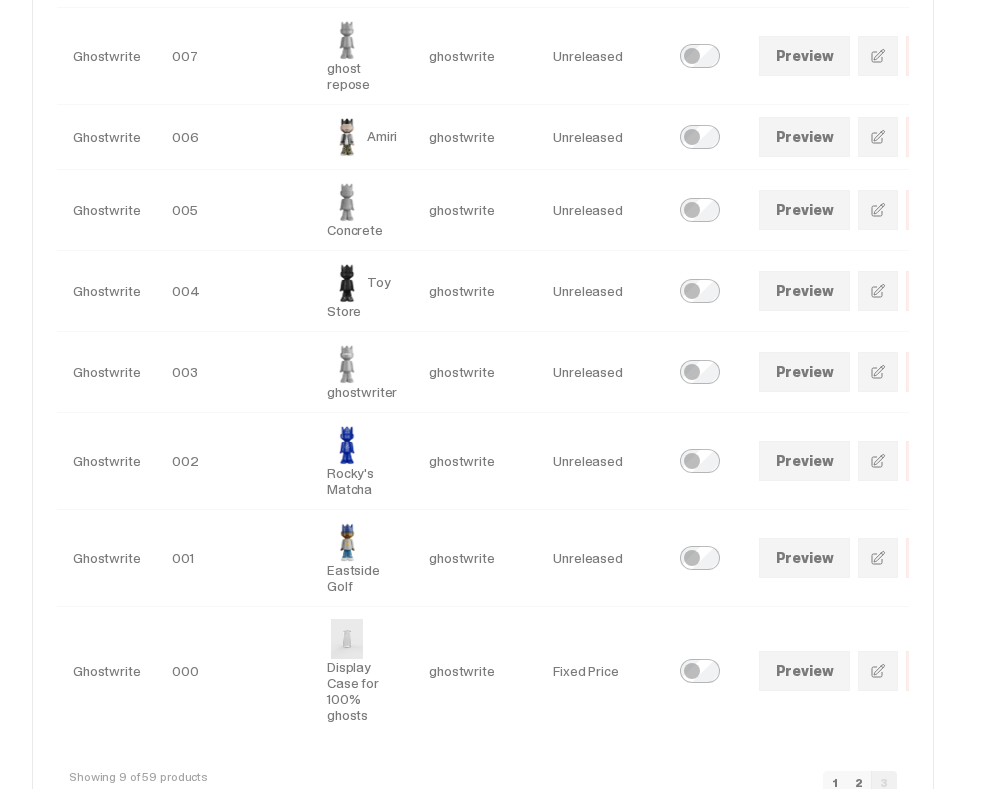 scroll, scrollTop: 428, scrollLeft: 0, axis: vertical 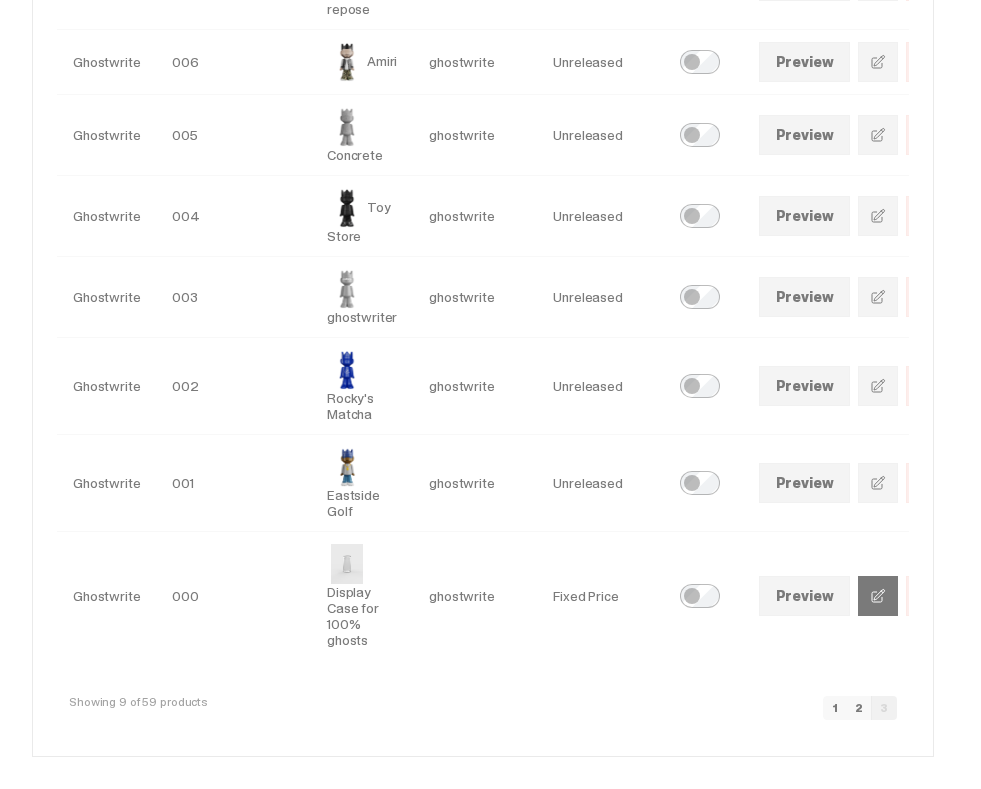 click at bounding box center [878, 596] 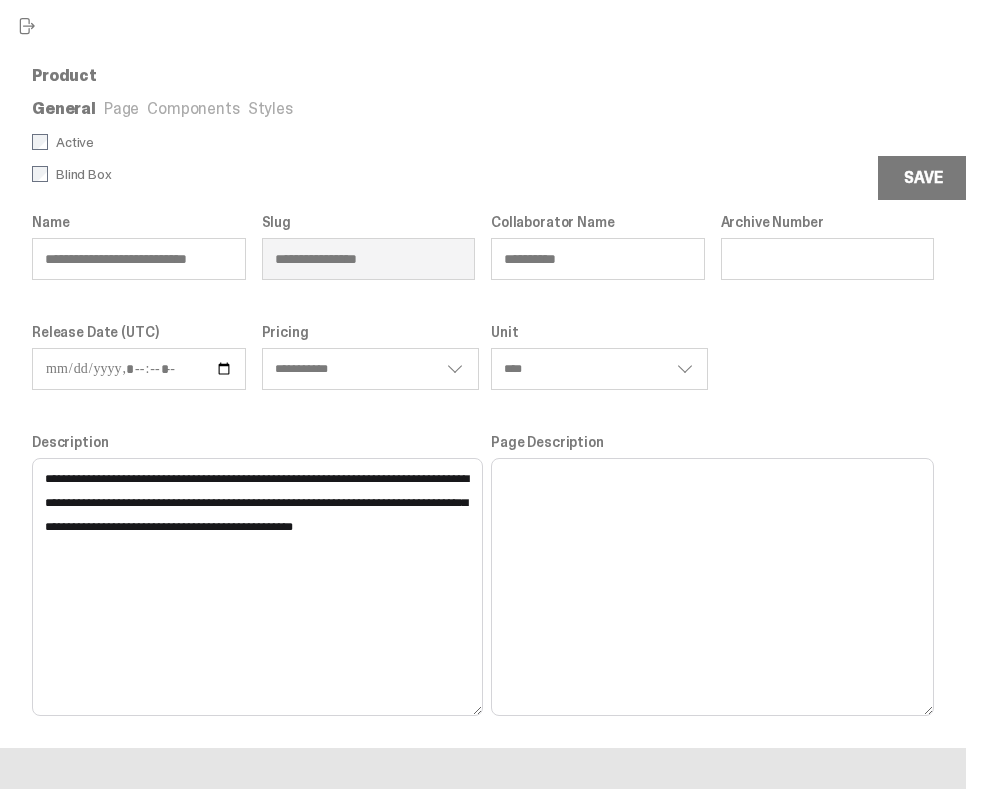 click on "***** ****" at bounding box center (599, 369) 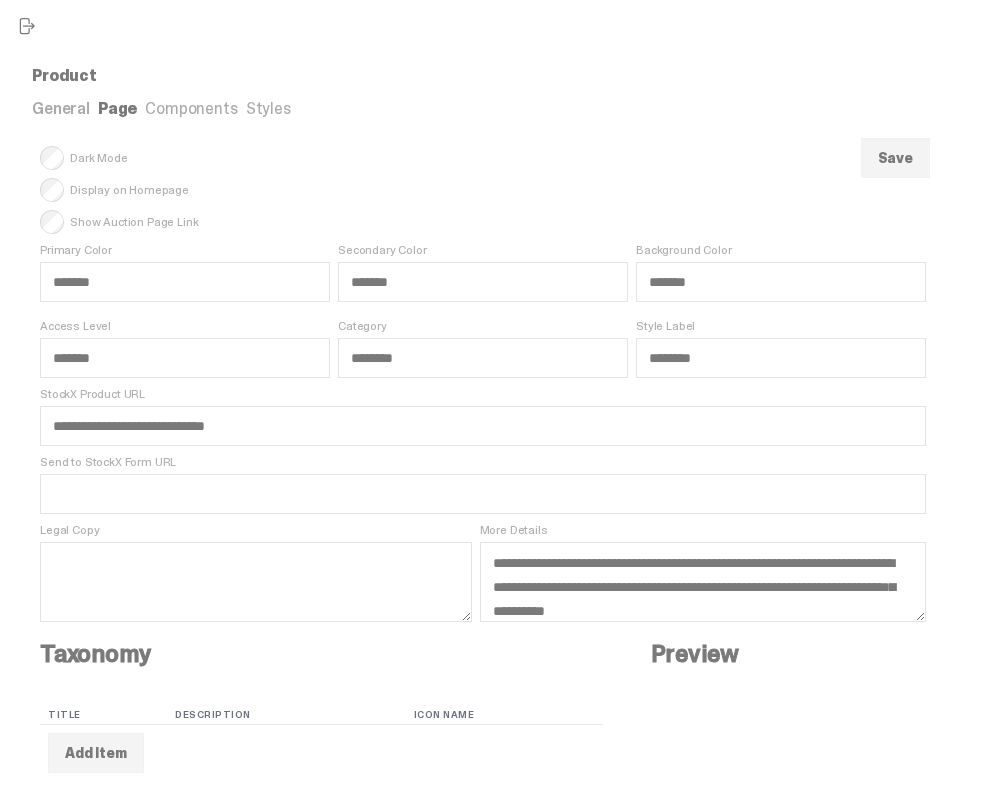 click on "General" at bounding box center [61, 108] 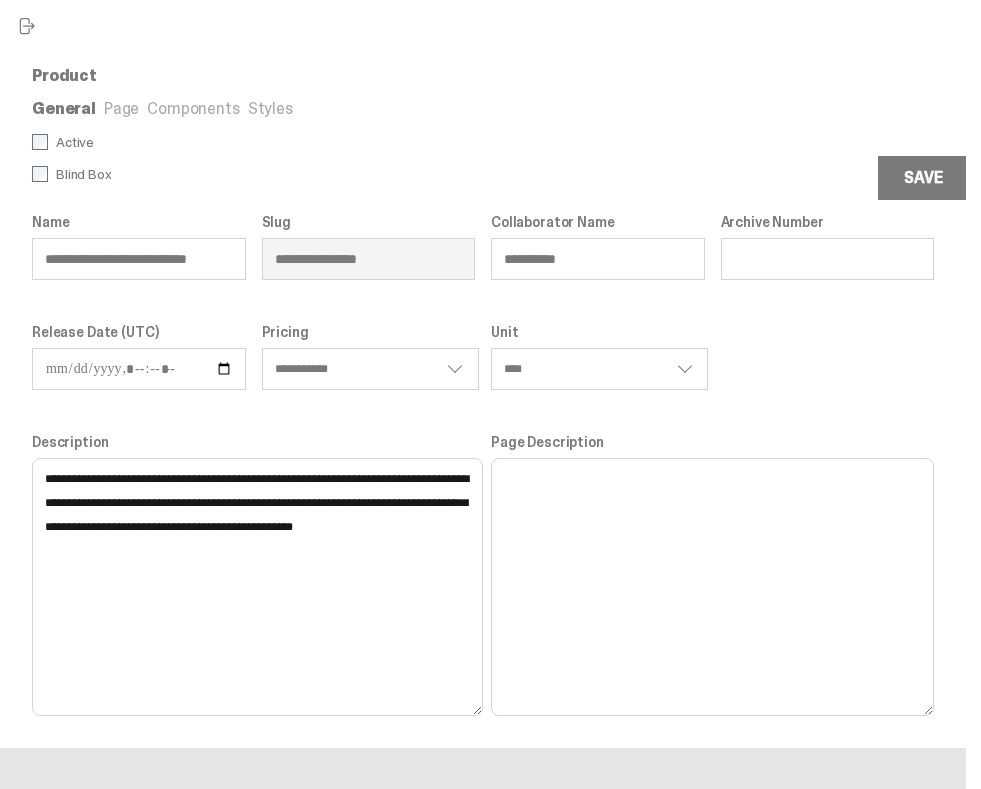 click on "Page" at bounding box center (121, 108) 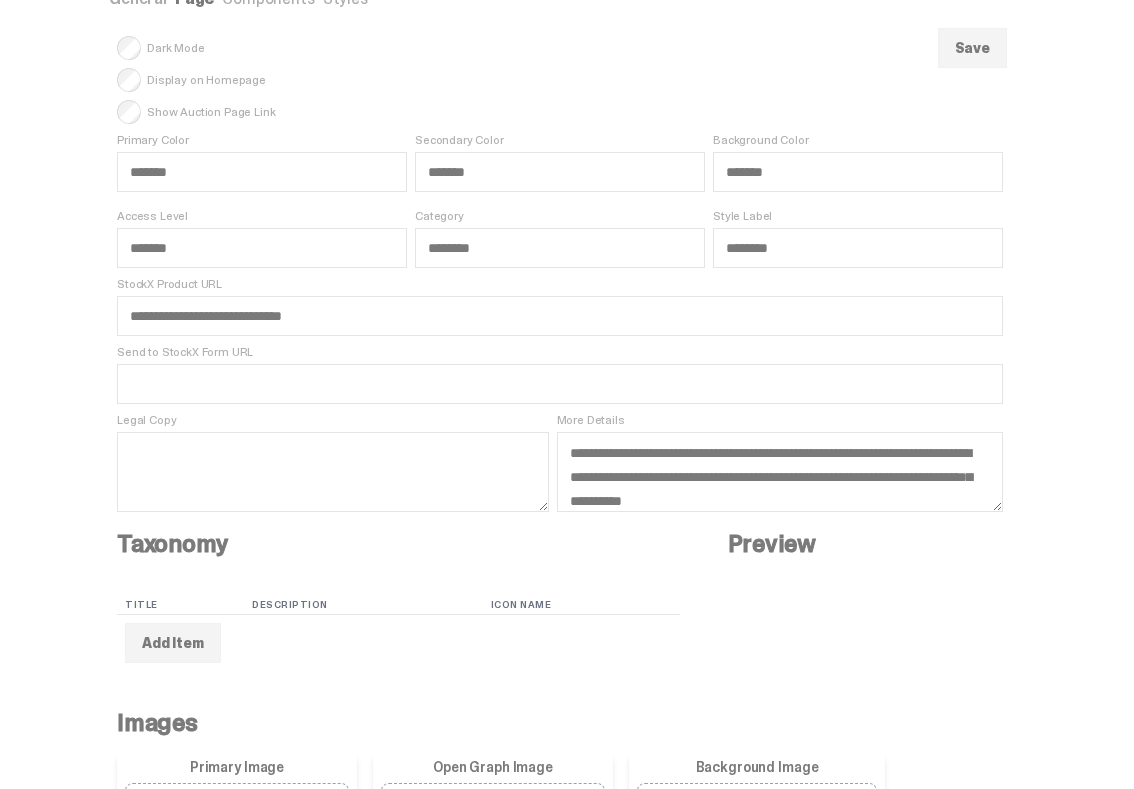 scroll, scrollTop: 0, scrollLeft: 0, axis: both 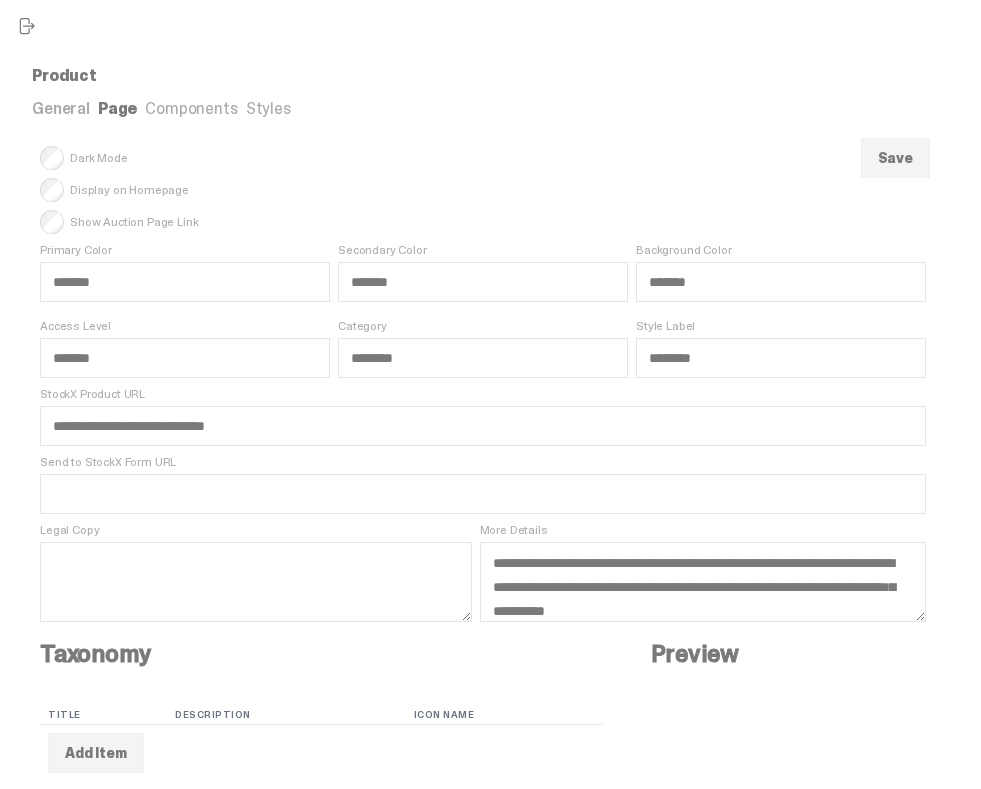 click on "Styles" at bounding box center (268, 108) 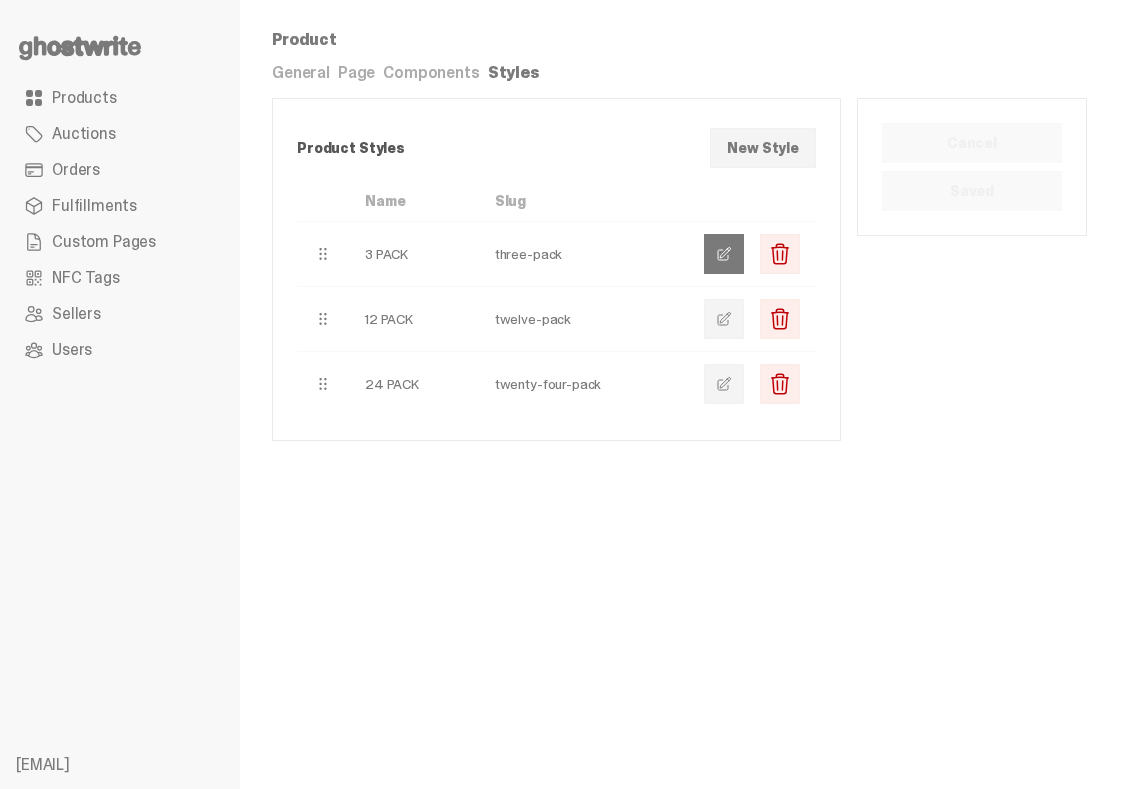 click at bounding box center [724, 254] 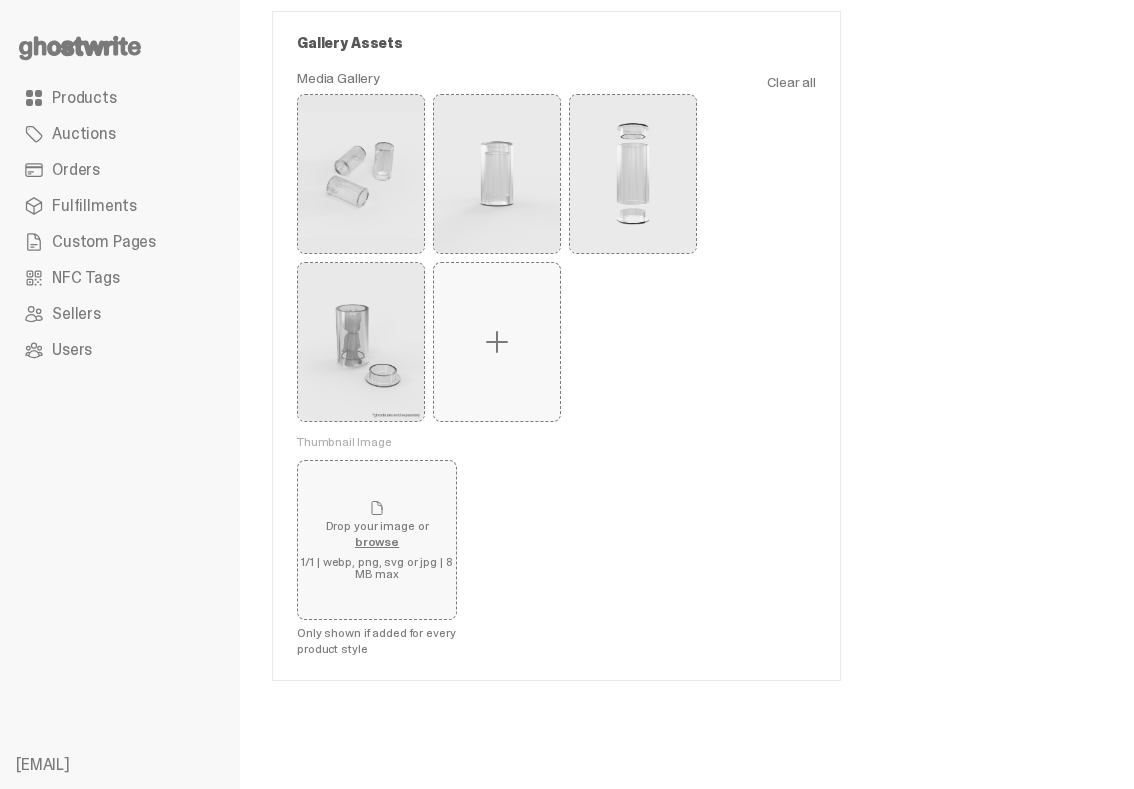 scroll, scrollTop: 494, scrollLeft: 0, axis: vertical 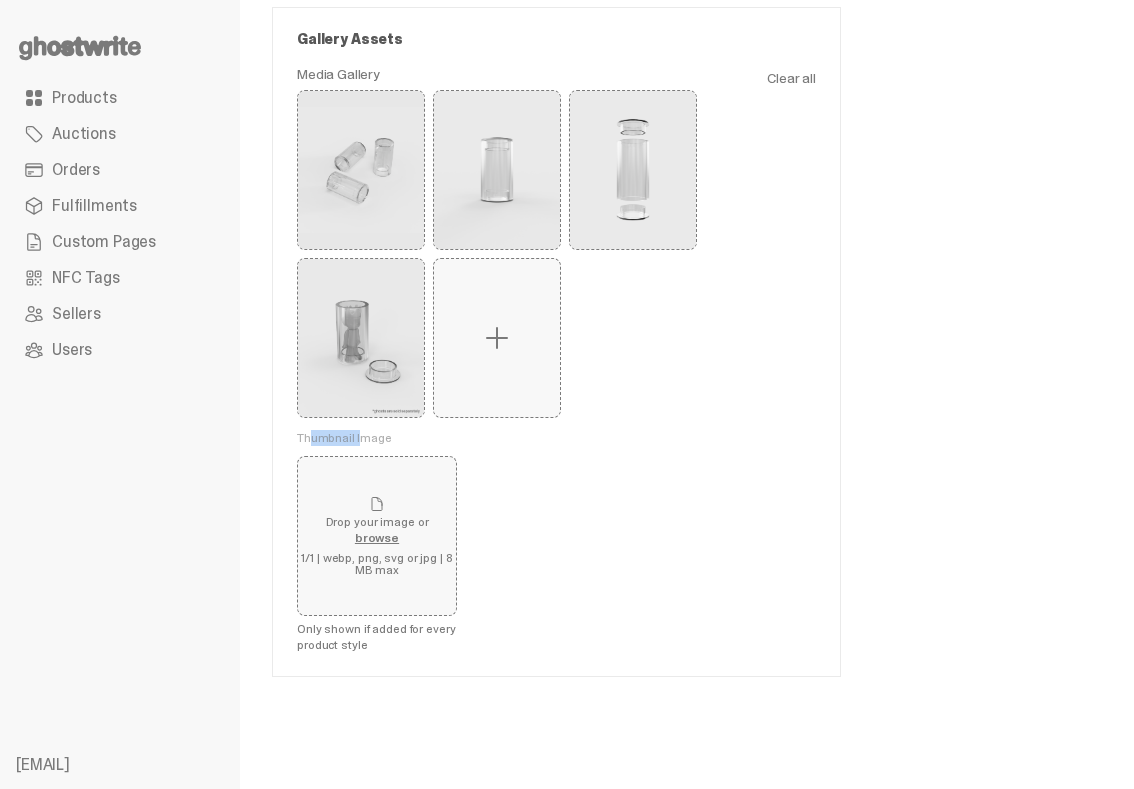 drag, startPoint x: 309, startPoint y: 439, endPoint x: 360, endPoint y: 439, distance: 51 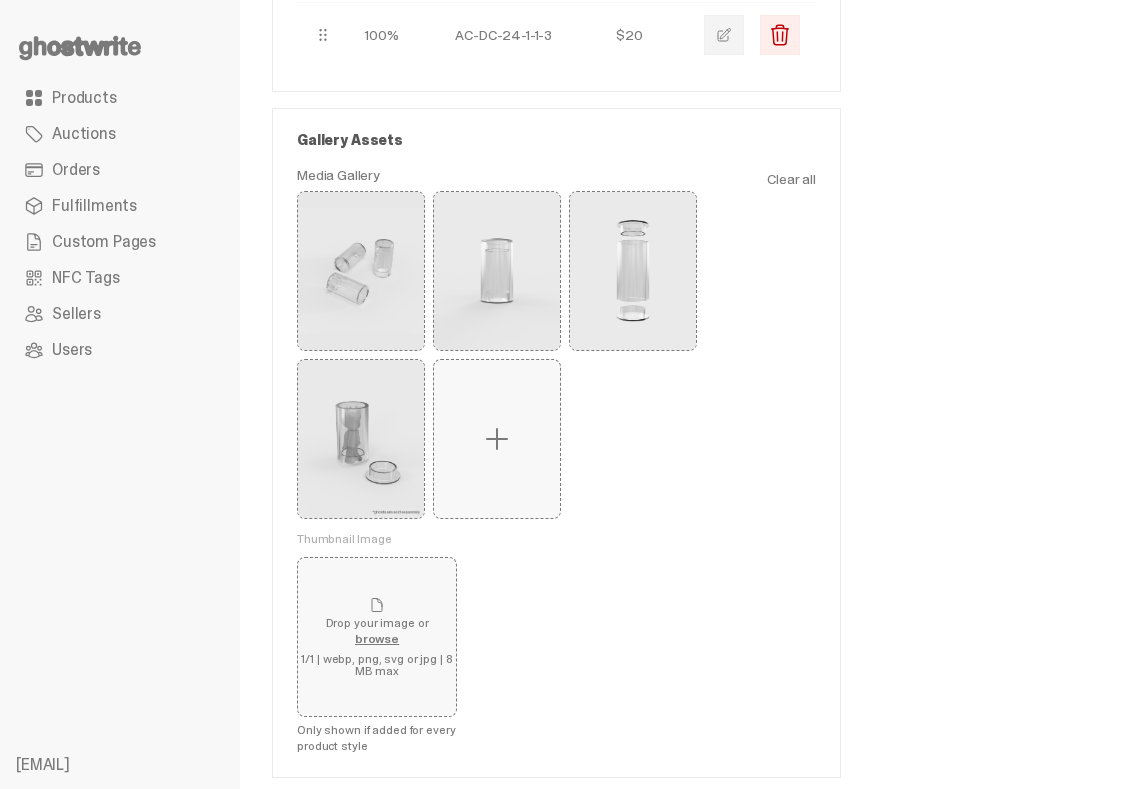 scroll, scrollTop: 494, scrollLeft: 0, axis: vertical 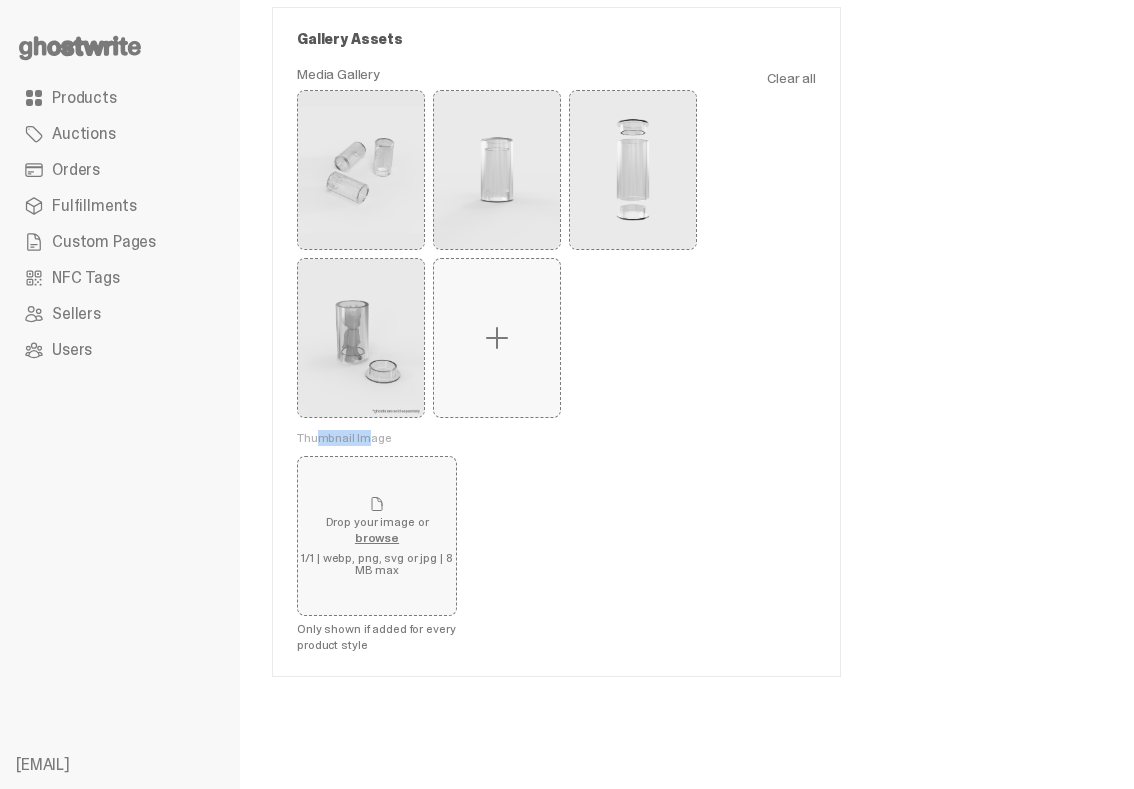 drag, startPoint x: 319, startPoint y: 439, endPoint x: 365, endPoint y: 439, distance: 46 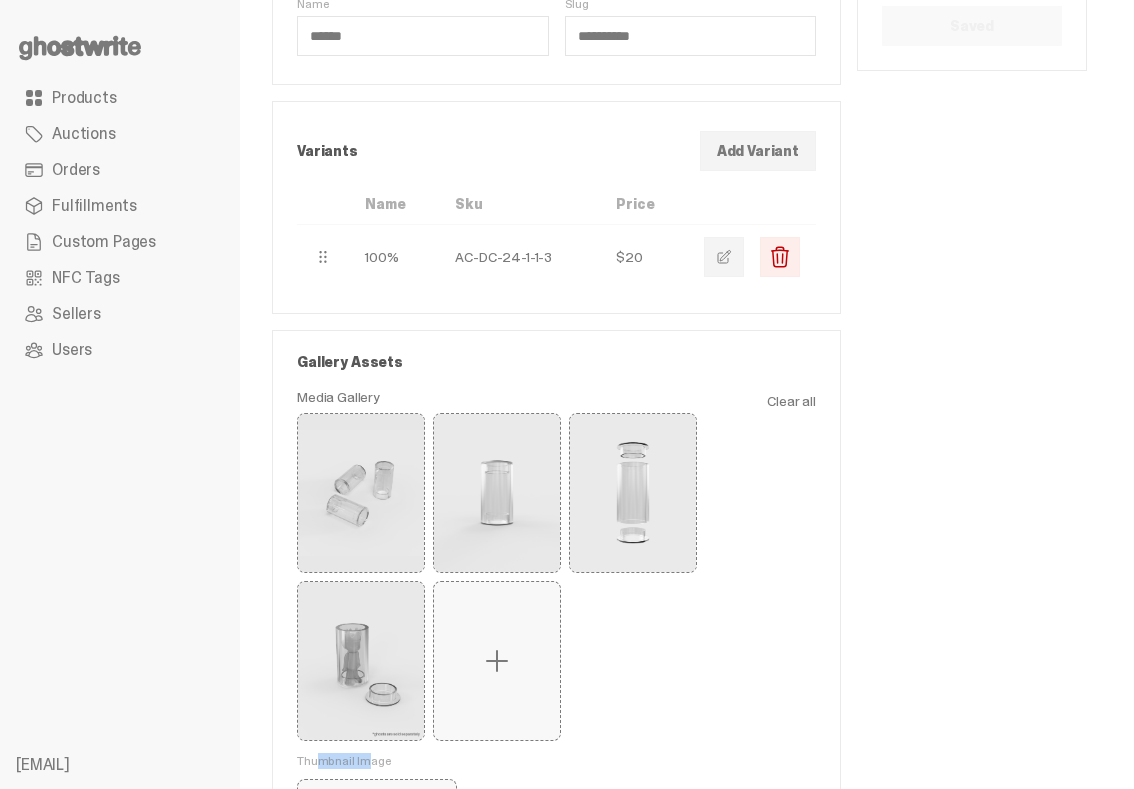 scroll, scrollTop: 0, scrollLeft: 0, axis: both 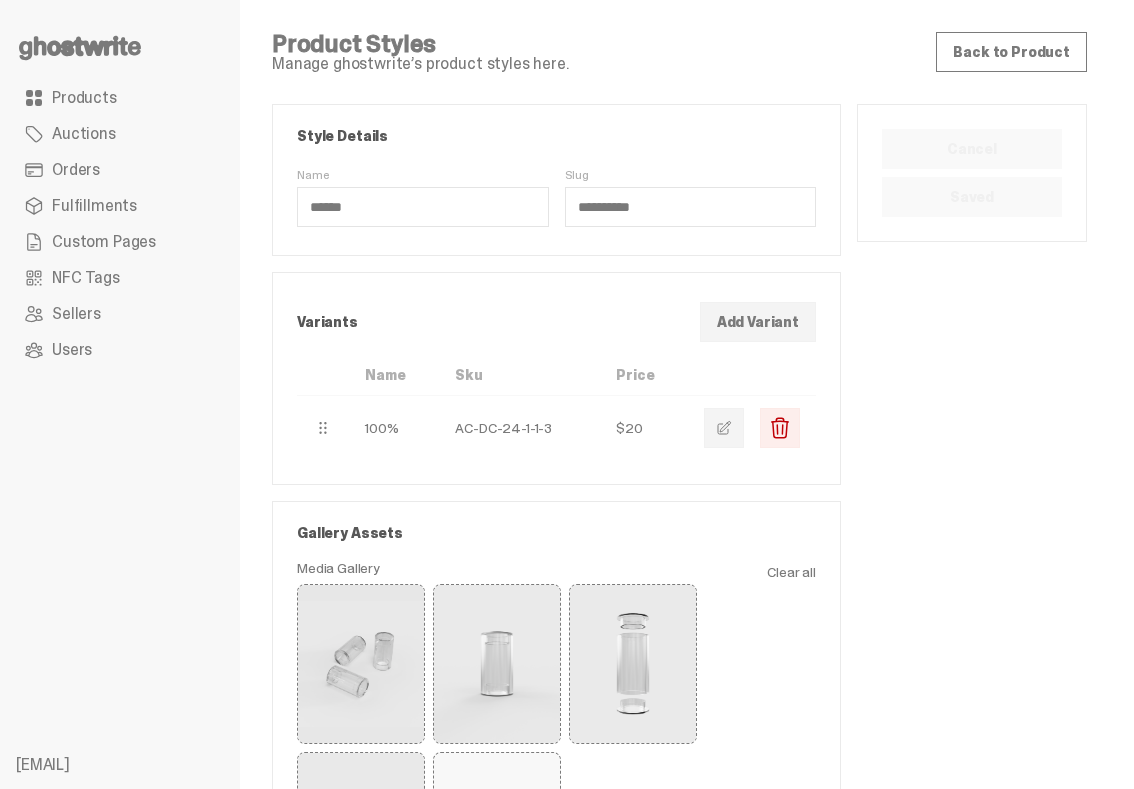 click on "Products" at bounding box center (84, 98) 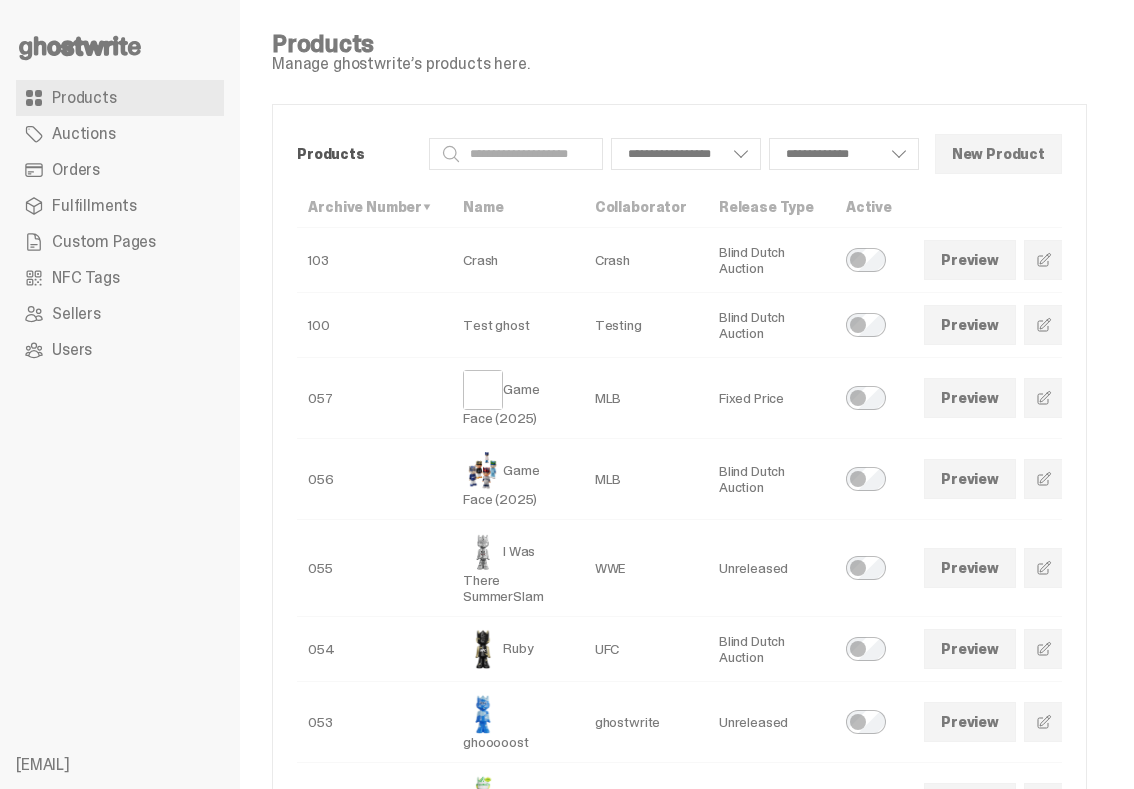 scroll, scrollTop: 0, scrollLeft: 122, axis: horizontal 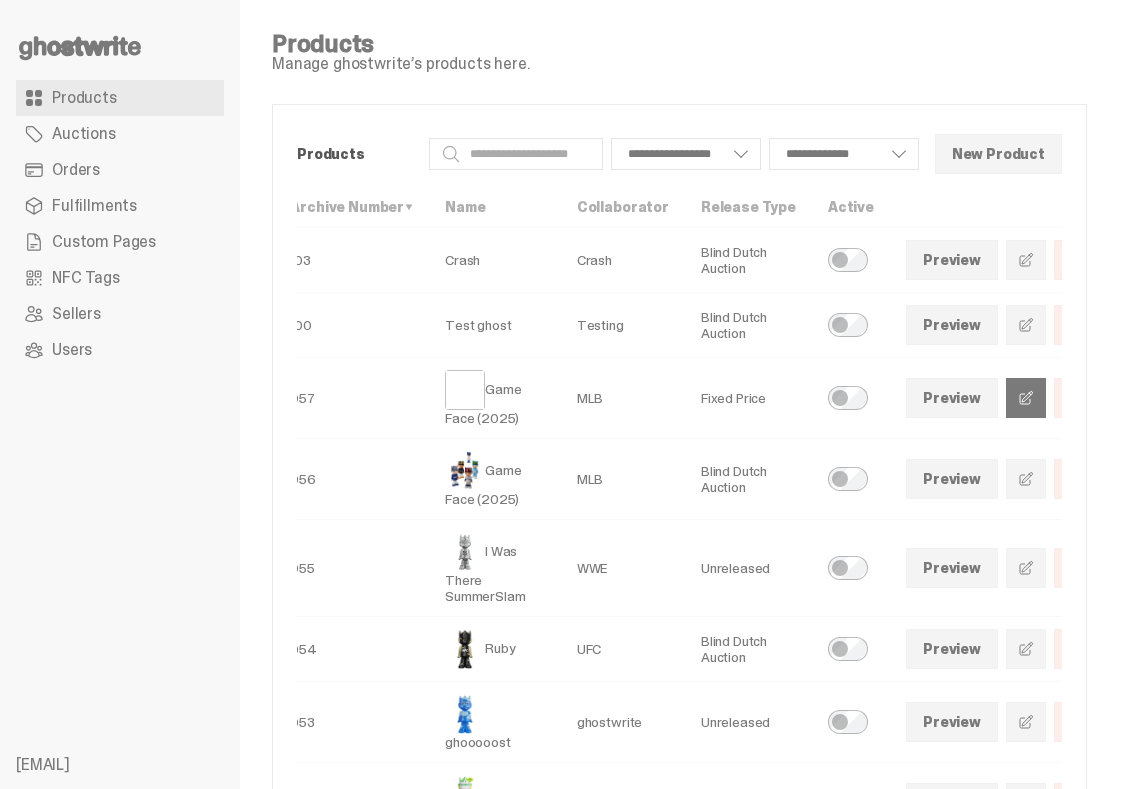 click at bounding box center [1026, 398] 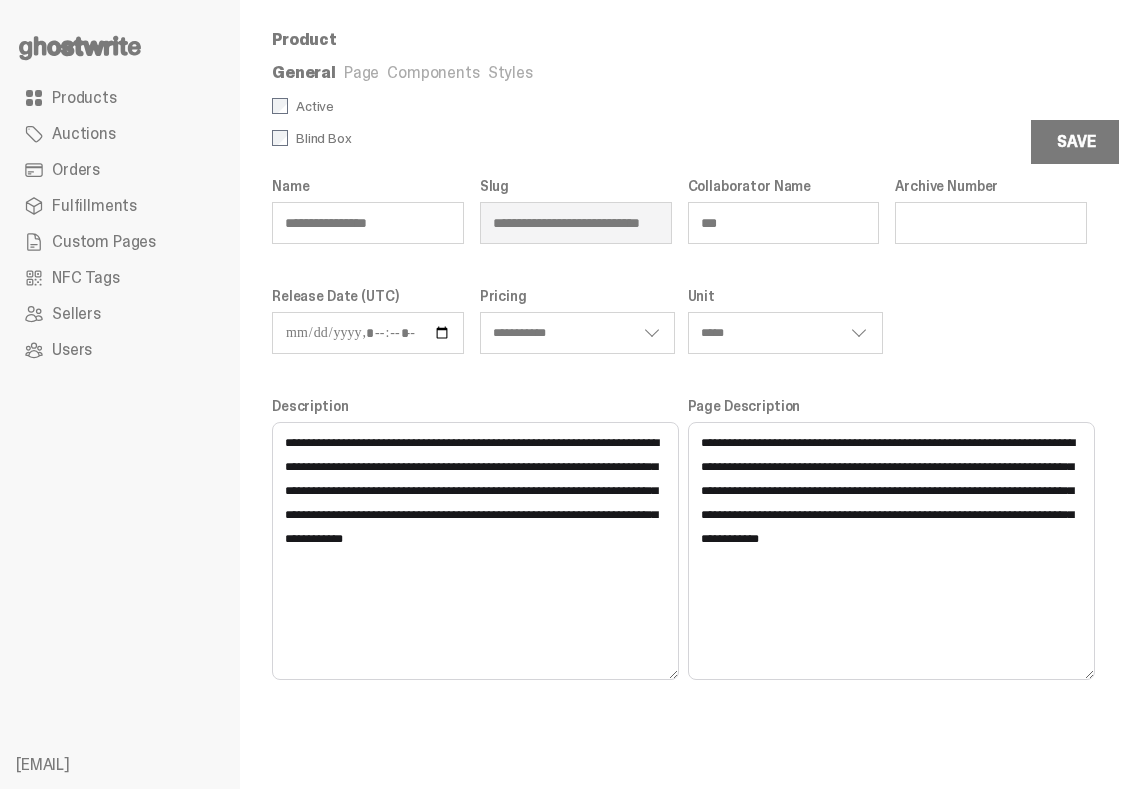click on "Styles" at bounding box center [510, 72] 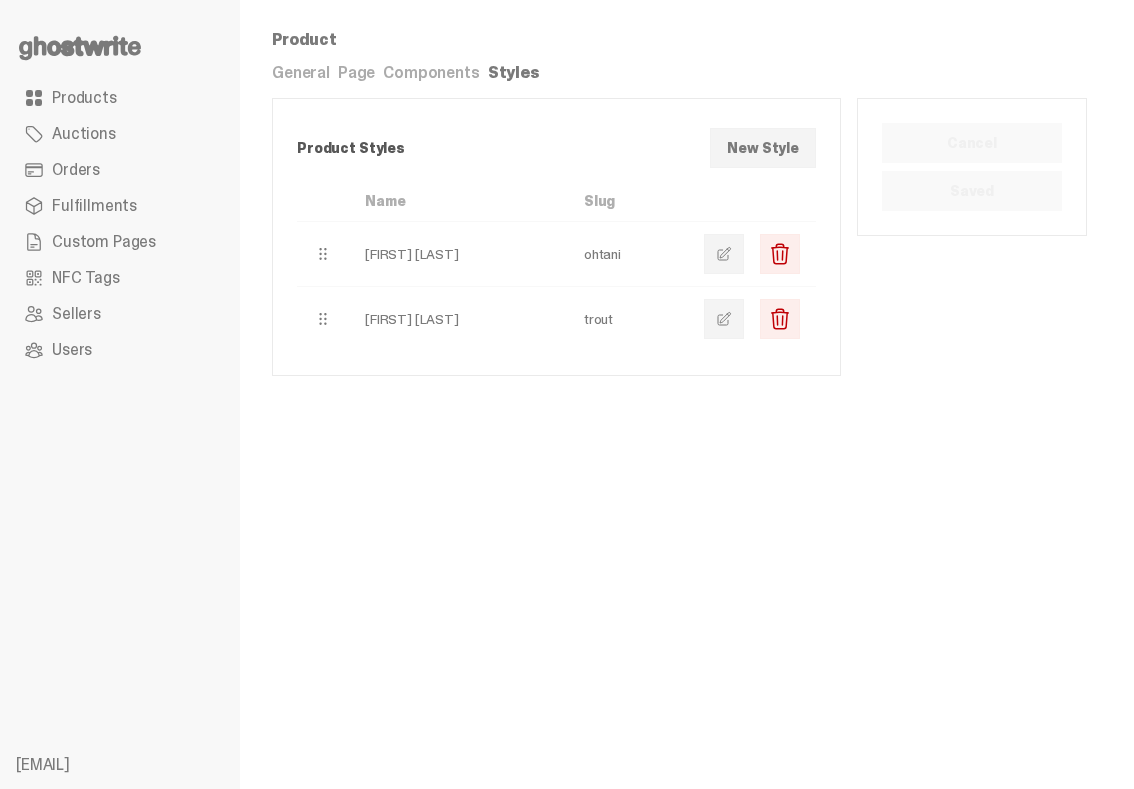 click on "Components" at bounding box center (431, 72) 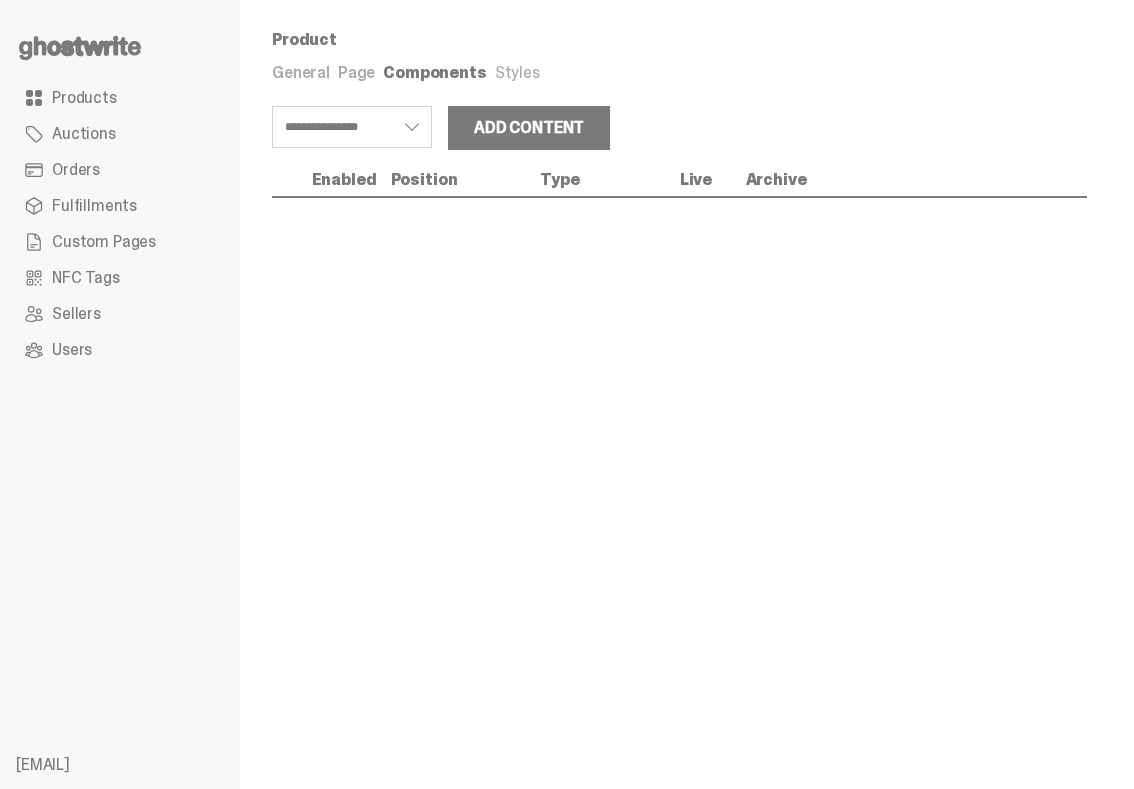 click on "Page" at bounding box center [356, 72] 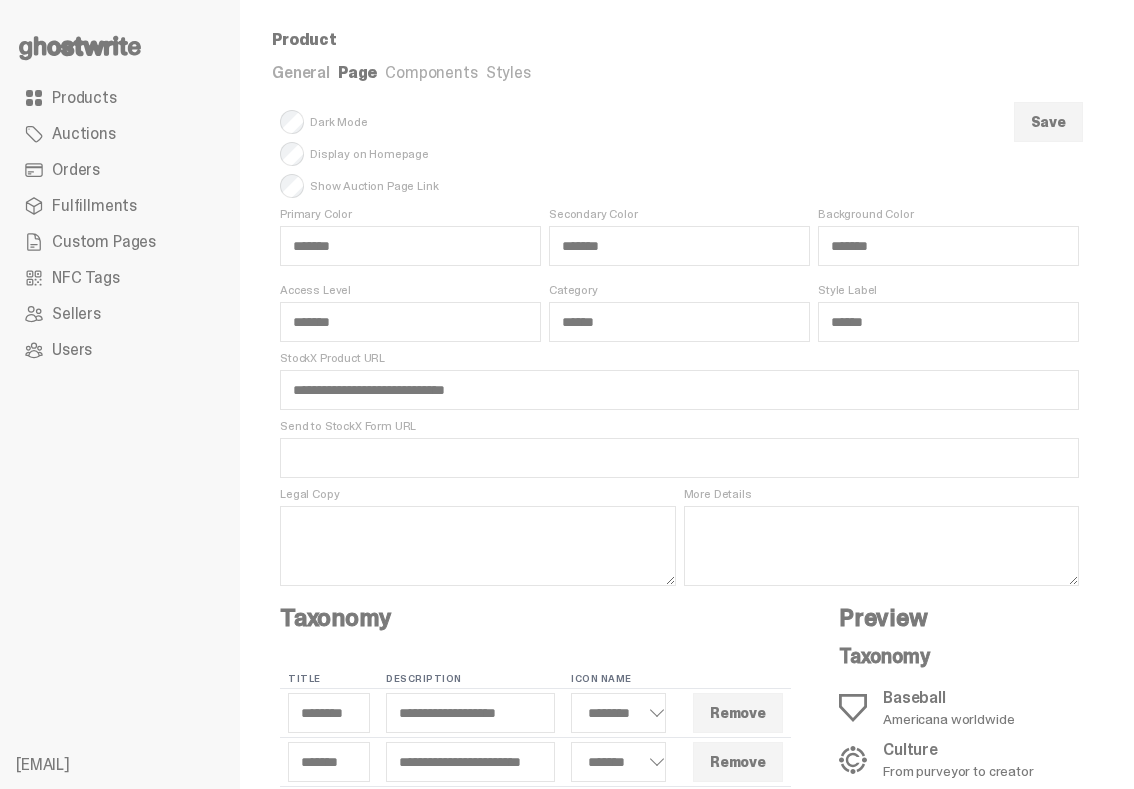 click on "General" at bounding box center [301, 72] 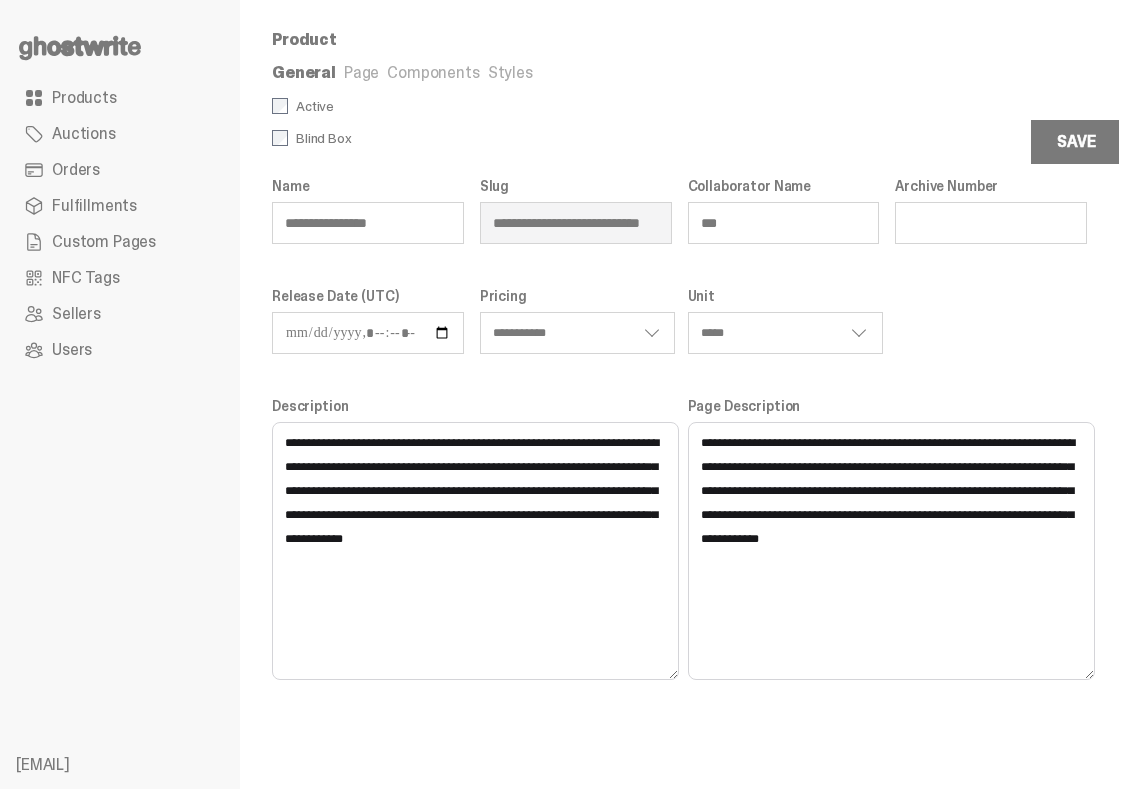 click on "Products" at bounding box center (120, 98) 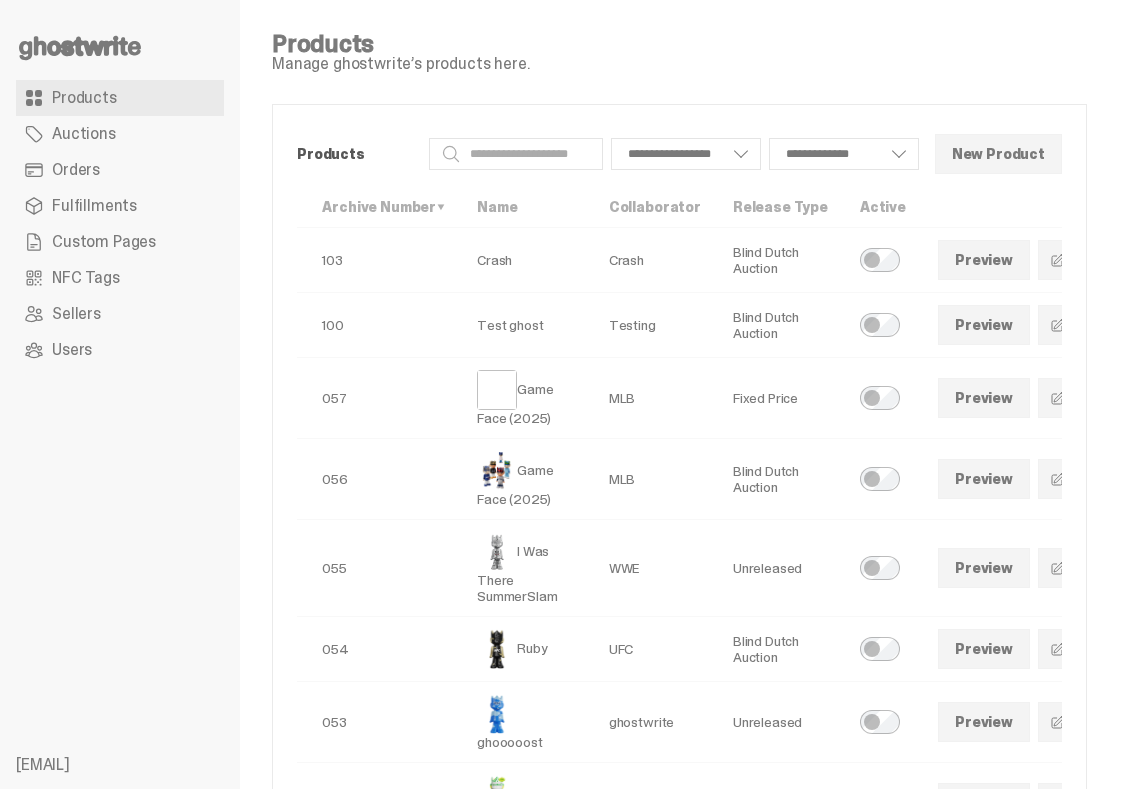 scroll, scrollTop: 0, scrollLeft: 122, axis: horizontal 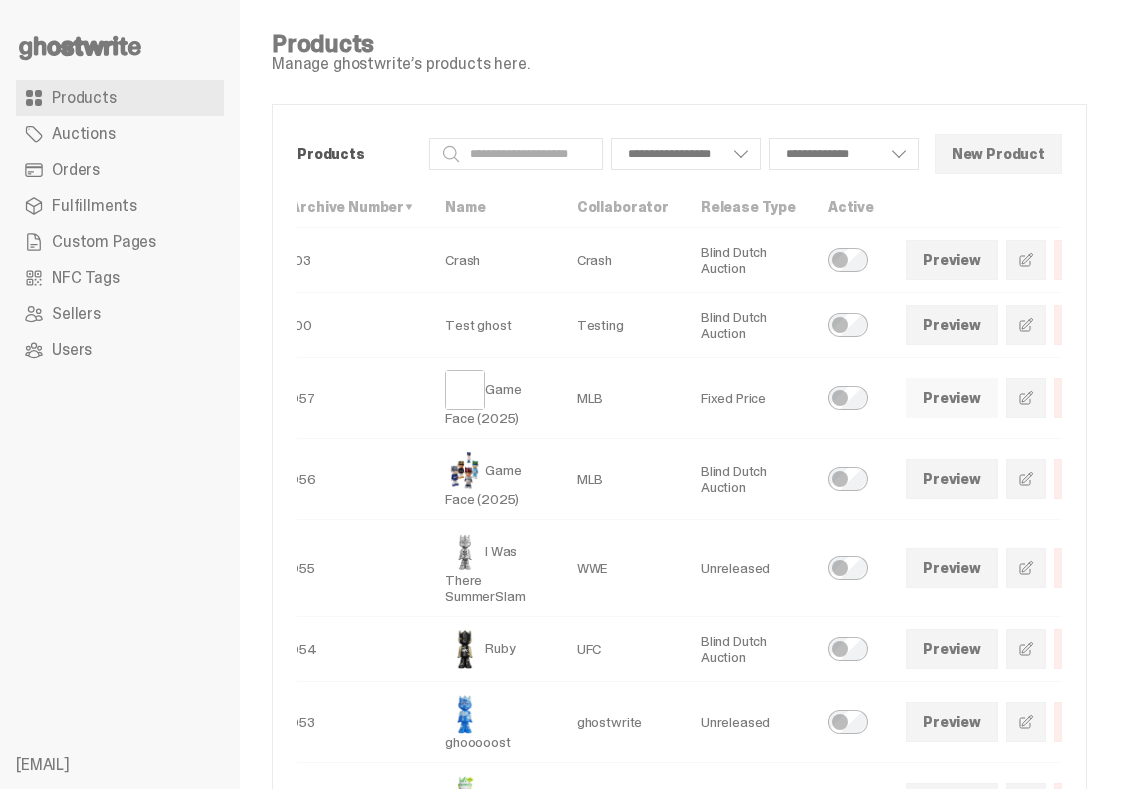 click on "Preview" at bounding box center (952, 398) 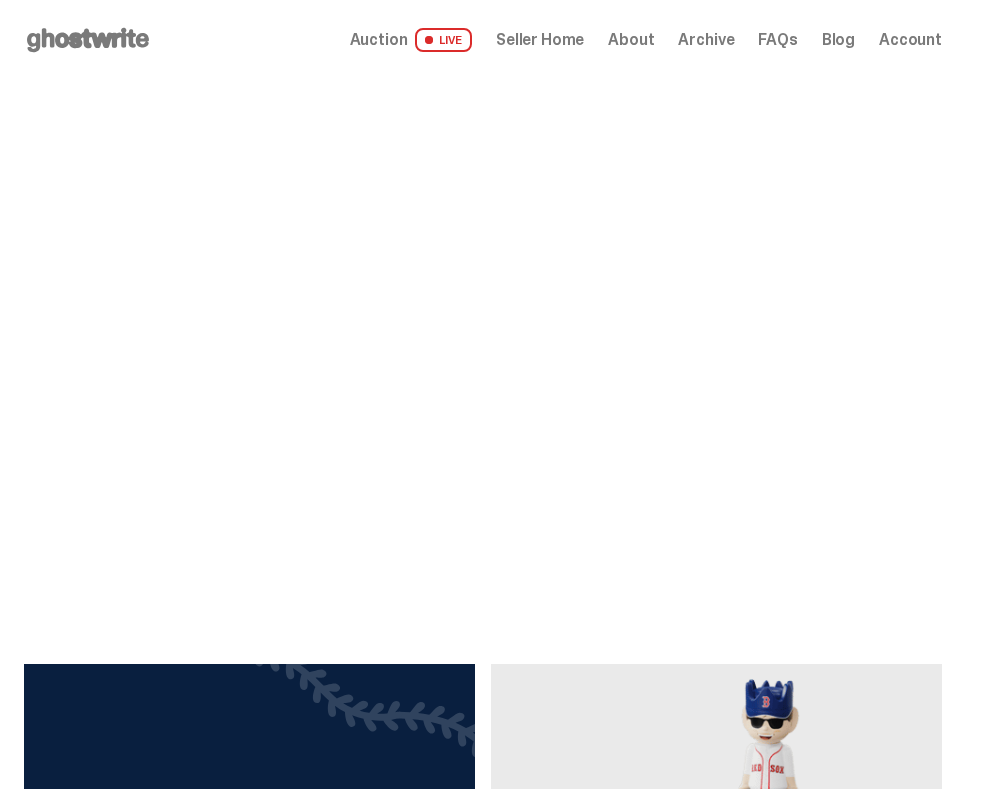 scroll, scrollTop: 0, scrollLeft: 0, axis: both 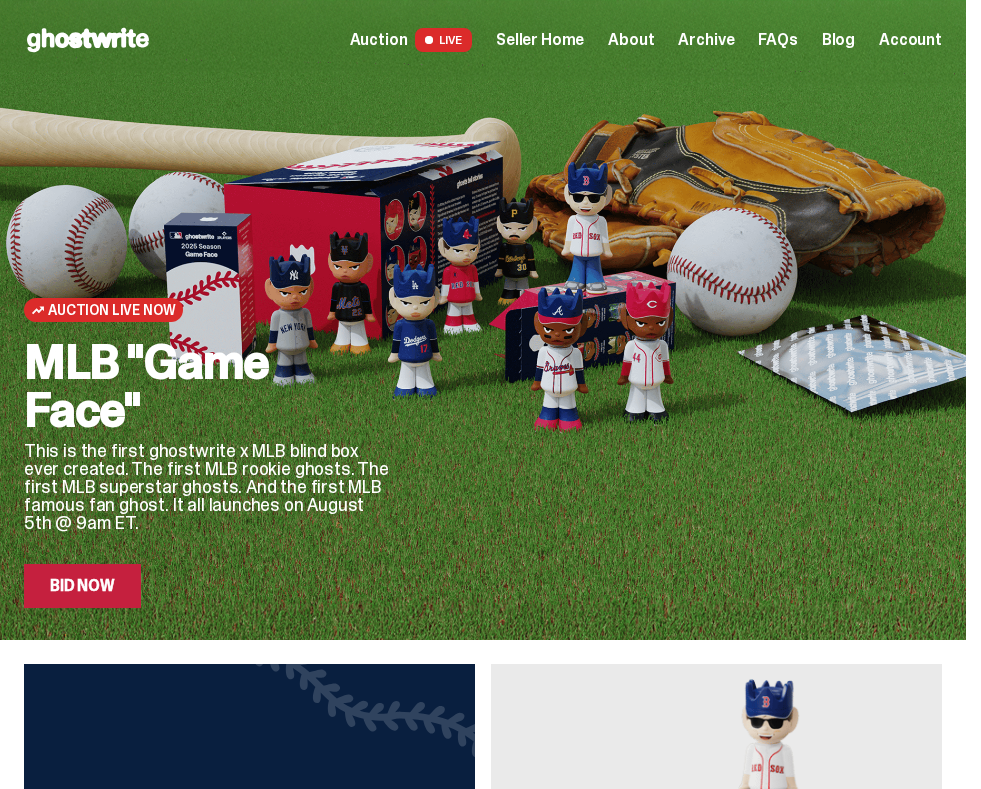 click on "Archive" at bounding box center (706, 40) 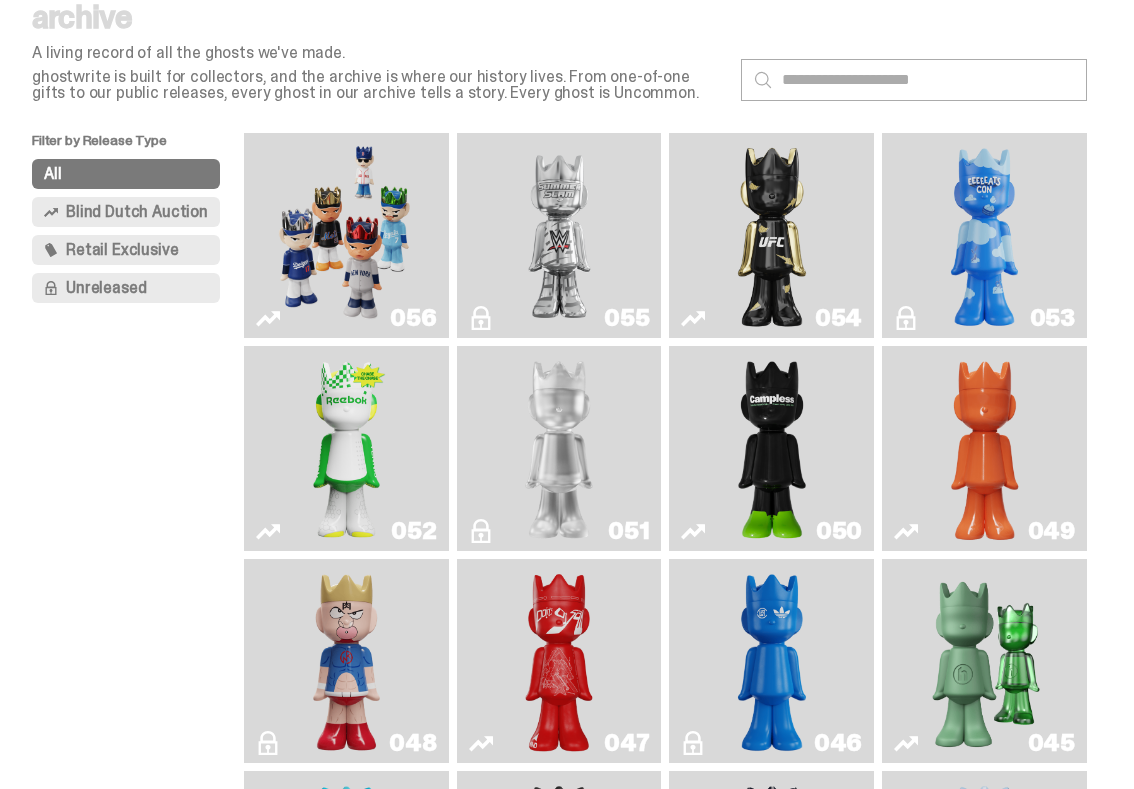 scroll, scrollTop: 81, scrollLeft: 0, axis: vertical 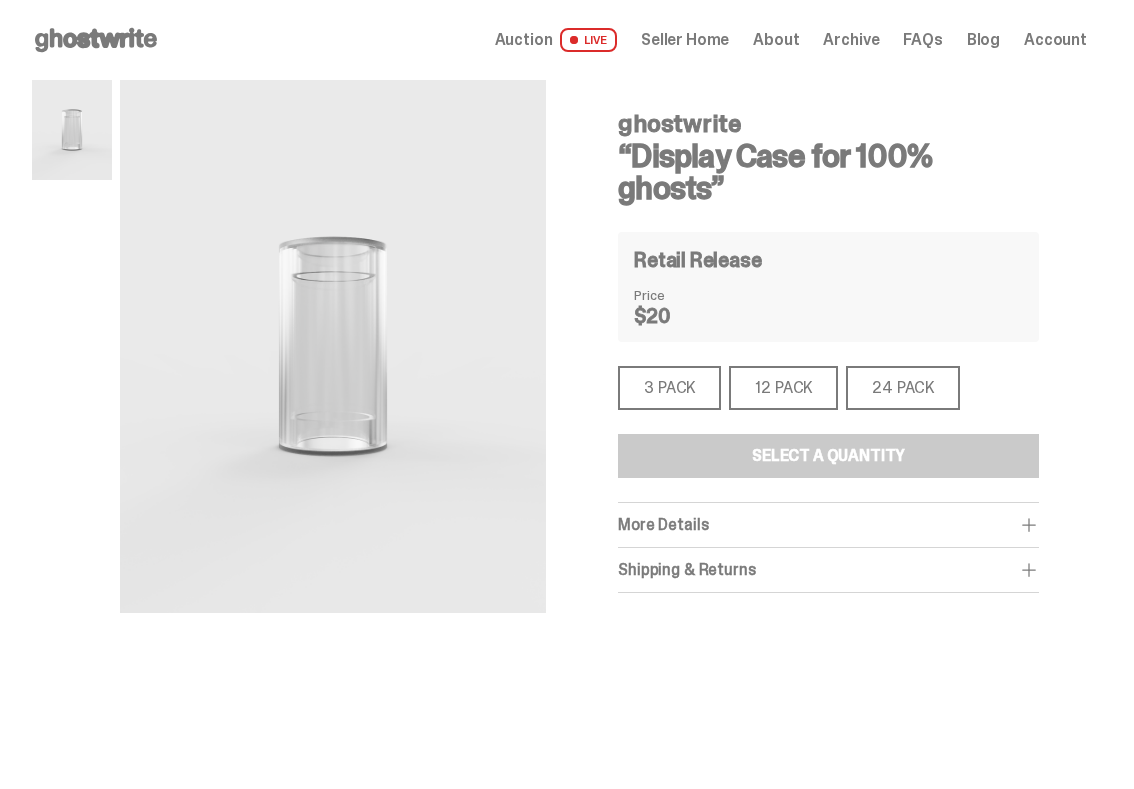 click on "3 PACK" at bounding box center (669, 388) 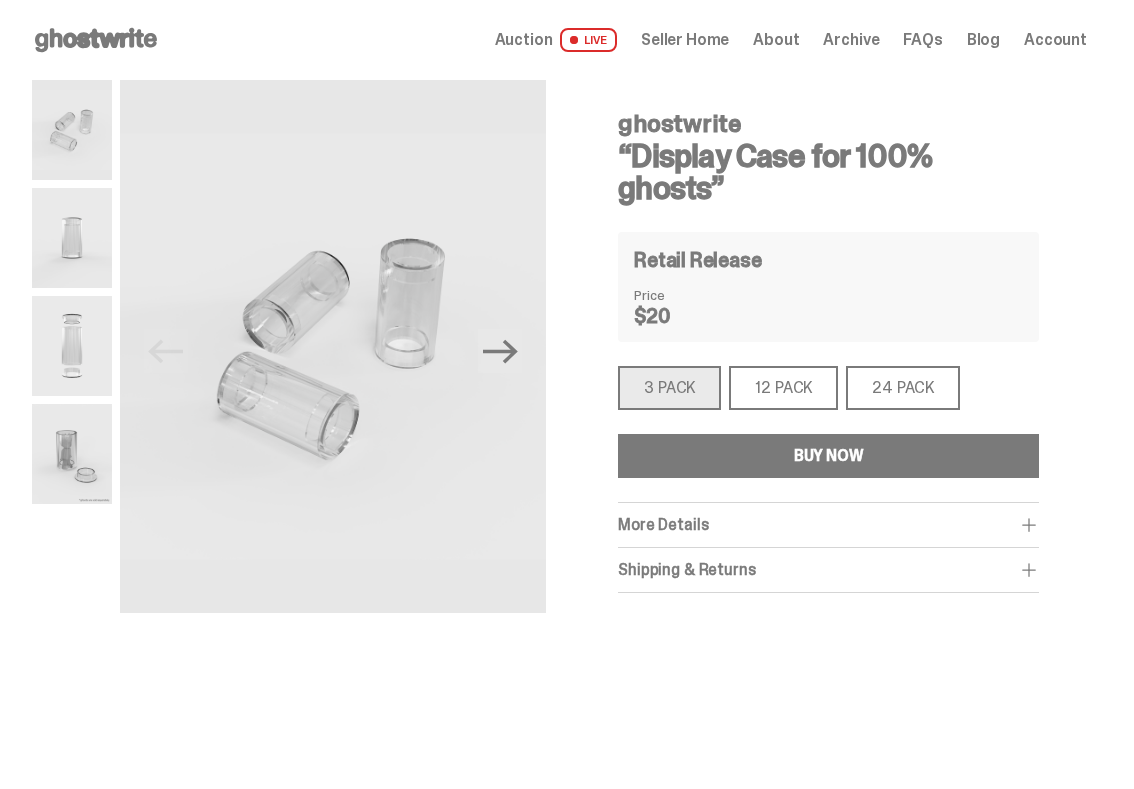 click on "12 PACK" at bounding box center (783, 388) 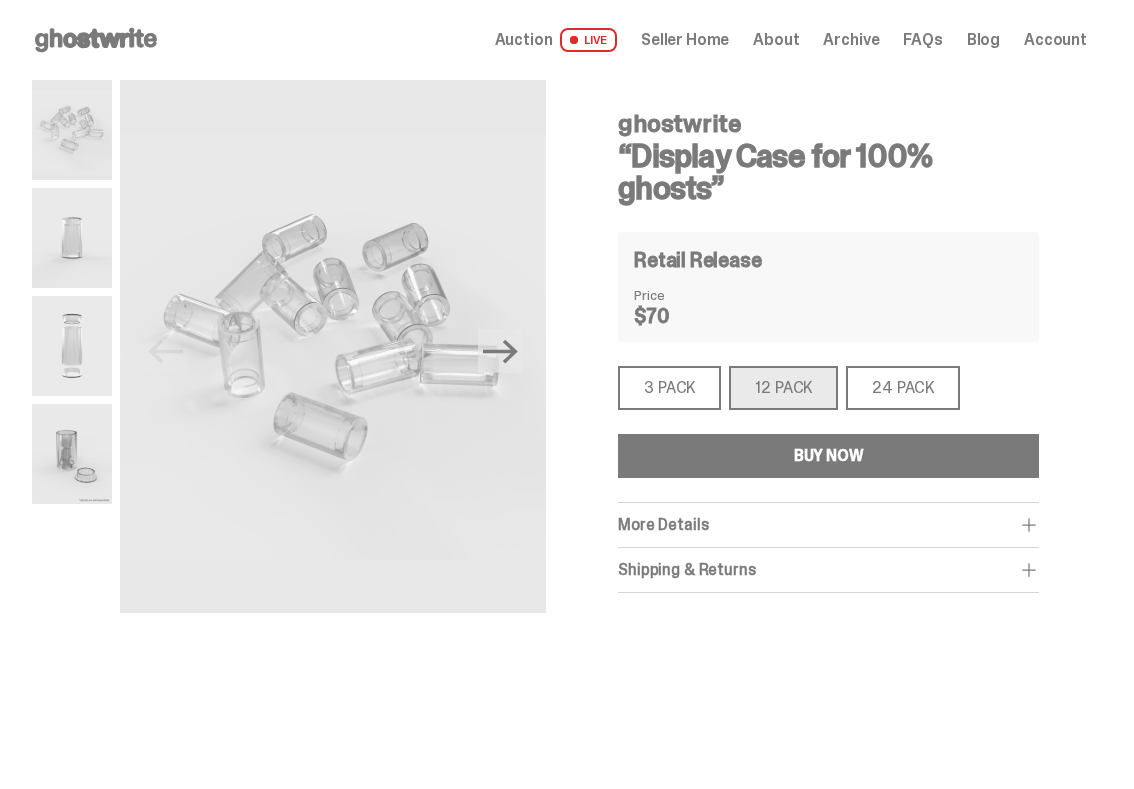 click on "24 PACK" at bounding box center [903, 388] 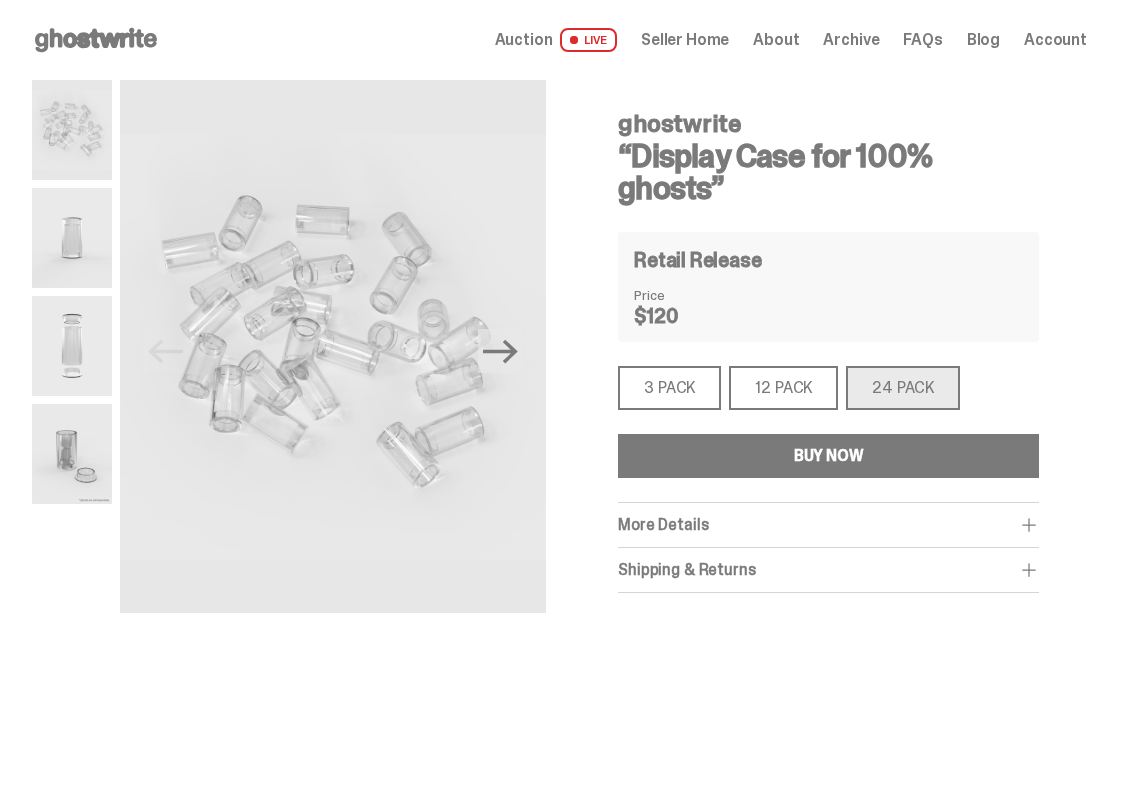 click on "12 PACK" at bounding box center [783, 388] 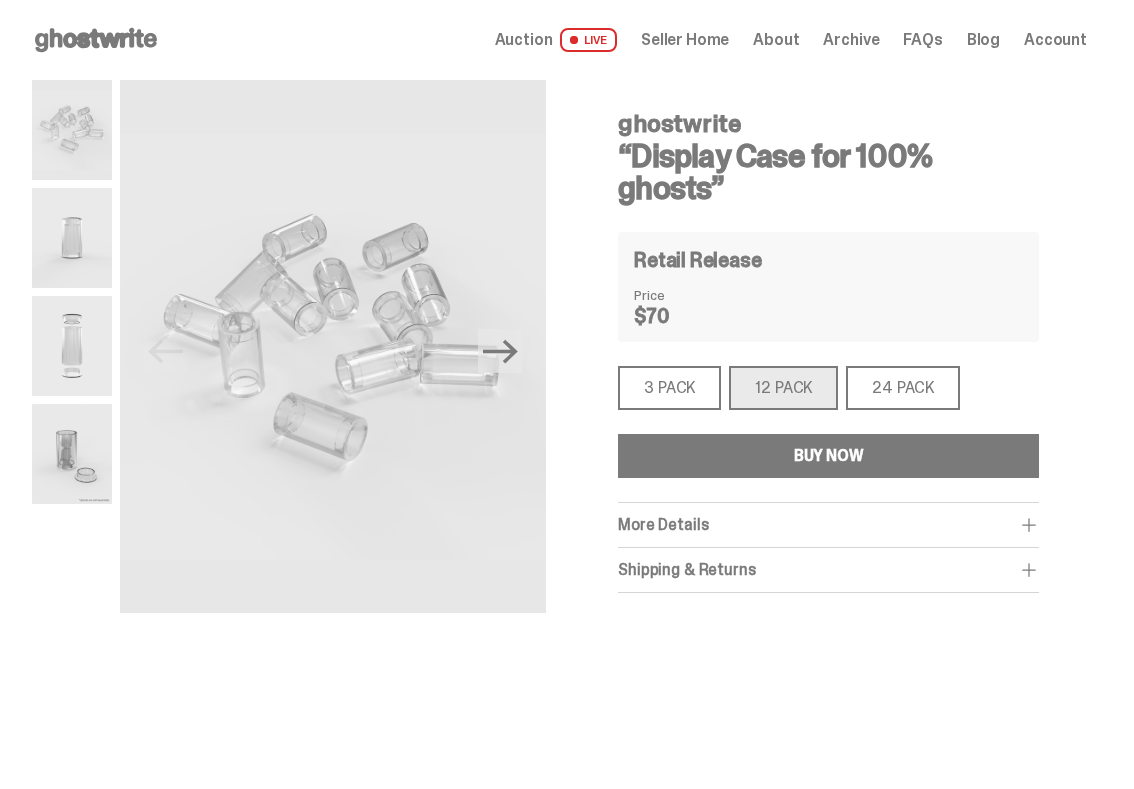 click on "3 PACK" at bounding box center [669, 388] 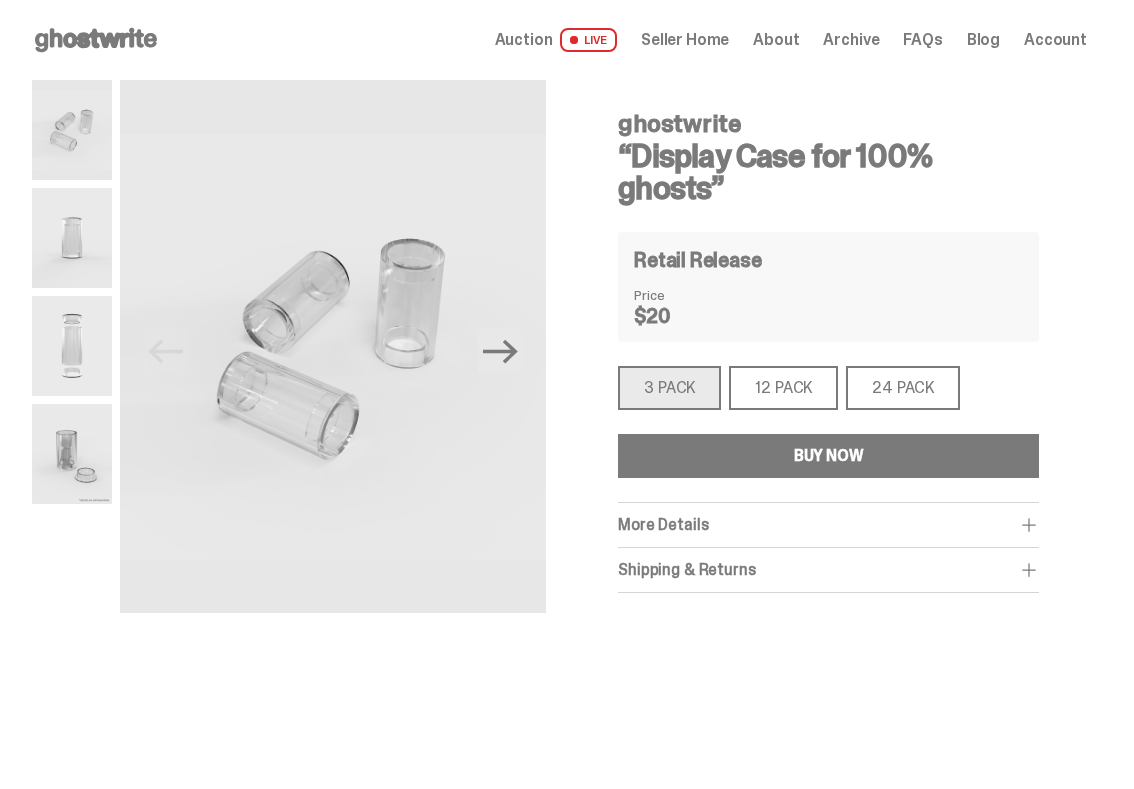 click on "12 PACK" at bounding box center [783, 388] 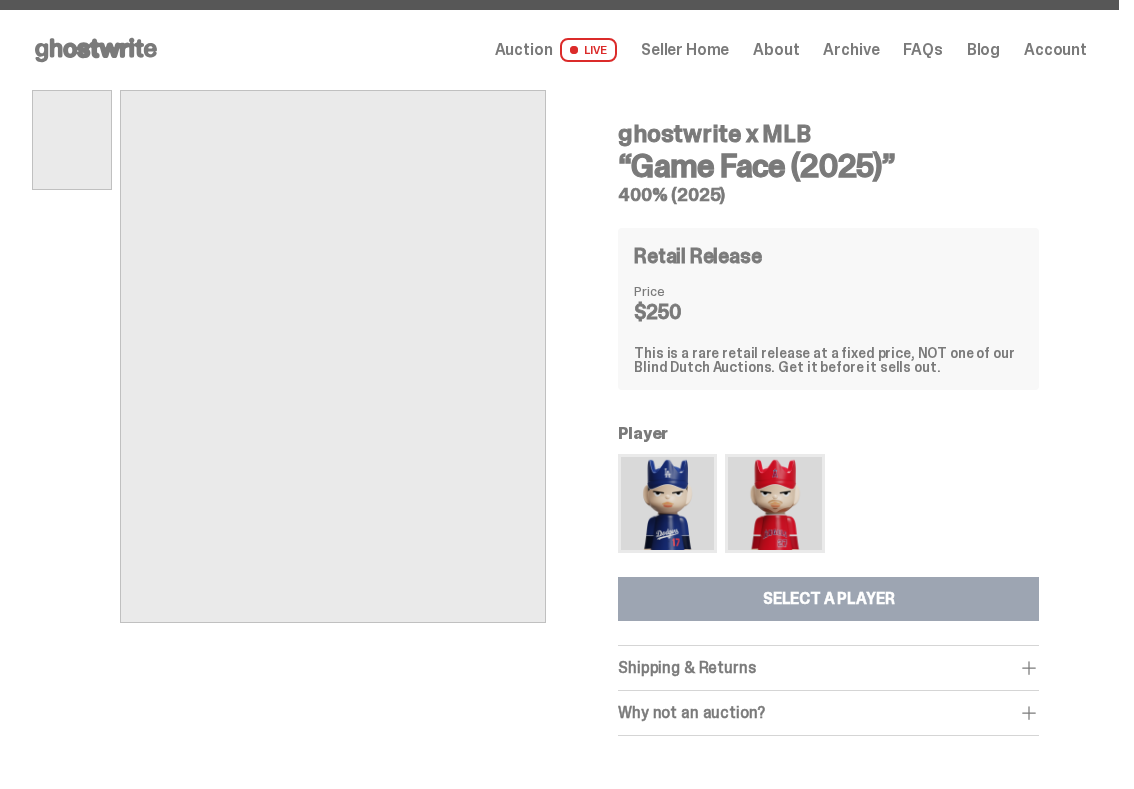 scroll, scrollTop: 0, scrollLeft: 0, axis: both 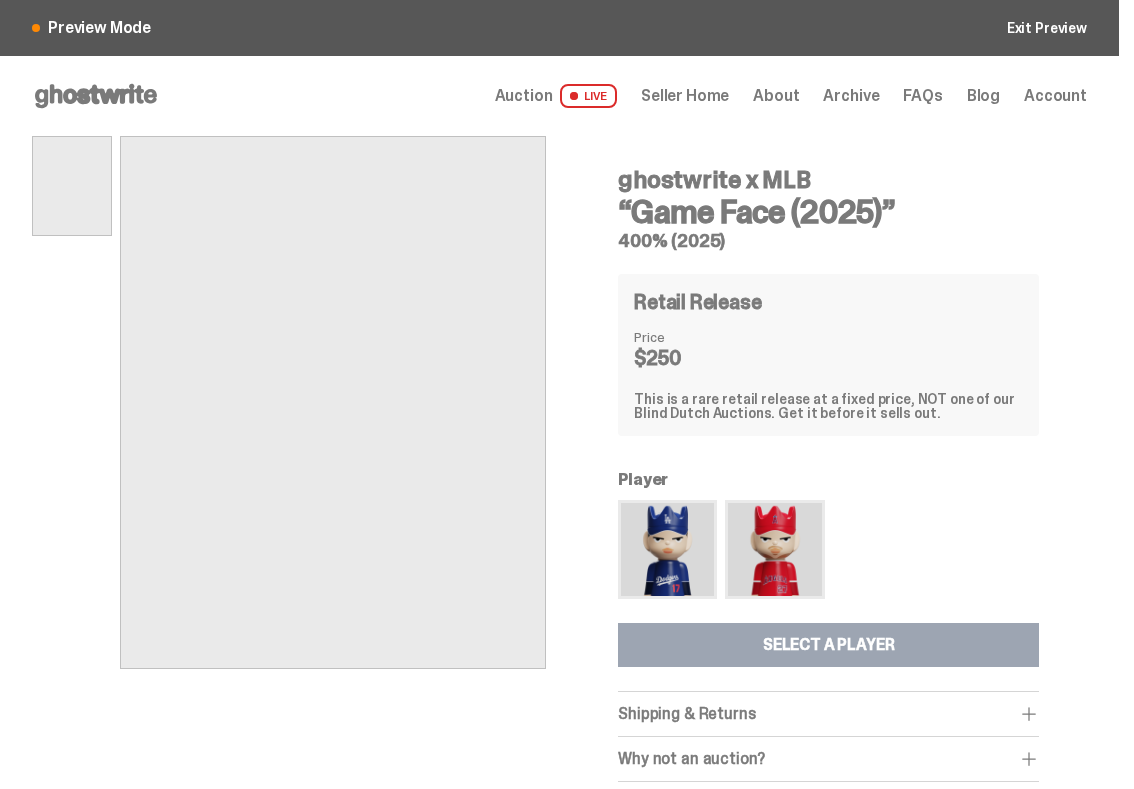 click on "Exit Preview" at bounding box center [1047, 28] 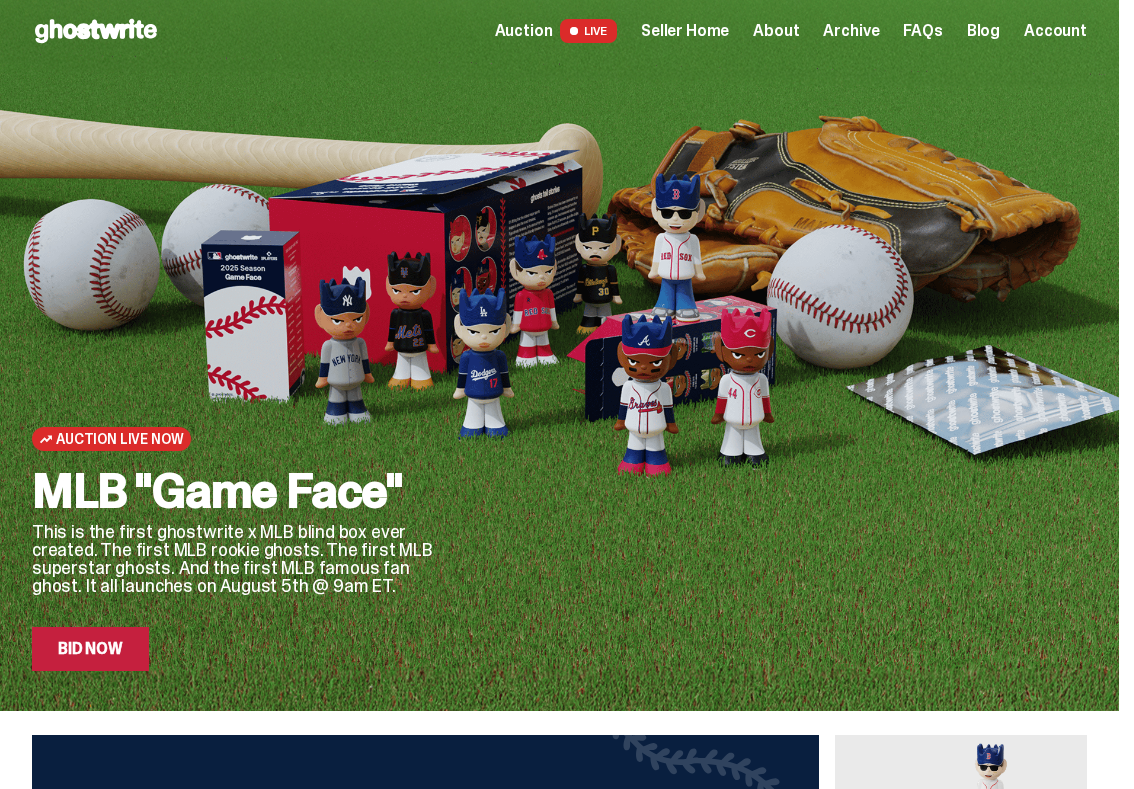 scroll, scrollTop: 0, scrollLeft: 0, axis: both 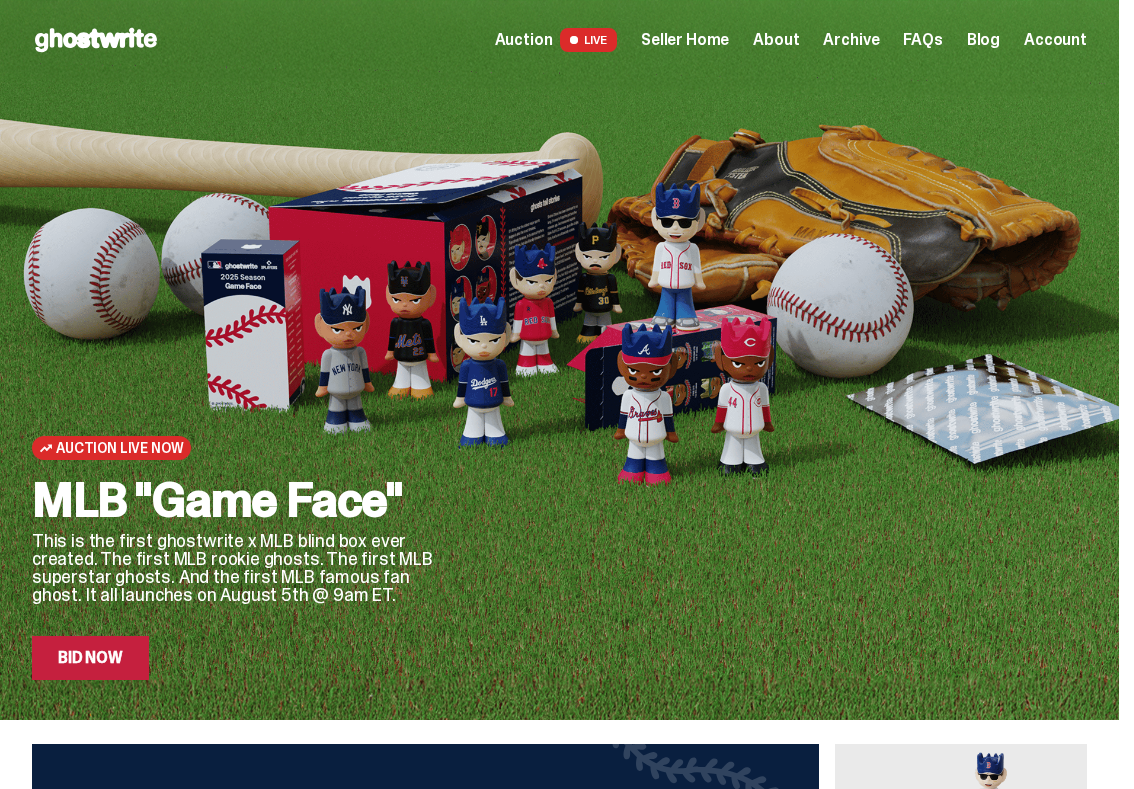 click on "Seller Home" at bounding box center [685, 40] 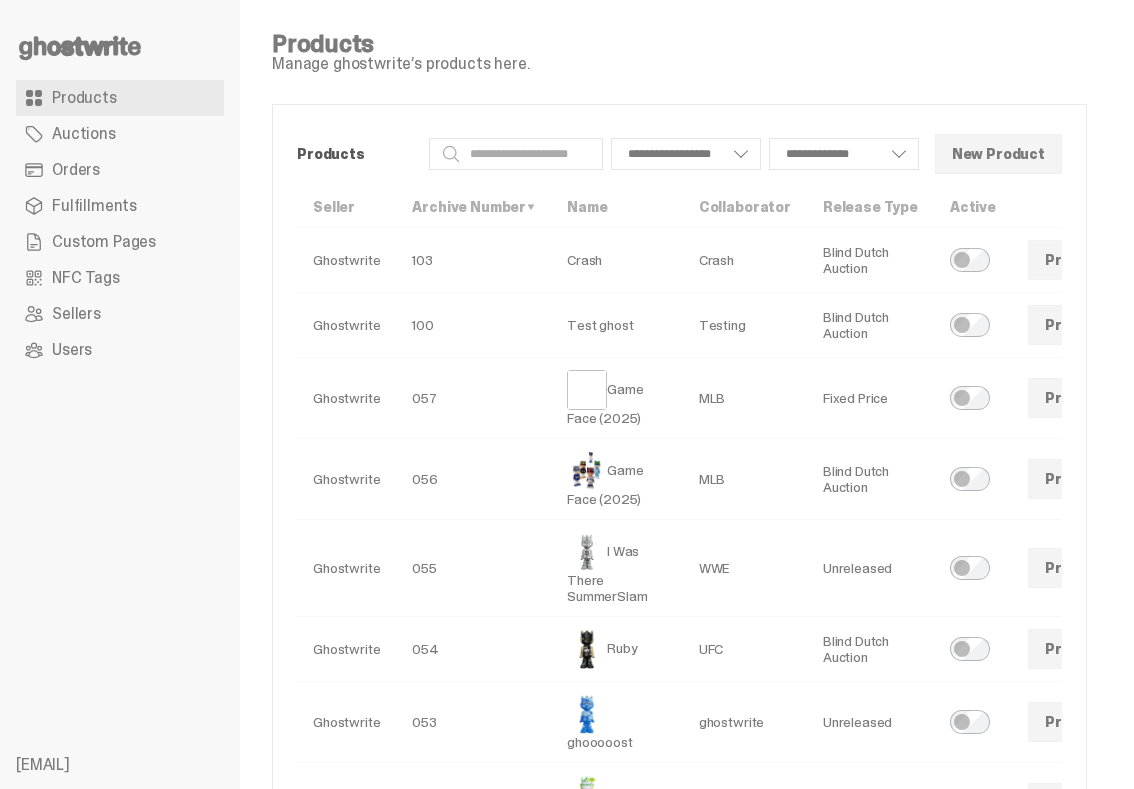 scroll, scrollTop: 0, scrollLeft: 0, axis: both 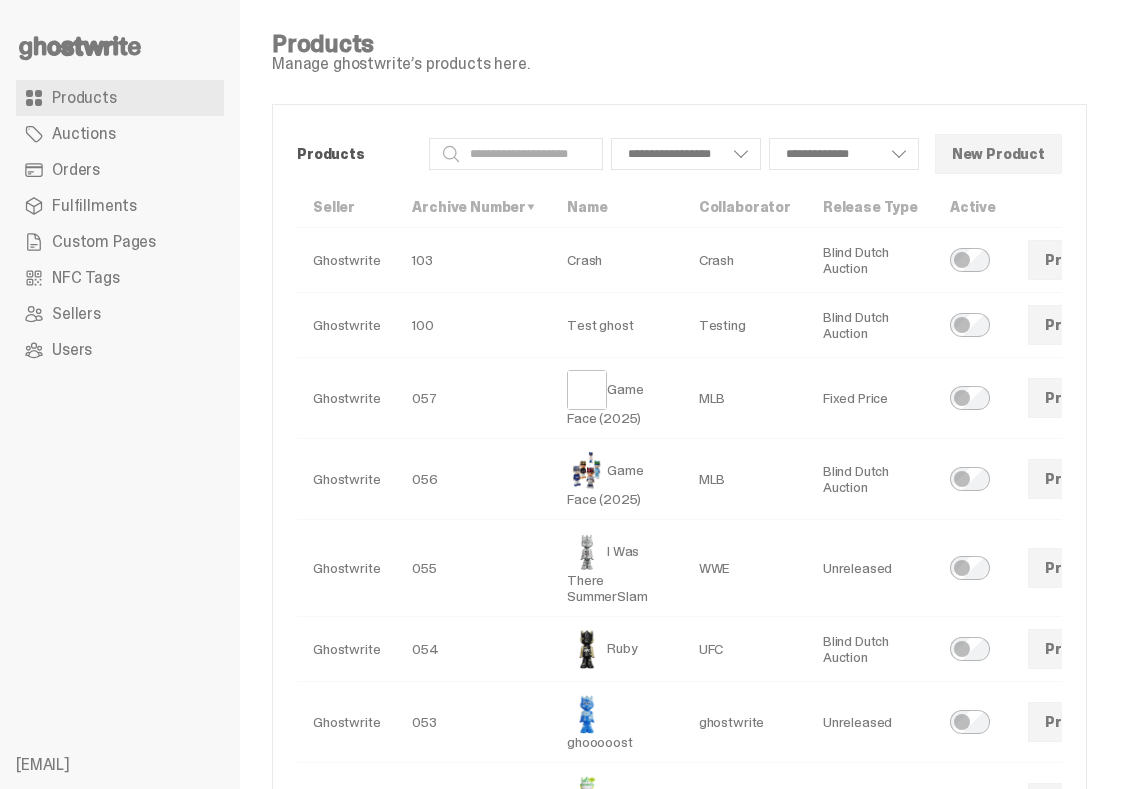 select 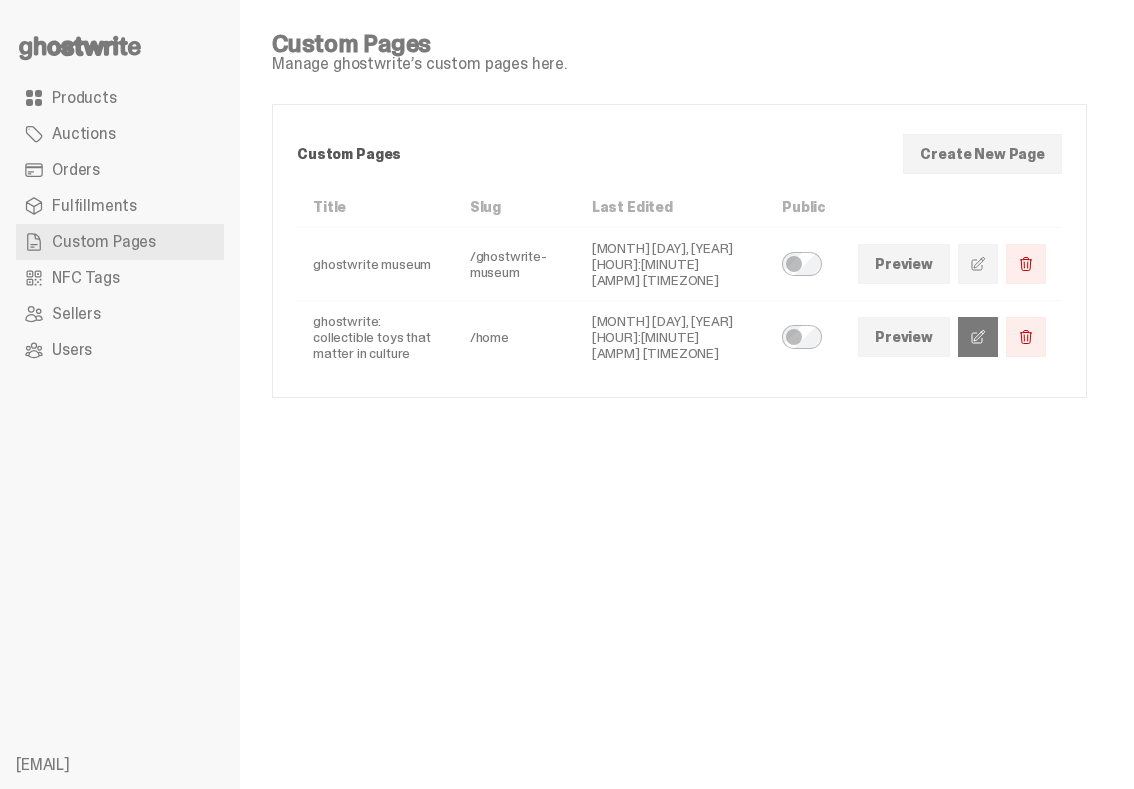 click at bounding box center [978, 337] 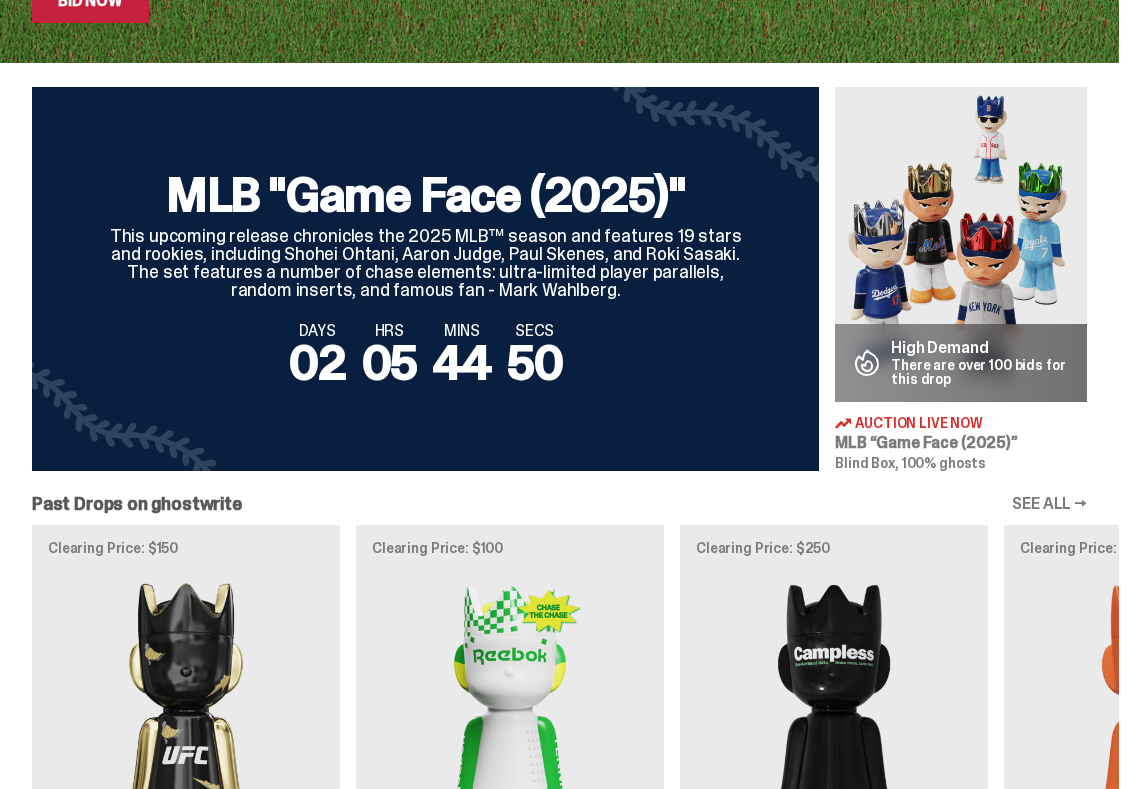 scroll, scrollTop: 663, scrollLeft: 0, axis: vertical 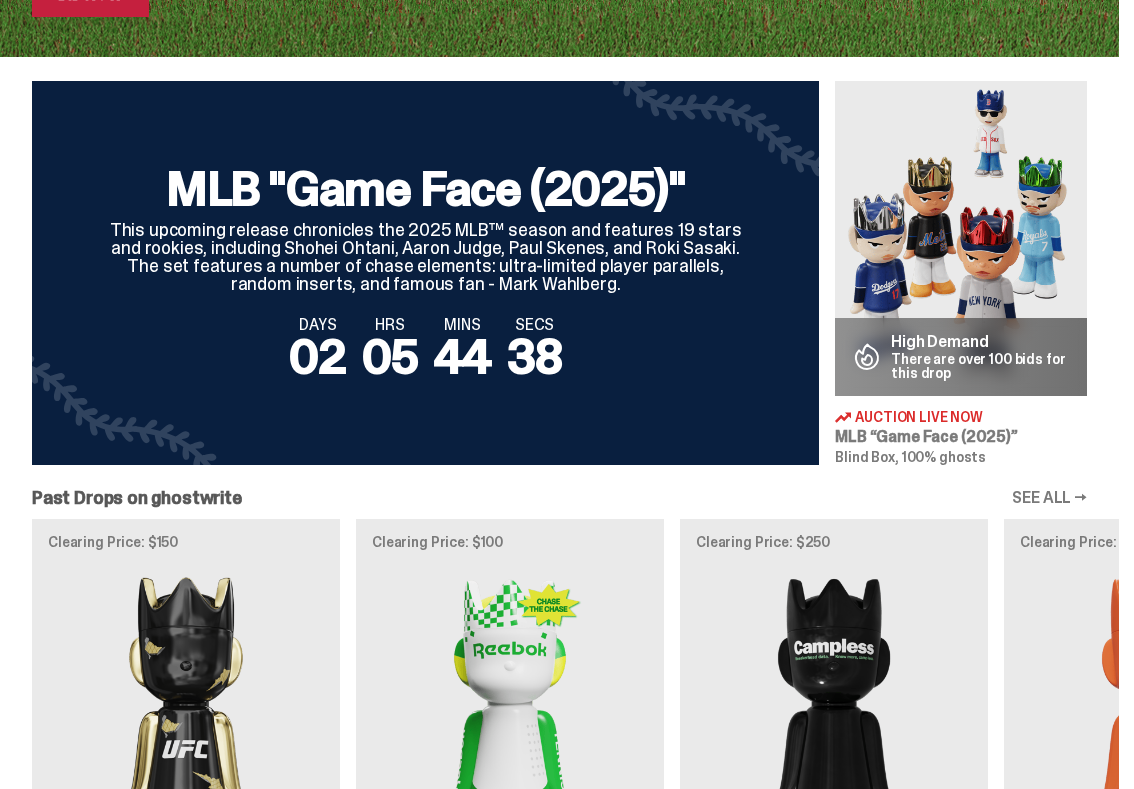 click on "Past Drops on ghostwrite
SEE ALL →" at bounding box center (559, 498) 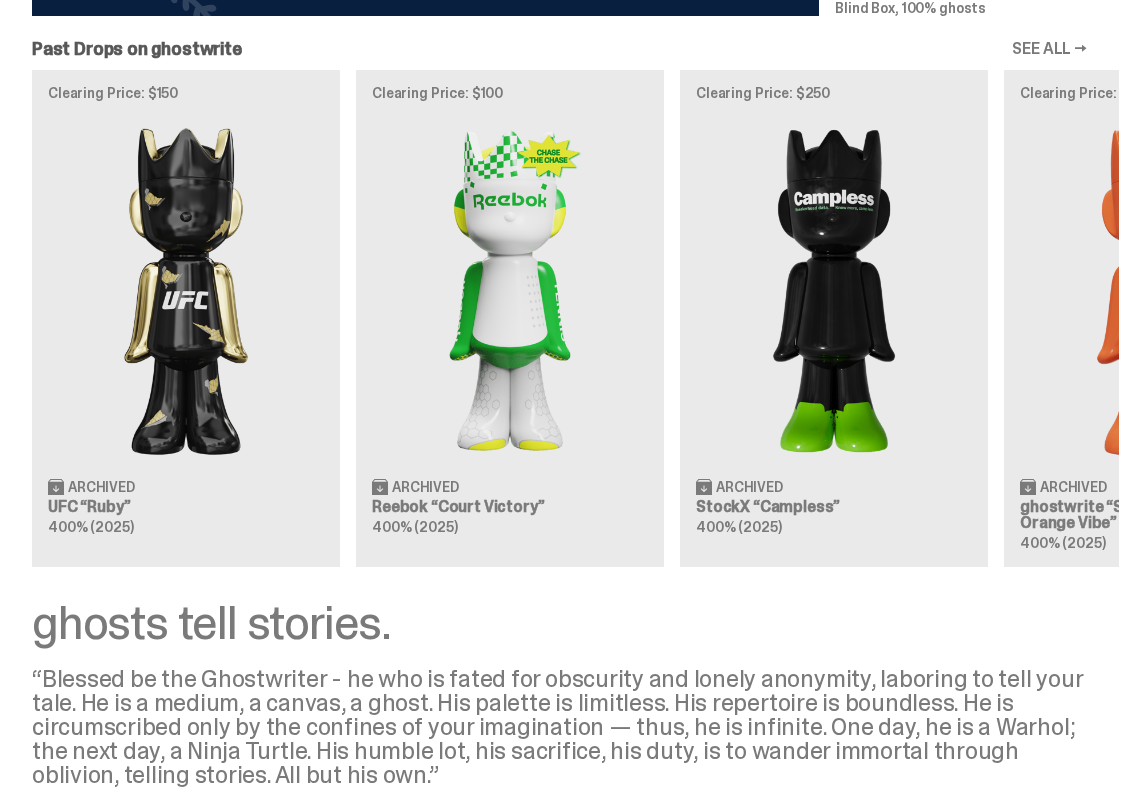 scroll, scrollTop: 1064, scrollLeft: 0, axis: vertical 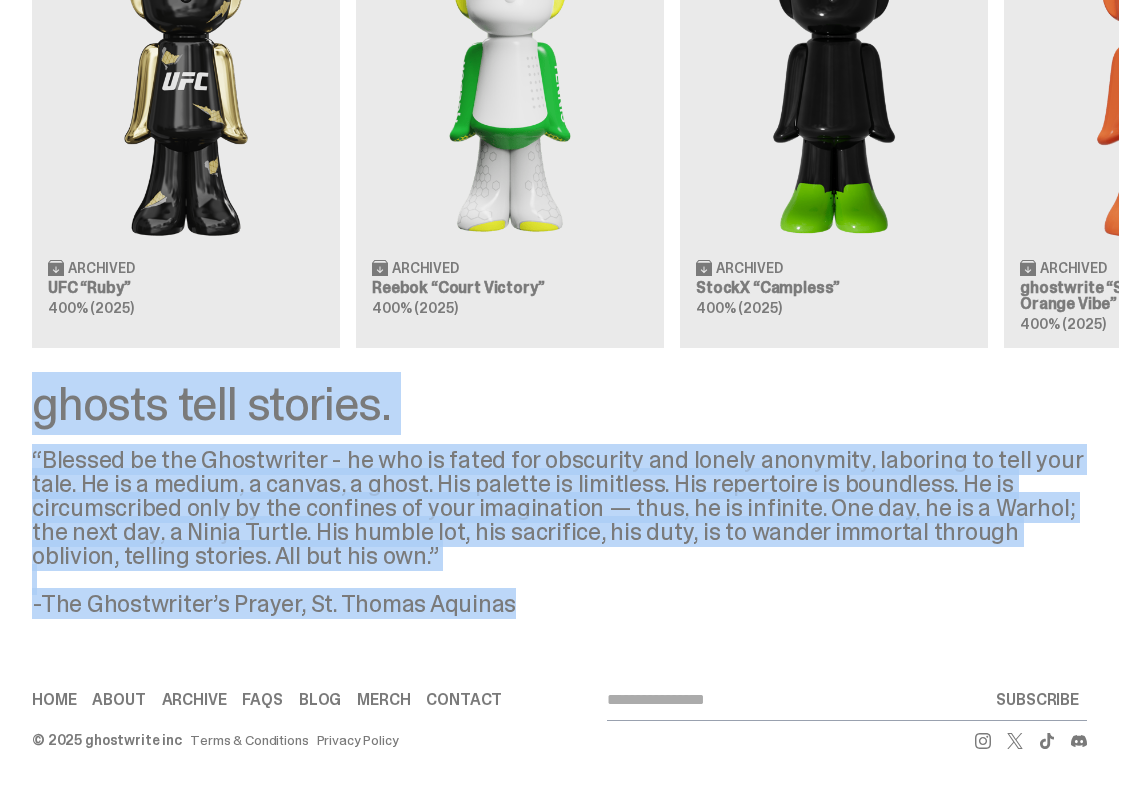 drag, startPoint x: 37, startPoint y: 403, endPoint x: 515, endPoint y: 601, distance: 517.38574 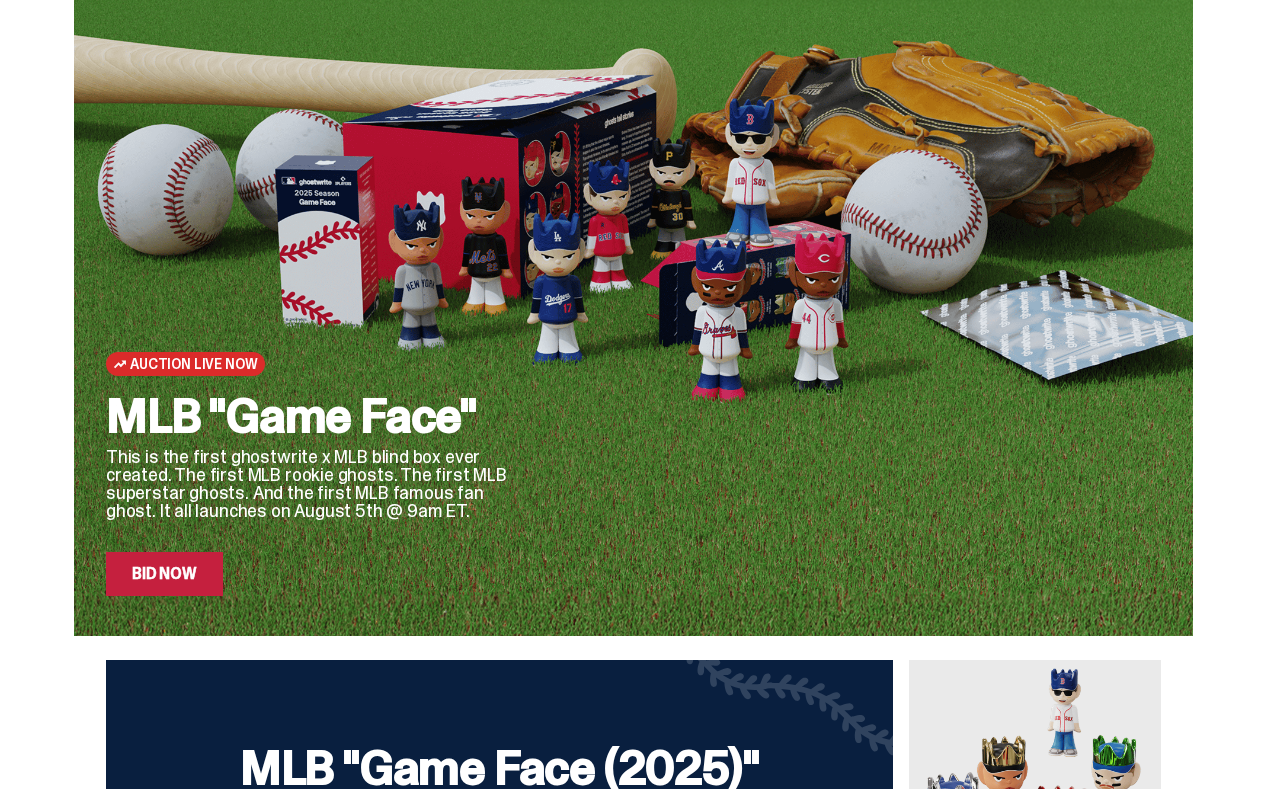 scroll, scrollTop: 0, scrollLeft: 0, axis: both 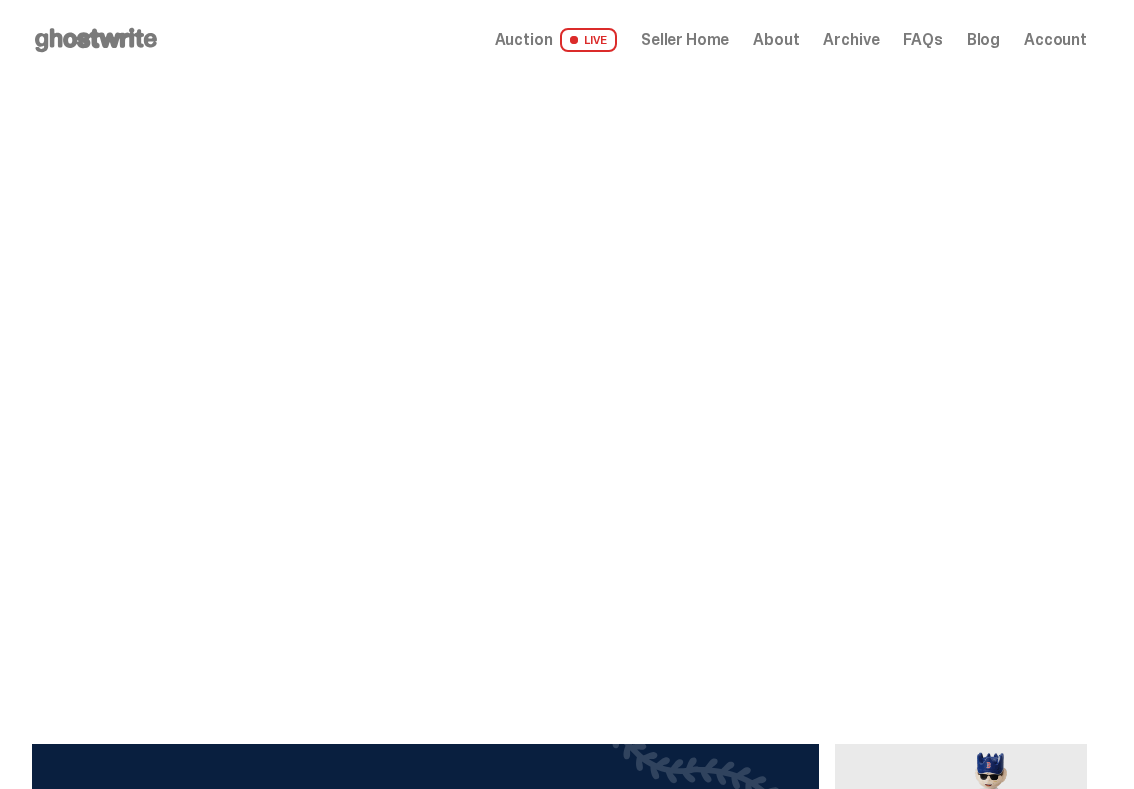 click on "Seller Home" at bounding box center [685, 40] 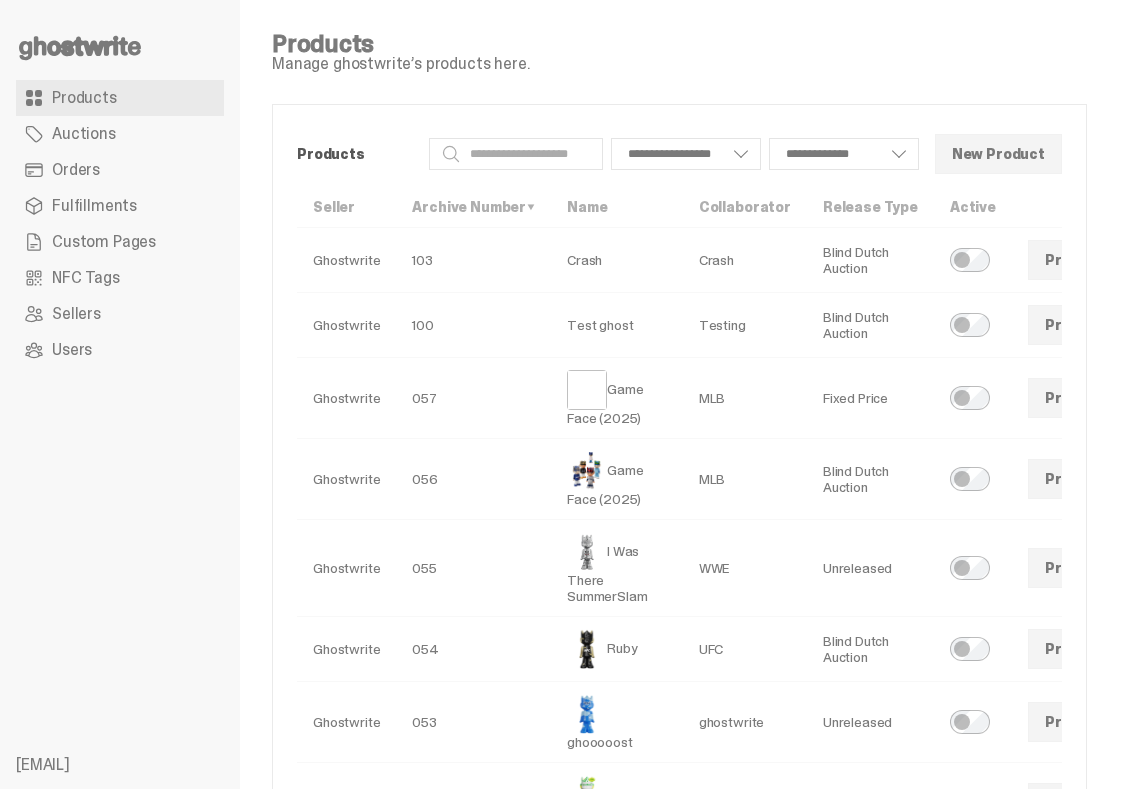 scroll, scrollTop: 0, scrollLeft: 0, axis: both 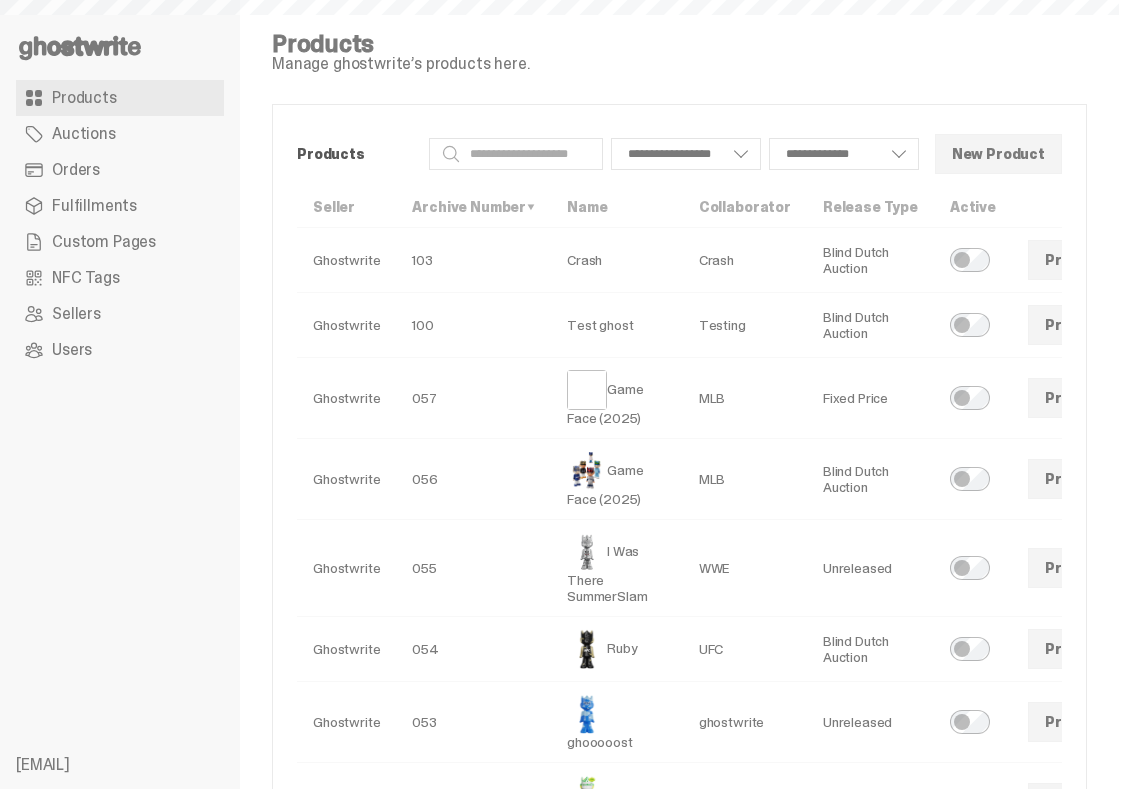 select 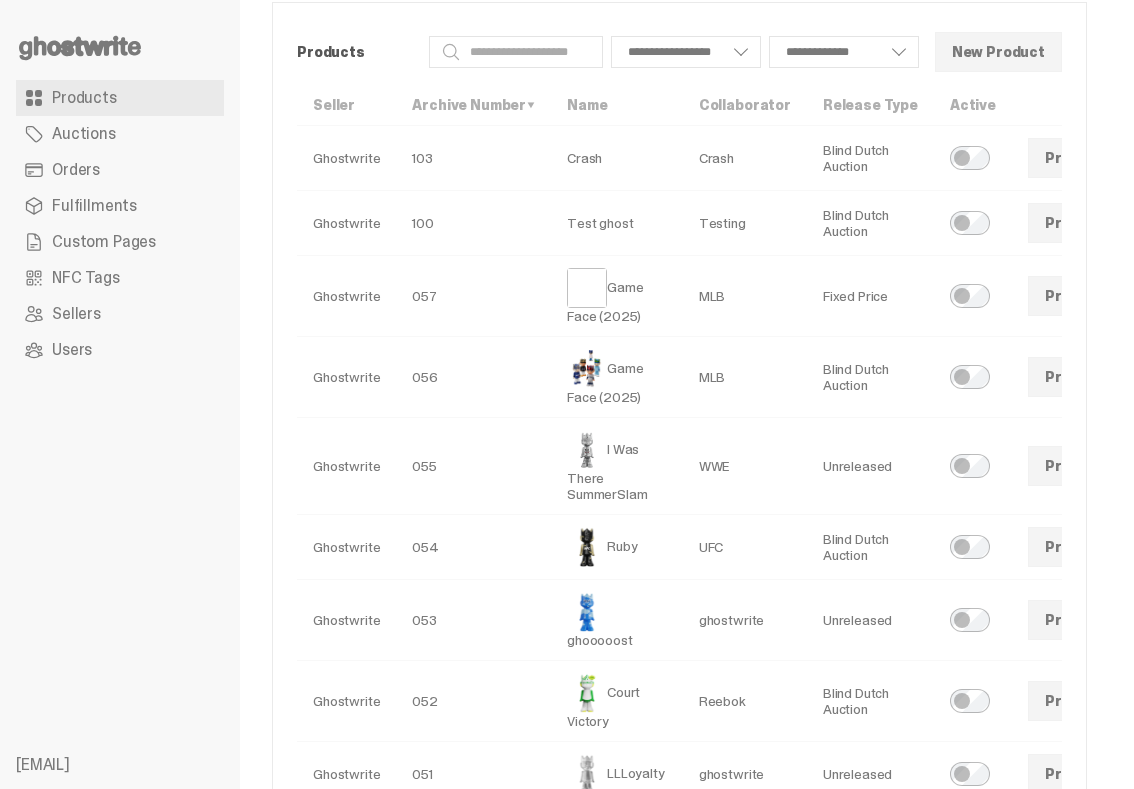 scroll, scrollTop: 96, scrollLeft: 0, axis: vertical 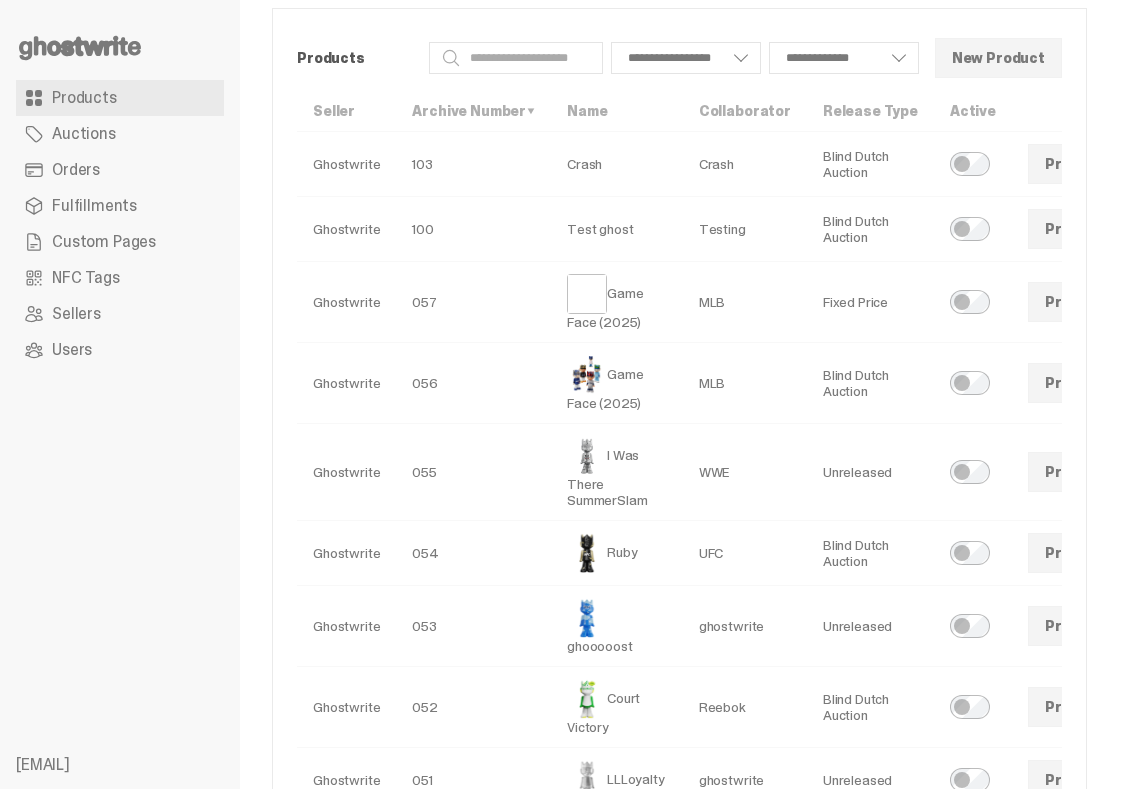 click on "Custom Pages" at bounding box center (104, 242) 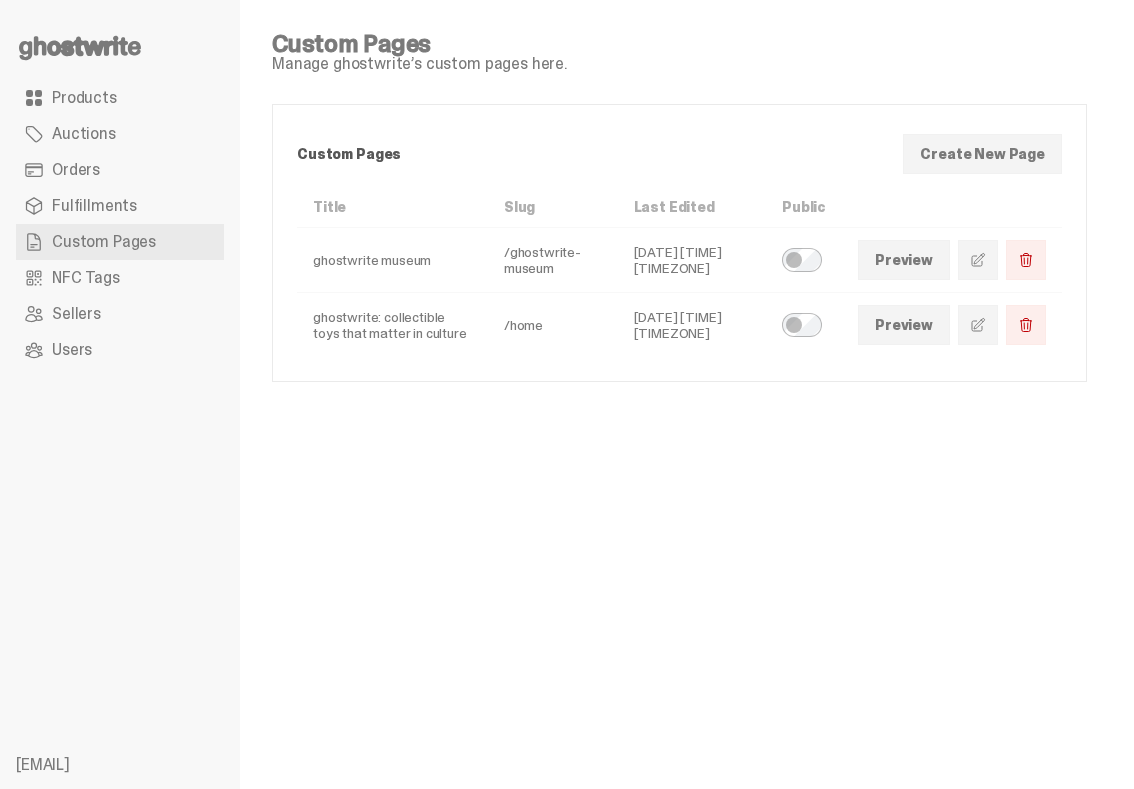 scroll, scrollTop: 0, scrollLeft: 0, axis: both 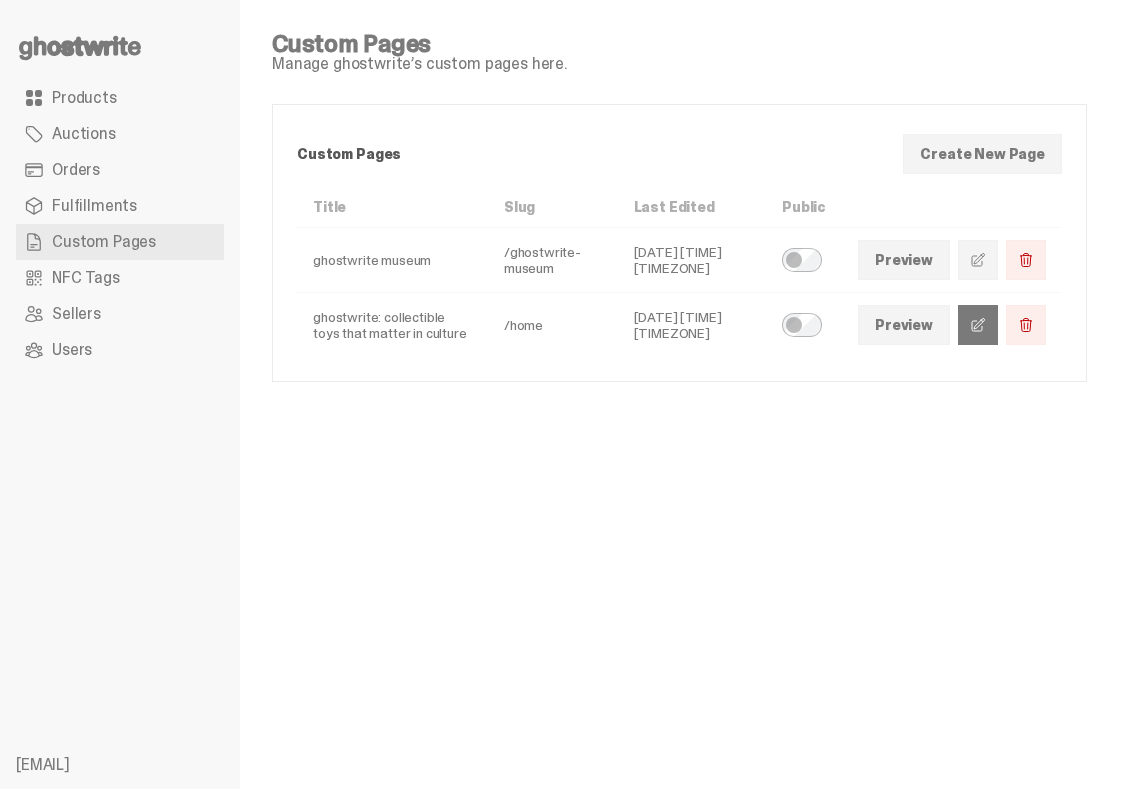 click at bounding box center (978, 325) 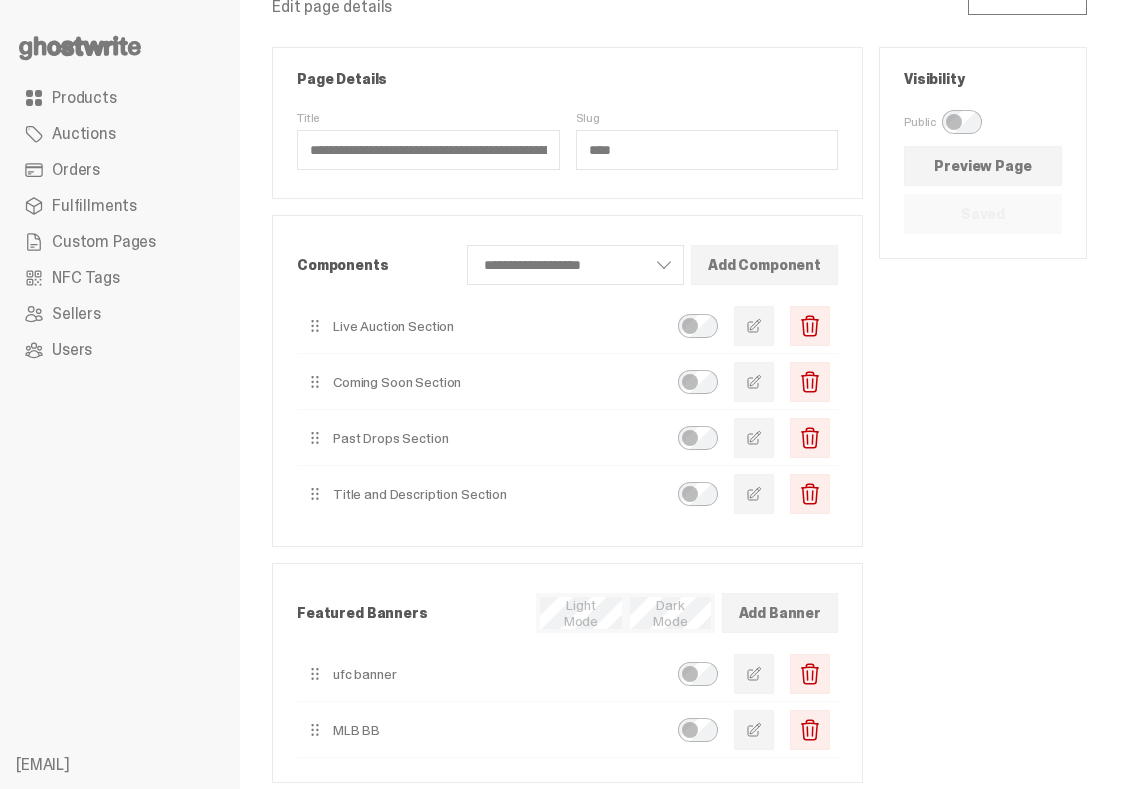 scroll, scrollTop: 58, scrollLeft: 0, axis: vertical 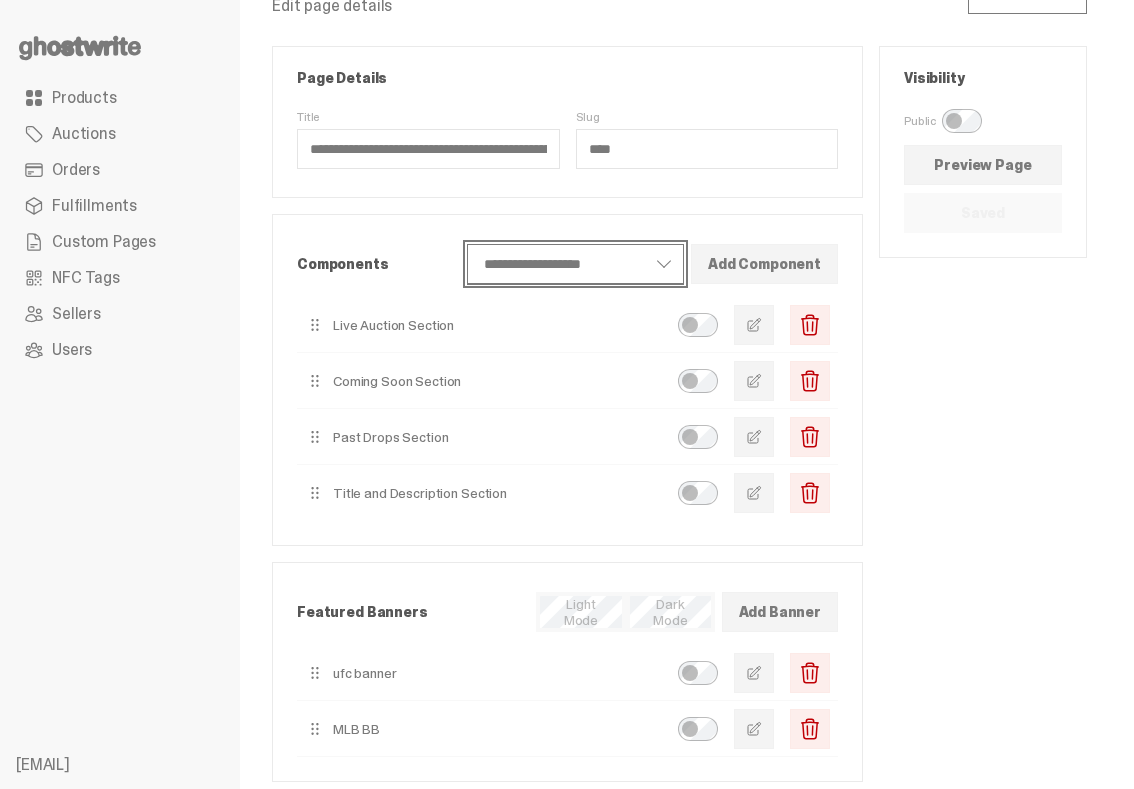 click on "**********" at bounding box center [576, 264] 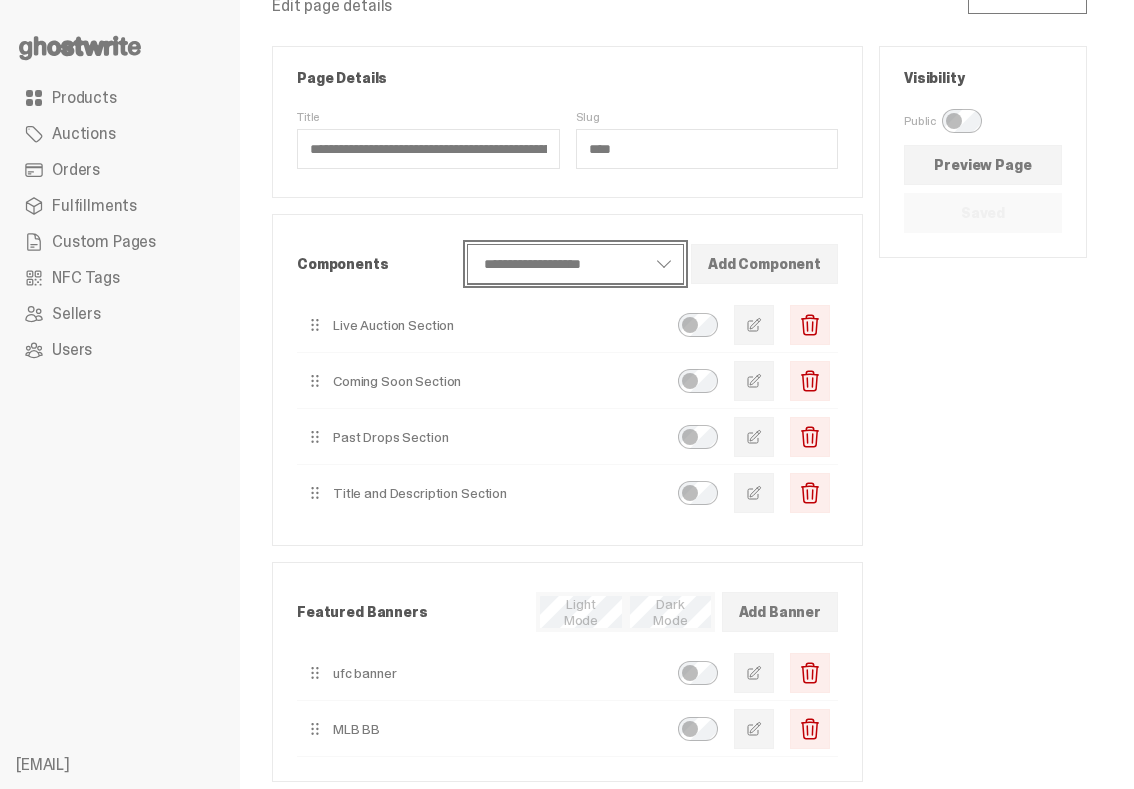 scroll, scrollTop: 47, scrollLeft: 0, axis: vertical 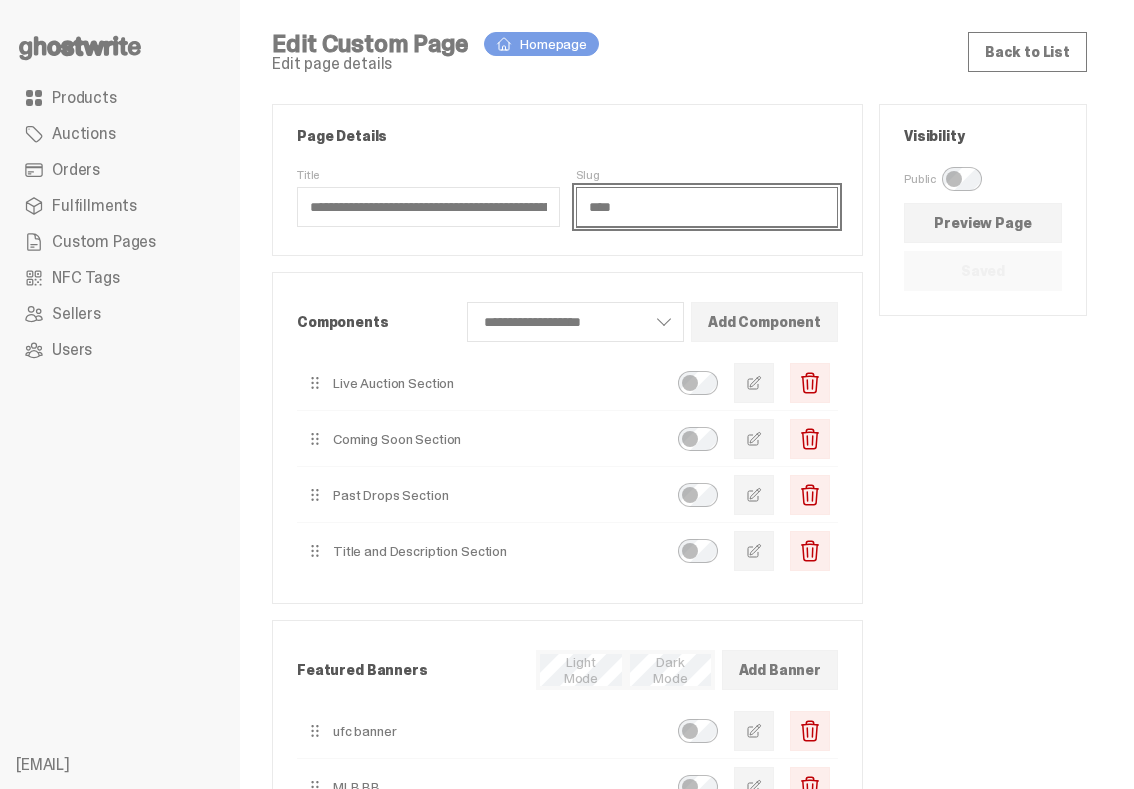 click on "****" at bounding box center [707, 207] 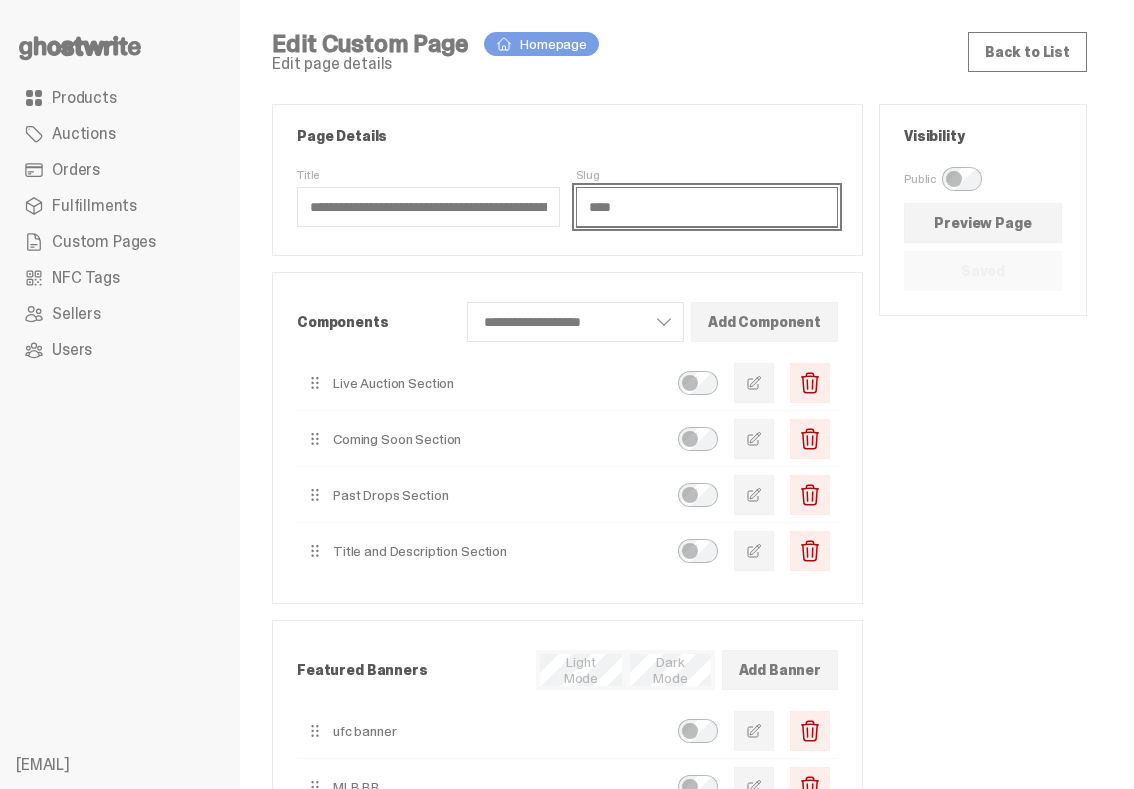 click on "****" at bounding box center [707, 207] 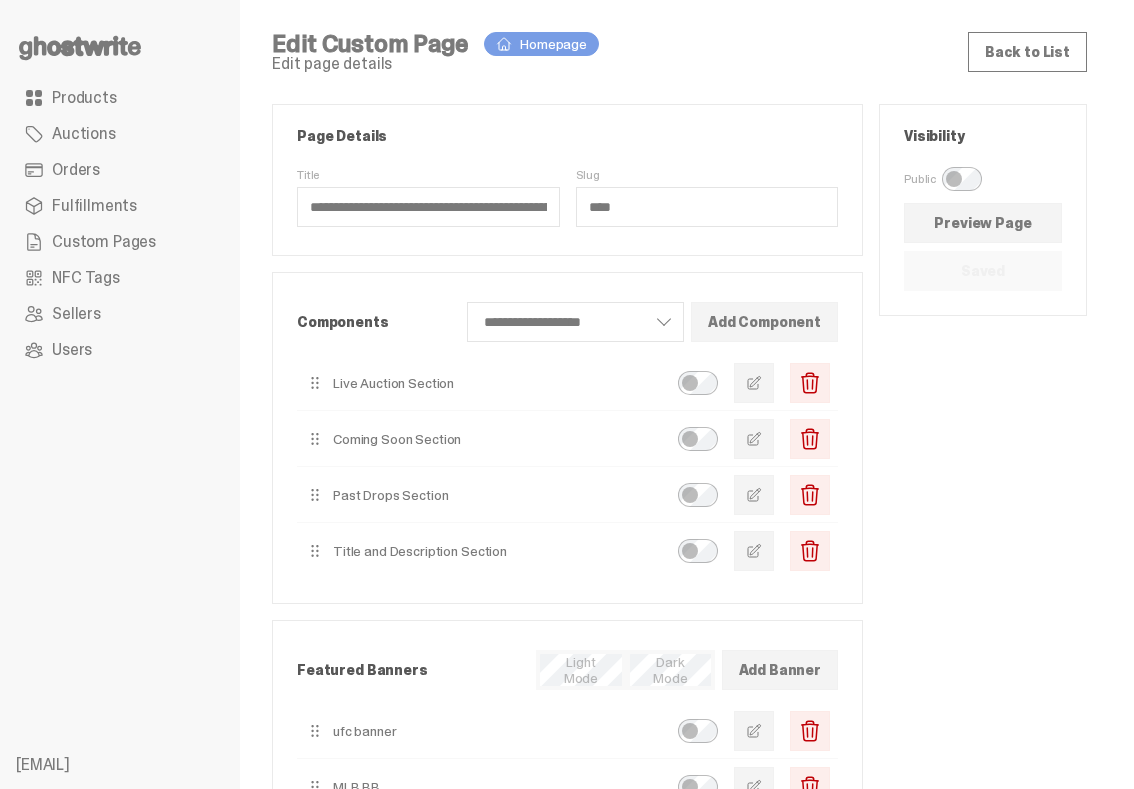 click on "Slug
****" at bounding box center [707, 197] 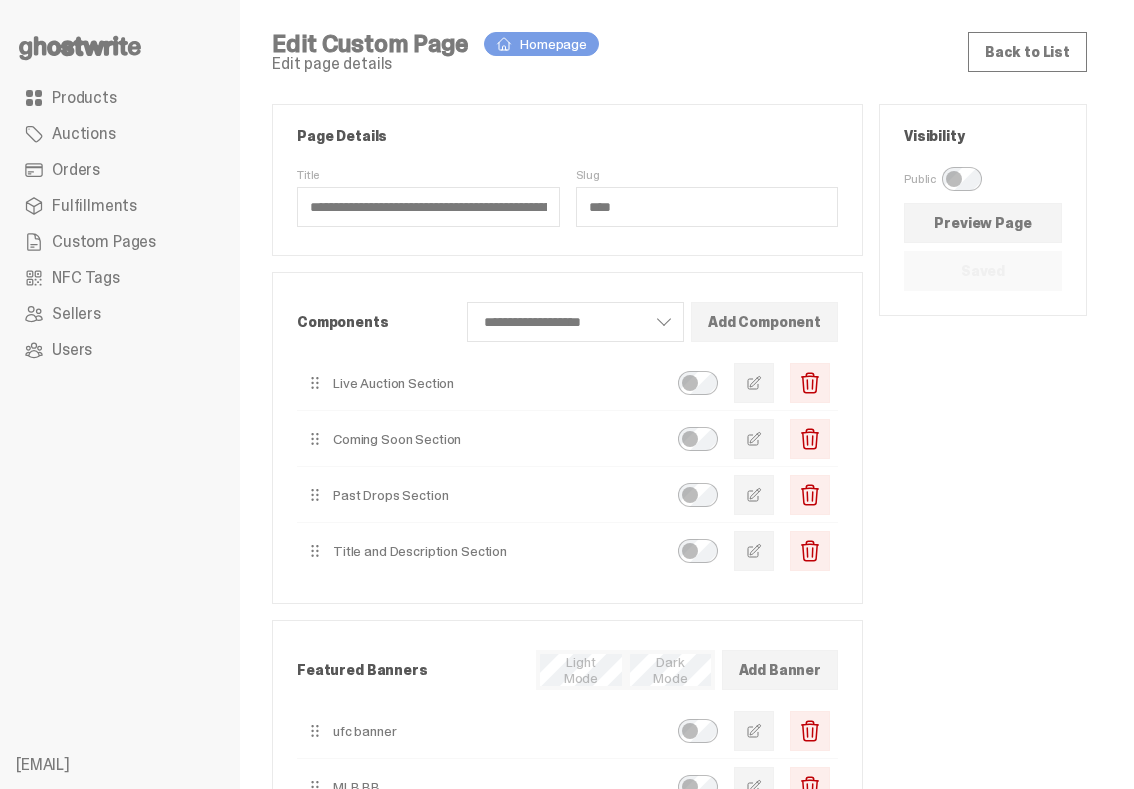 drag, startPoint x: 484, startPoint y: 41, endPoint x: 559, endPoint y: 43, distance: 75.026665 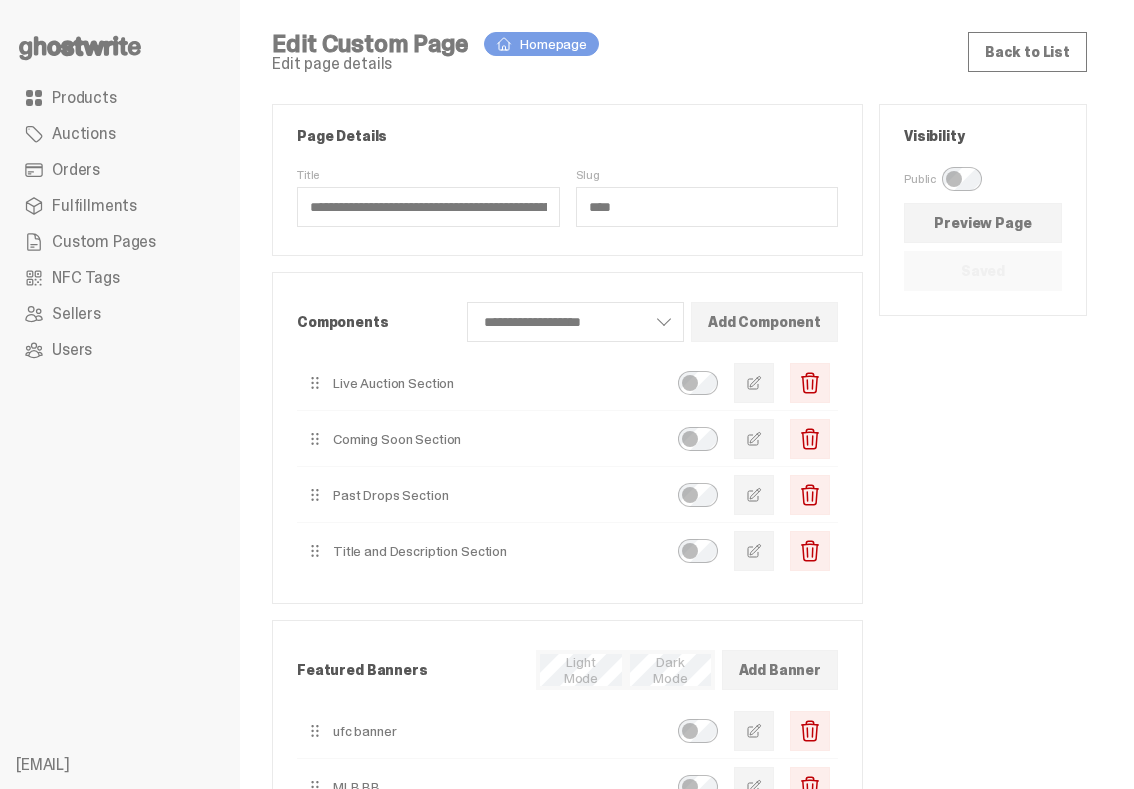 click on "Homepage" at bounding box center (541, 44) 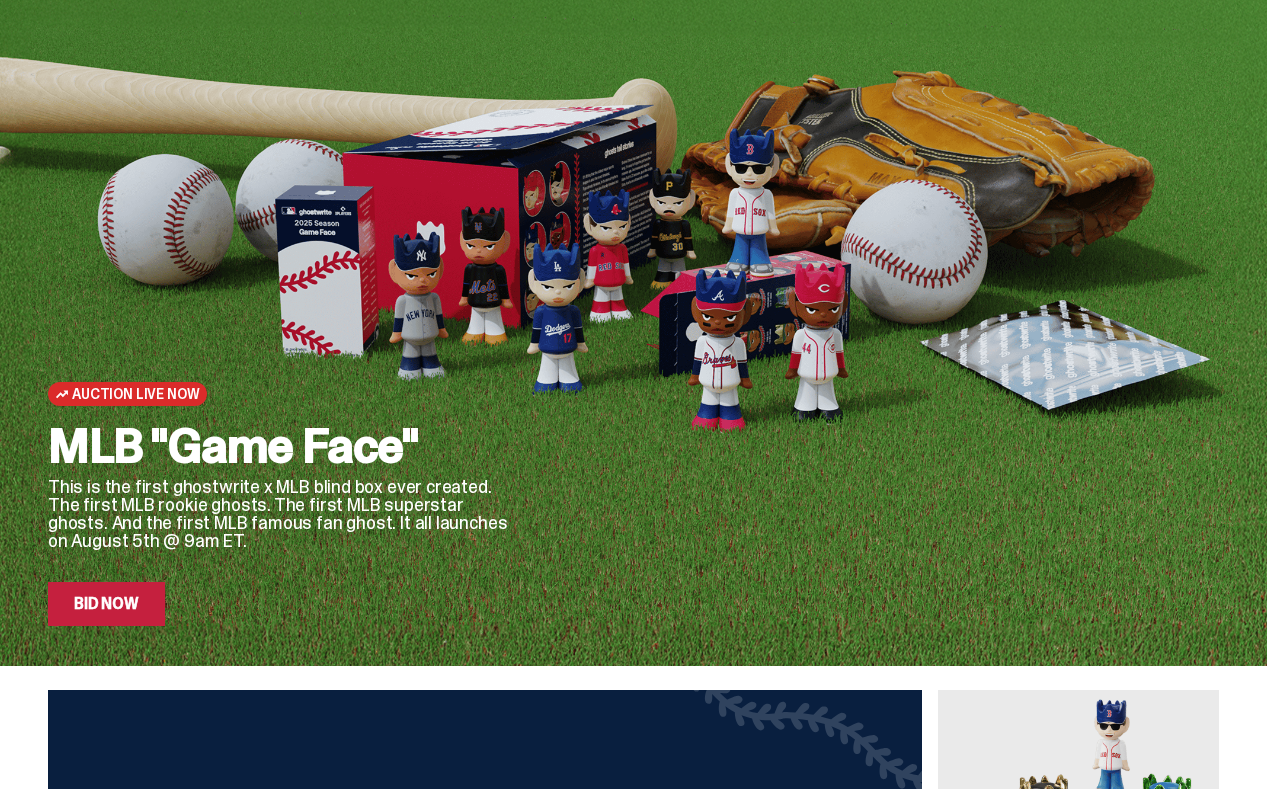 scroll, scrollTop: 0, scrollLeft: 0, axis: both 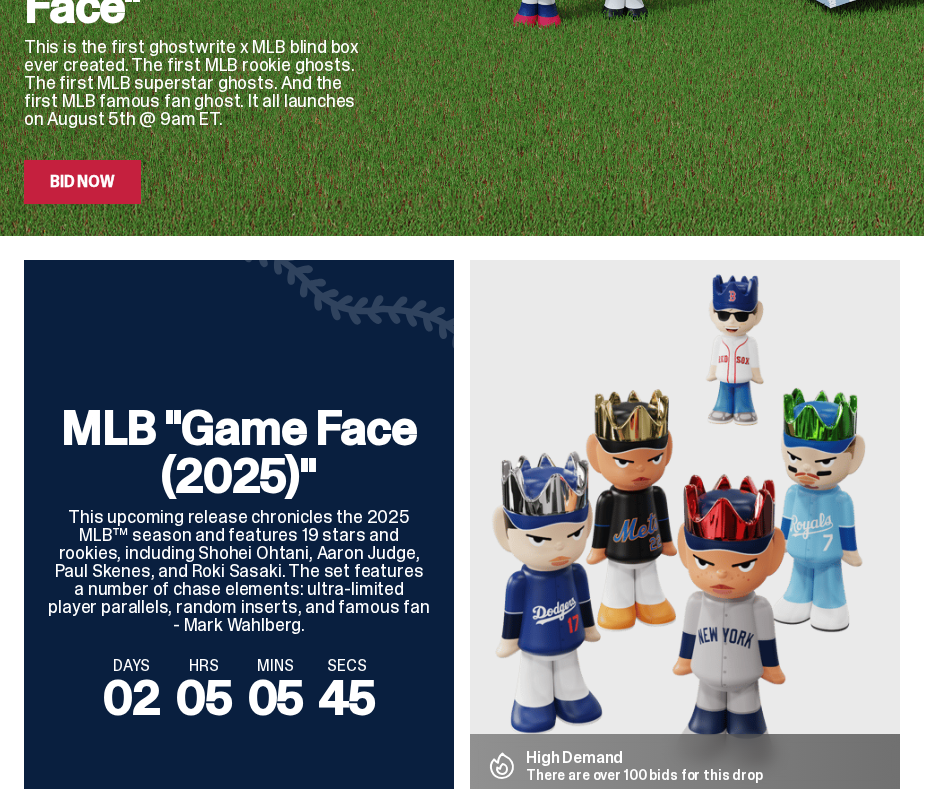 click at bounding box center [685, 529] 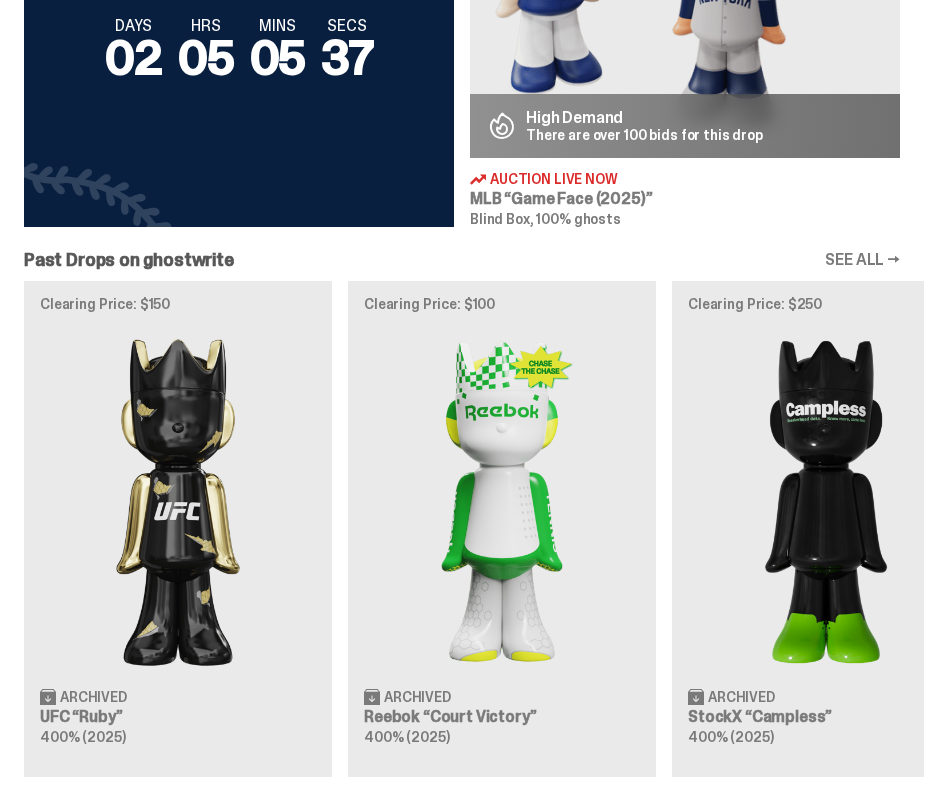 scroll, scrollTop: 1068, scrollLeft: 0, axis: vertical 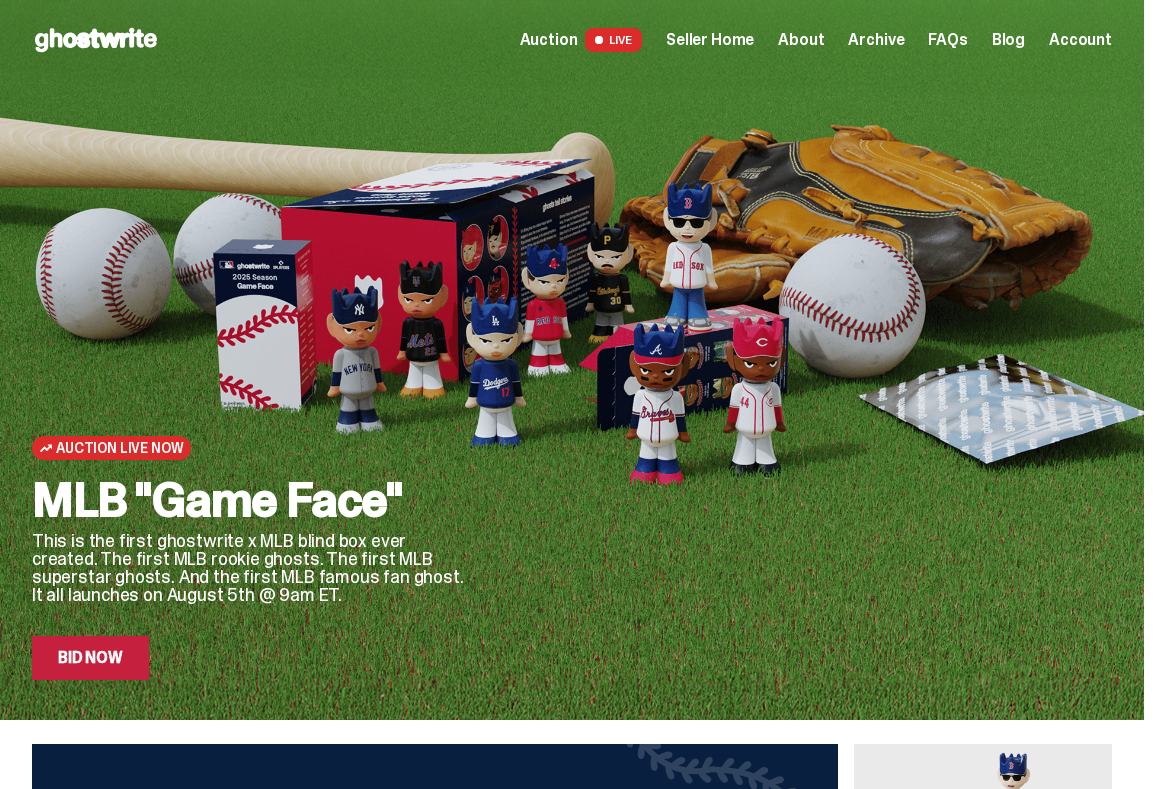 click on "Seller Home" at bounding box center (710, 40) 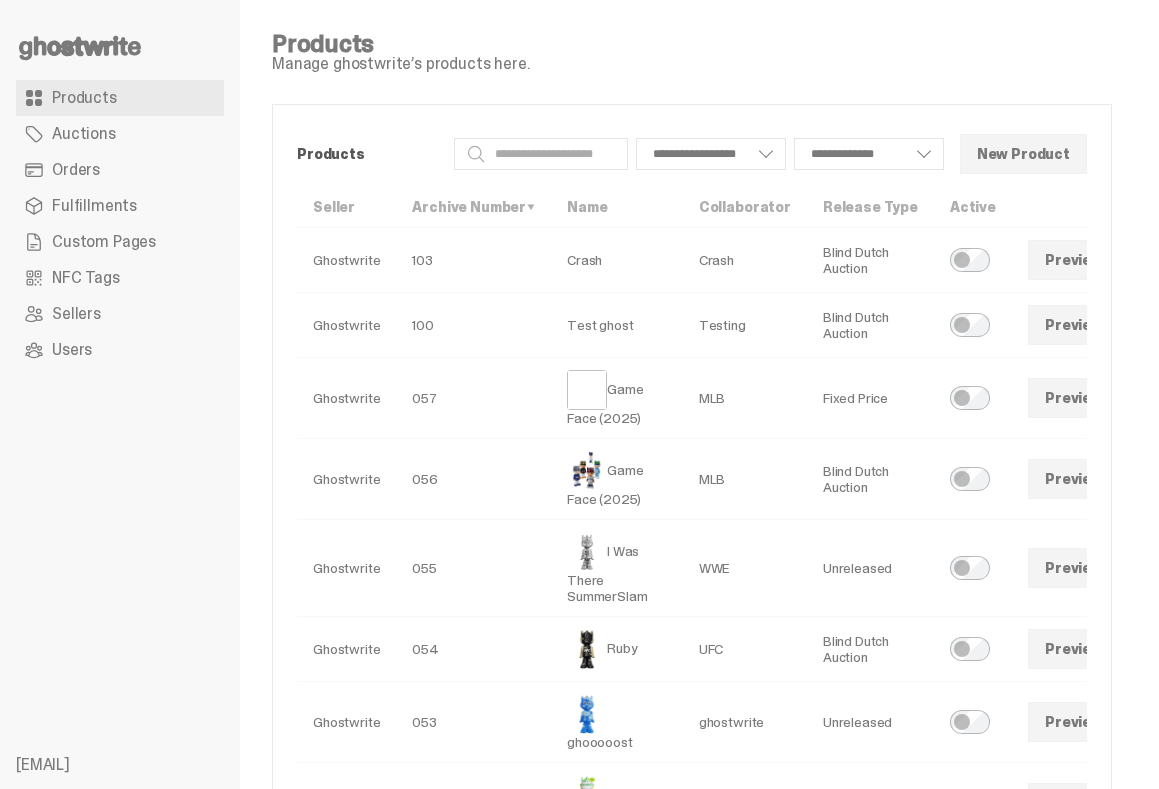 scroll, scrollTop: 0, scrollLeft: 0, axis: both 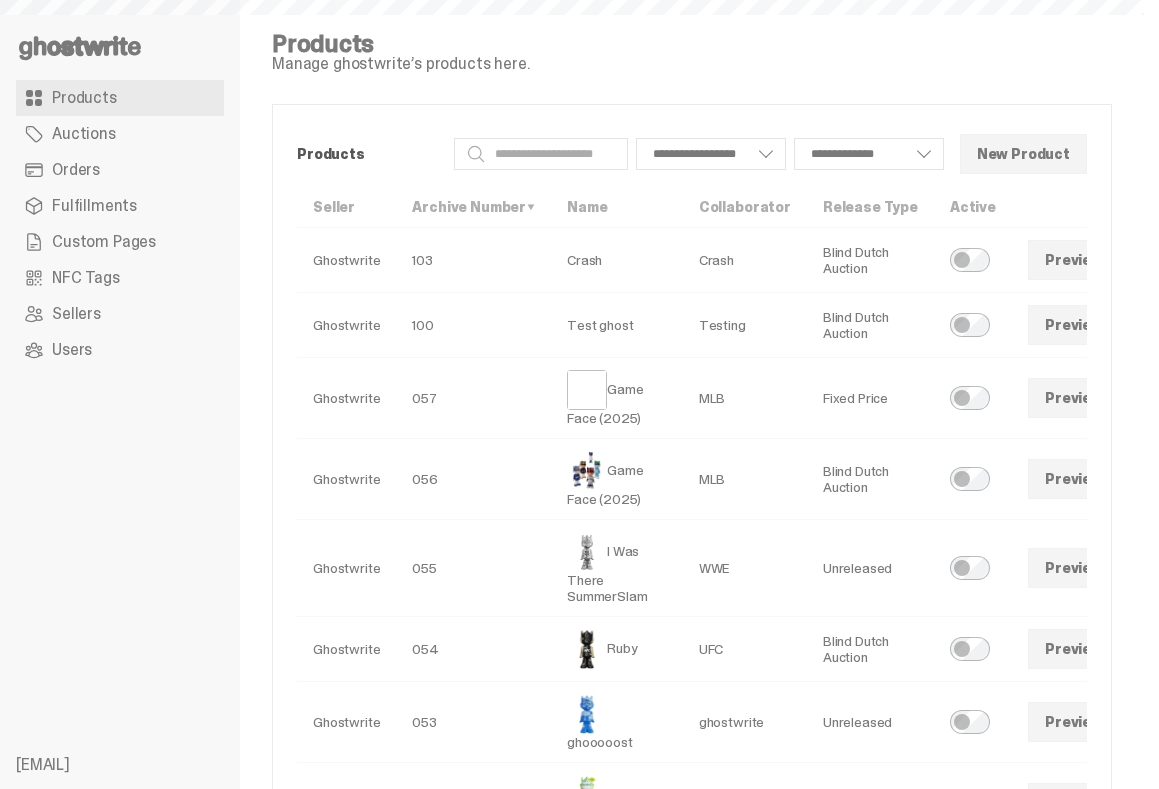 select 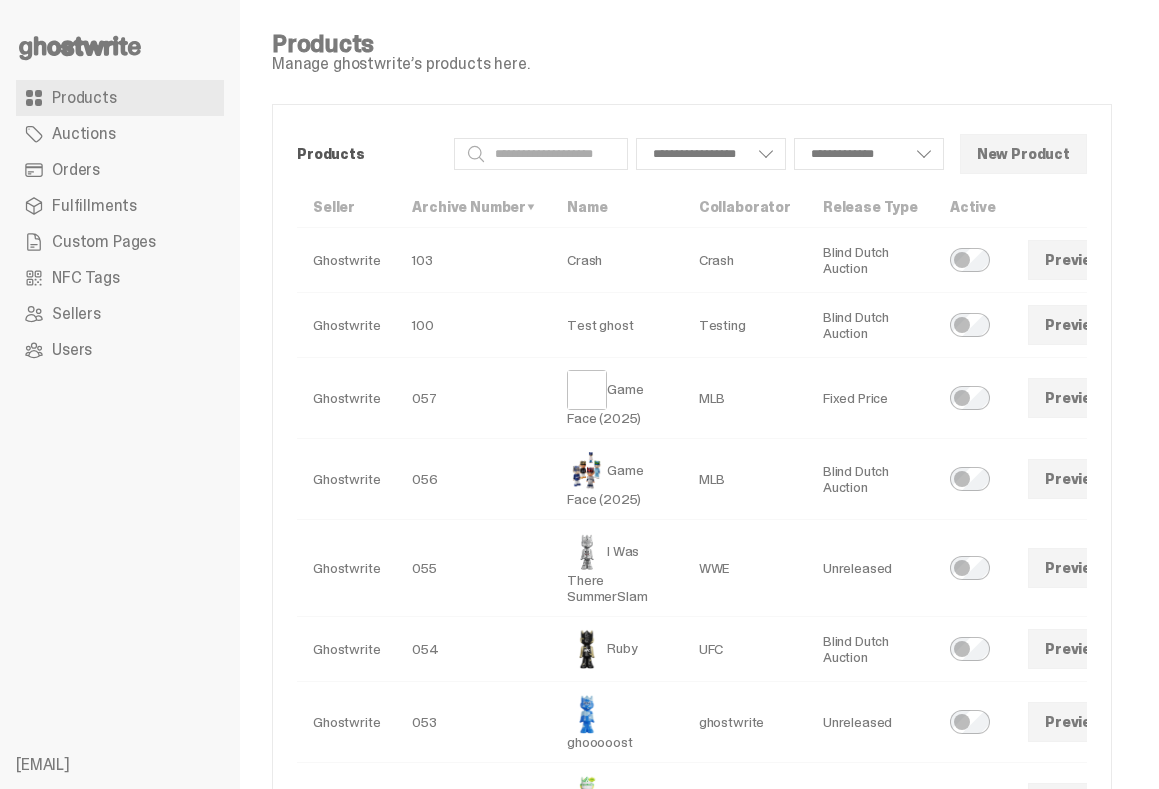 click on "Custom Pages" at bounding box center [104, 242] 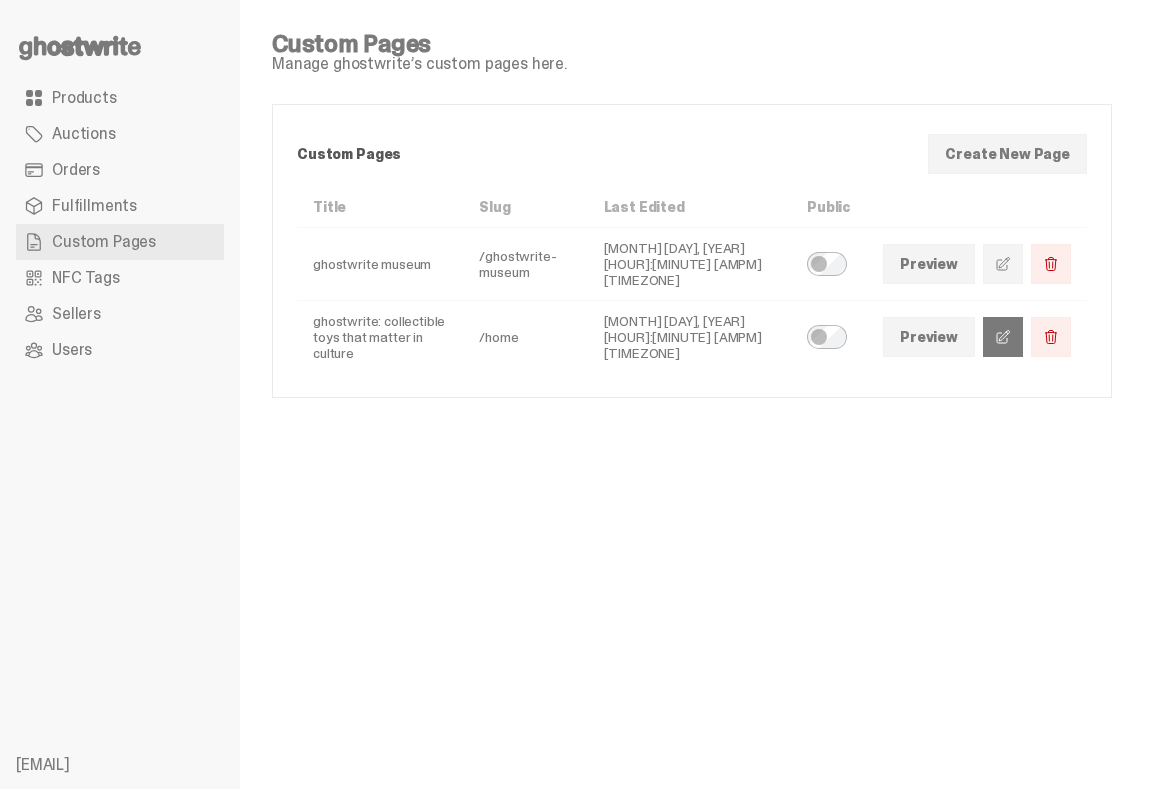 click at bounding box center [1003, 337] 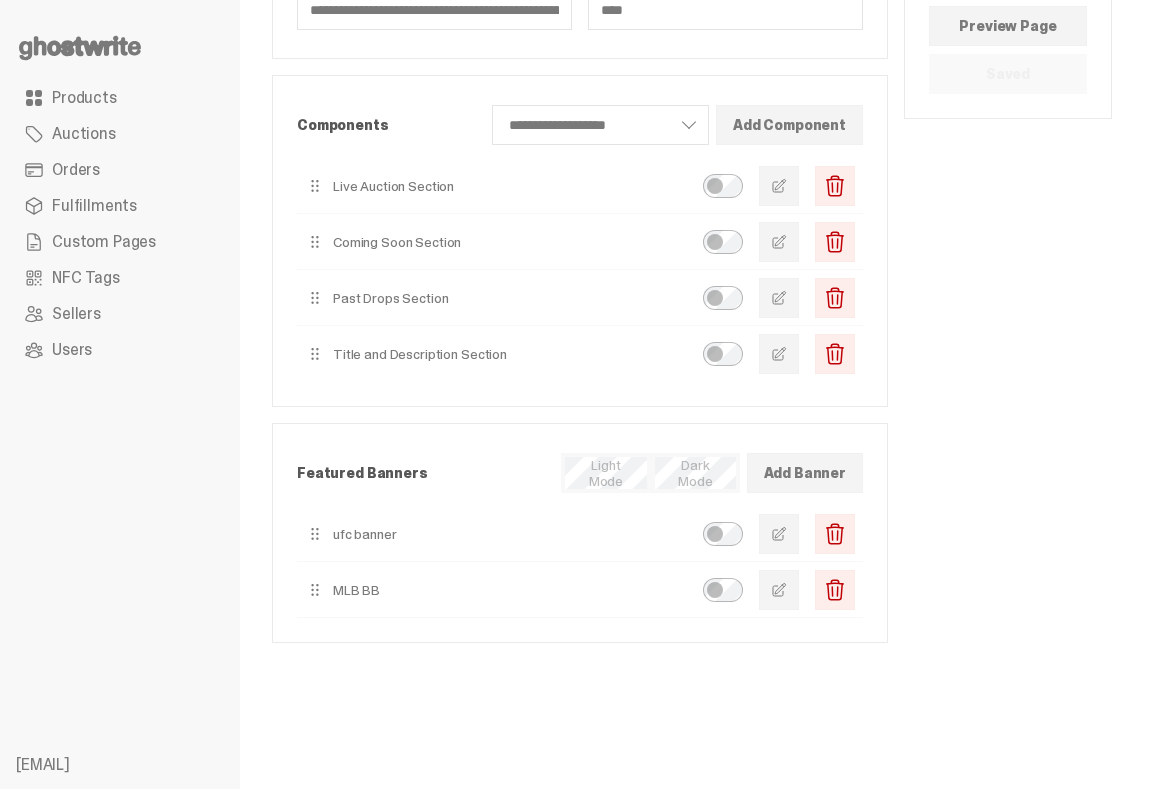 scroll, scrollTop: 228, scrollLeft: 0, axis: vertical 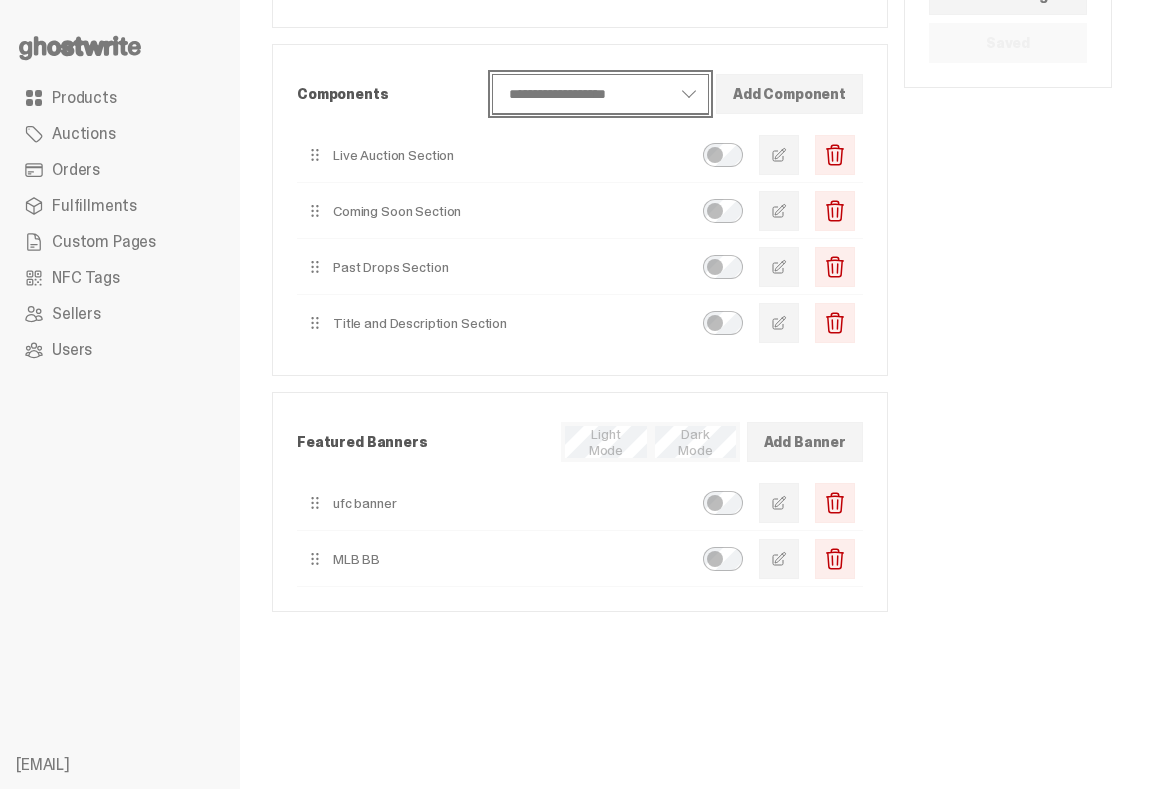 click on "**********" at bounding box center (601, 94) 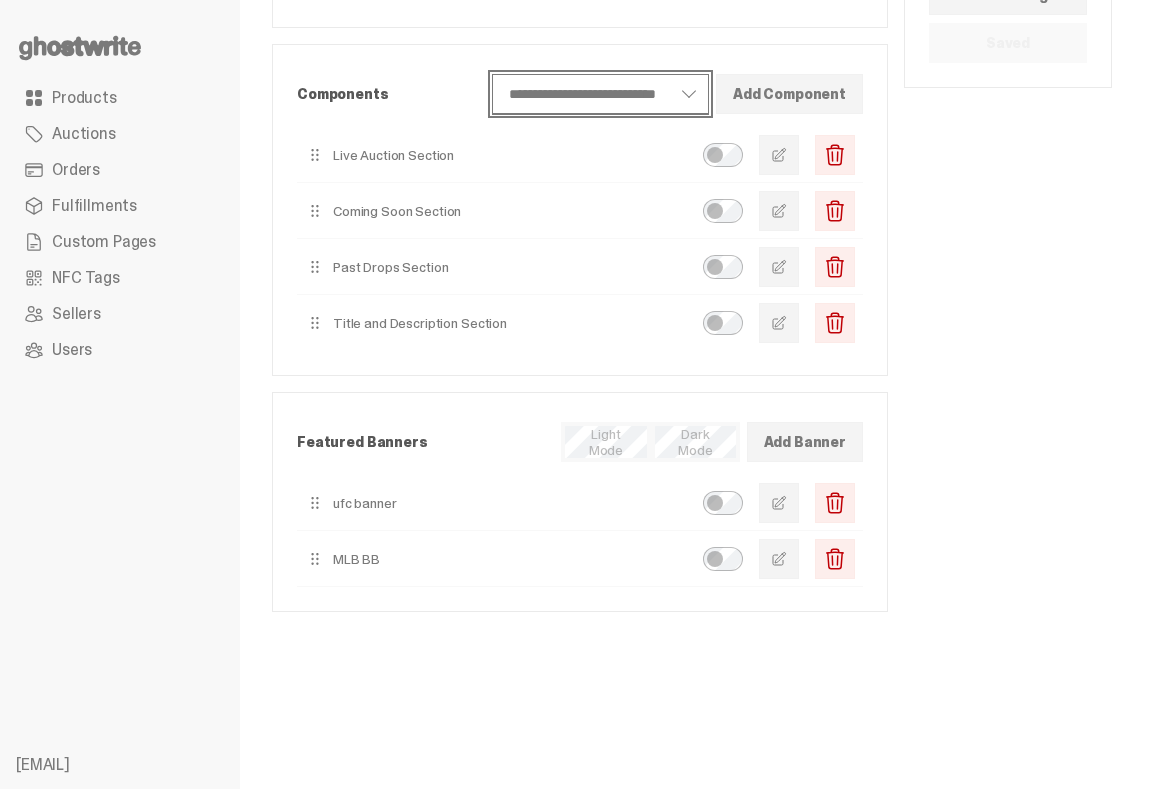click on "**********" at bounding box center (601, 94) 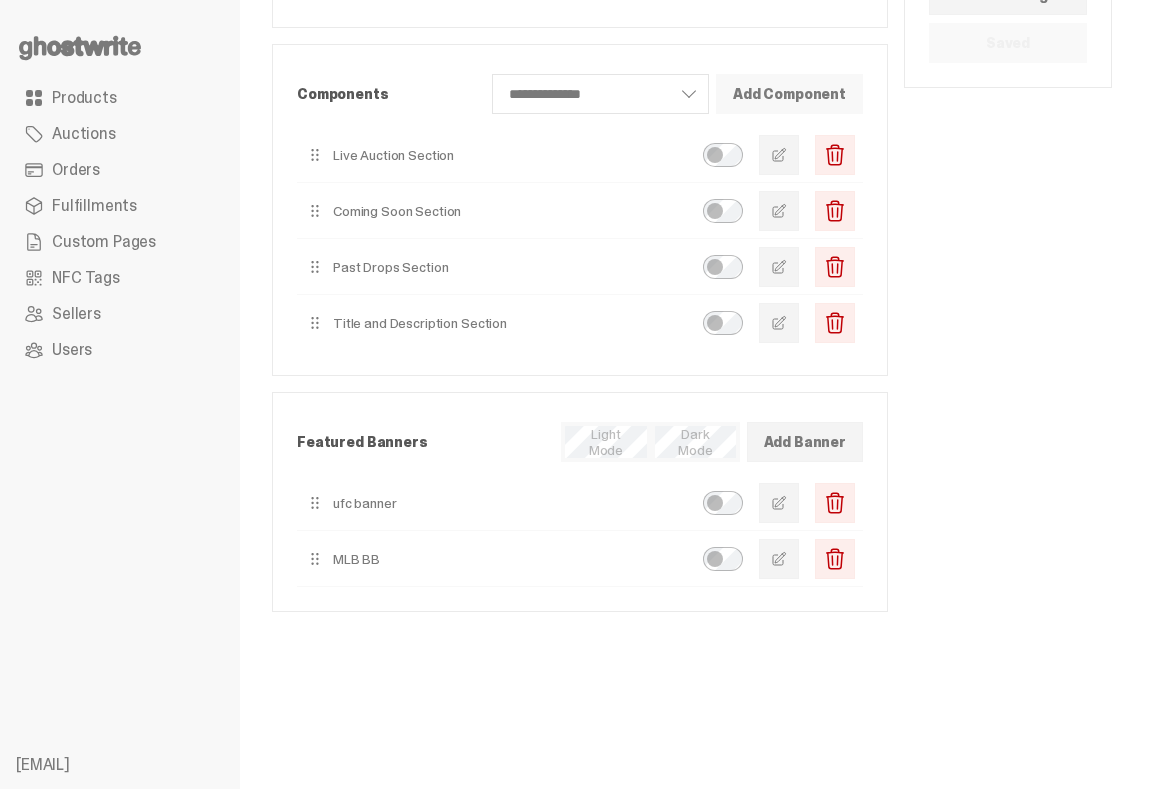 click on "Add Component" at bounding box center (789, 94) 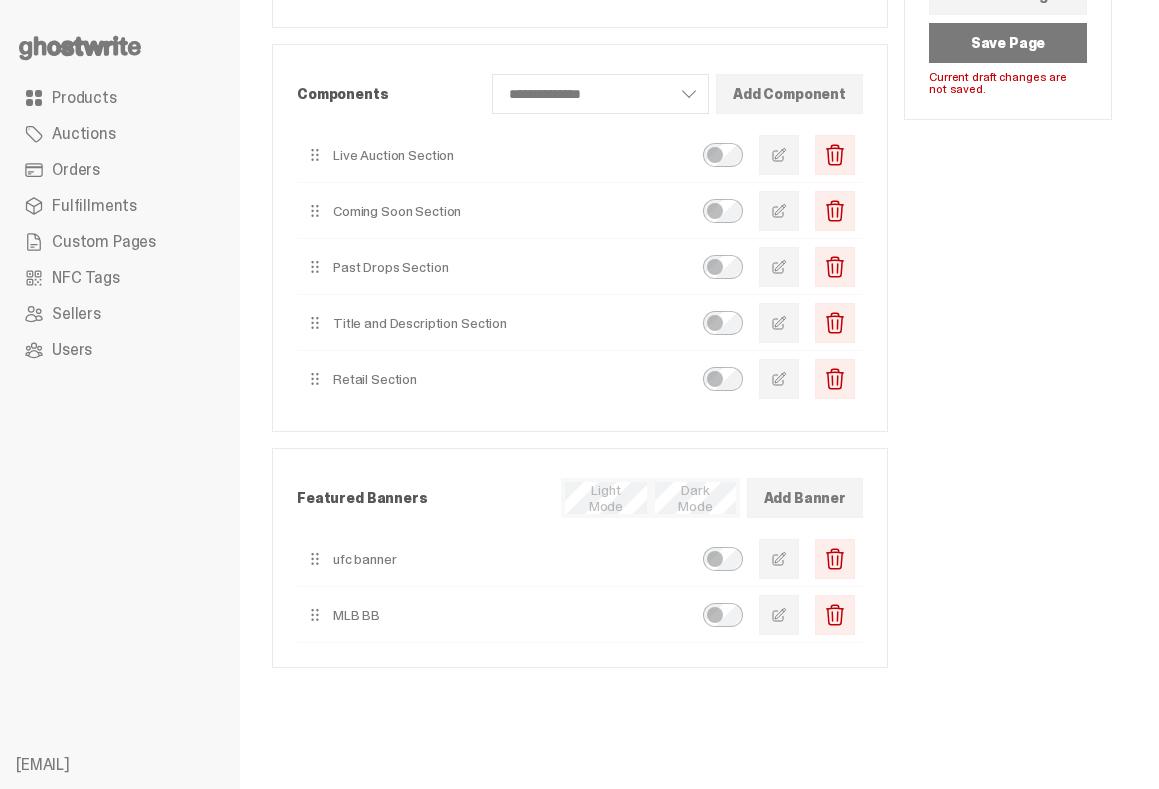type 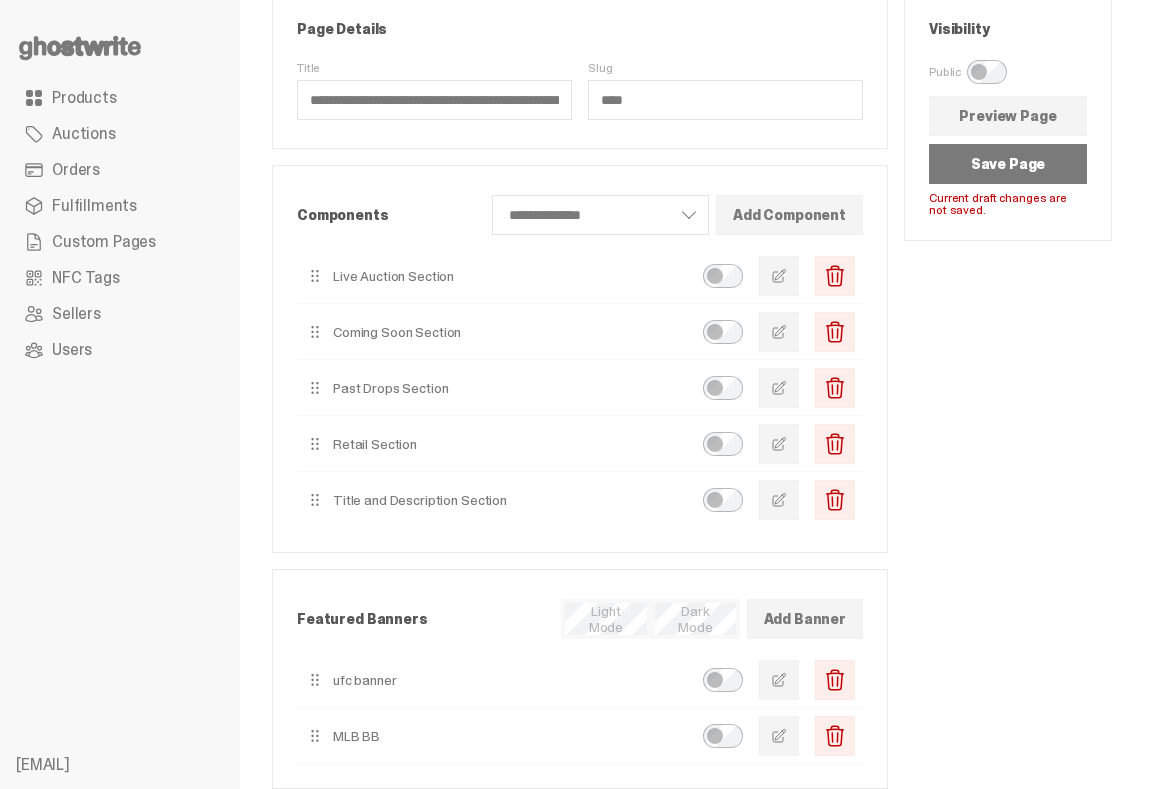scroll, scrollTop: 91, scrollLeft: 0, axis: vertical 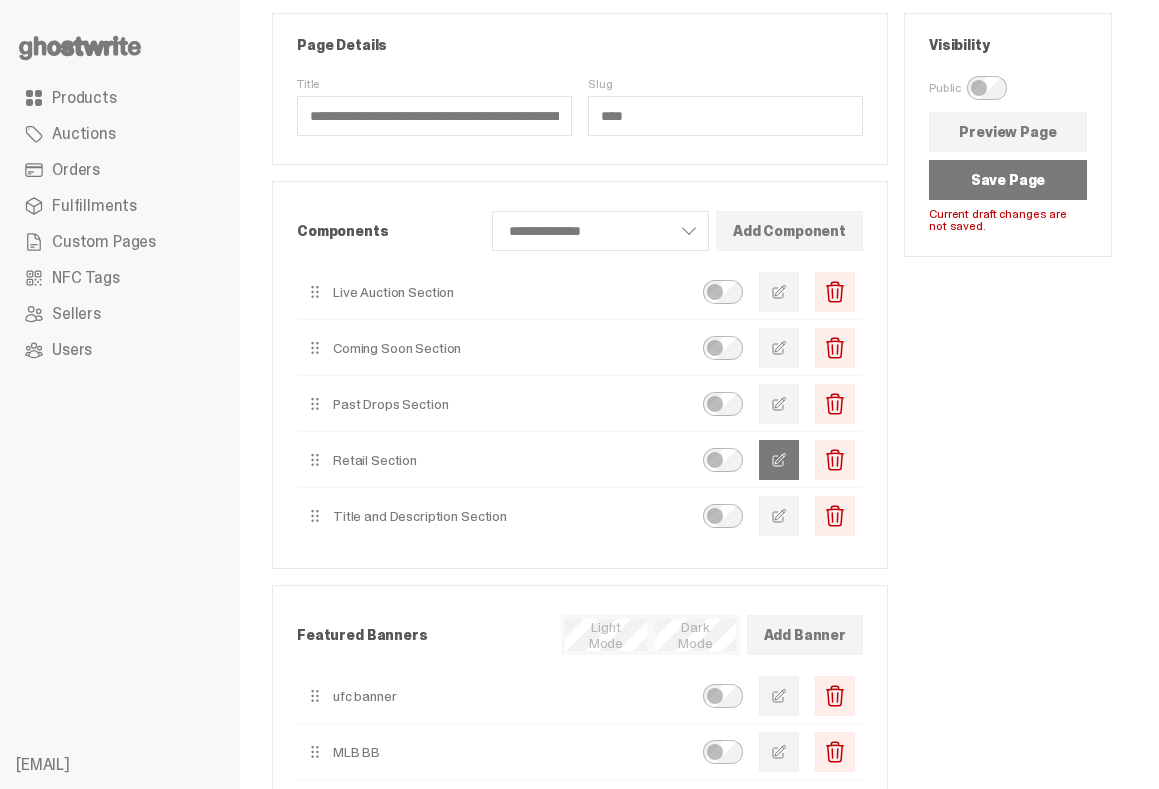 click at bounding box center [779, 460] 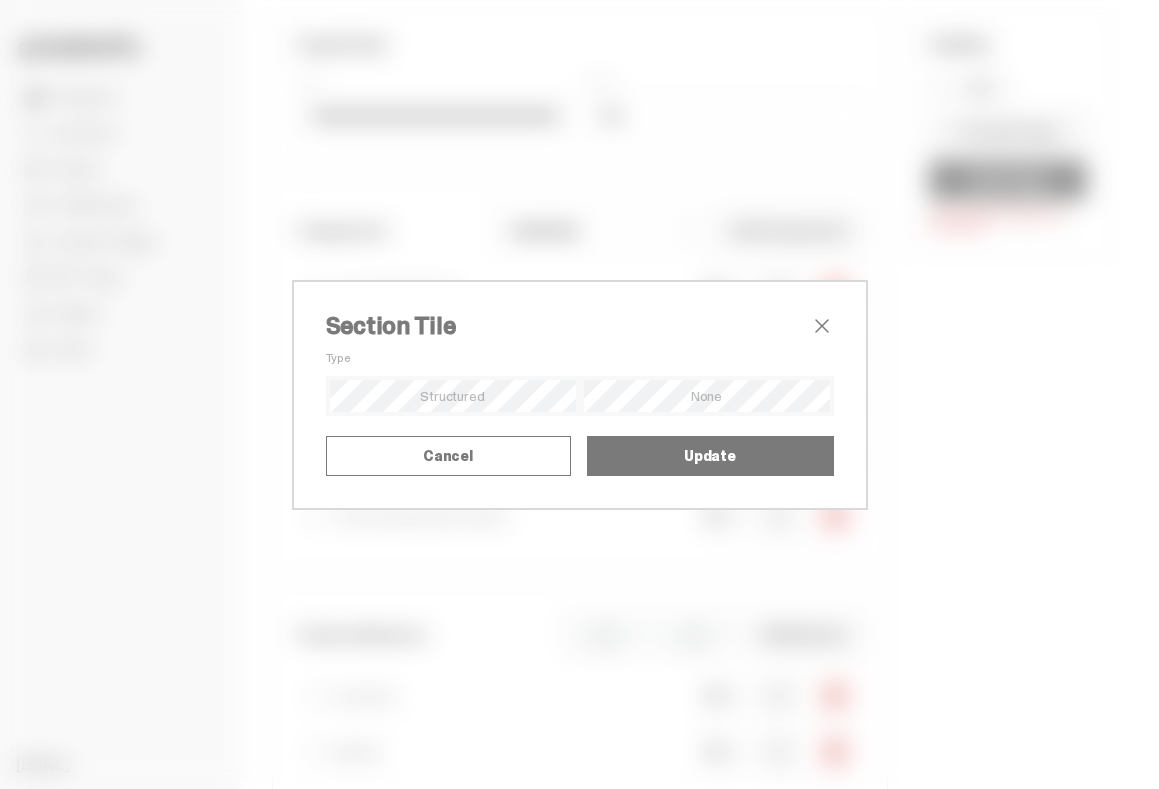 click on "Title" at bounding box center [0, 0] 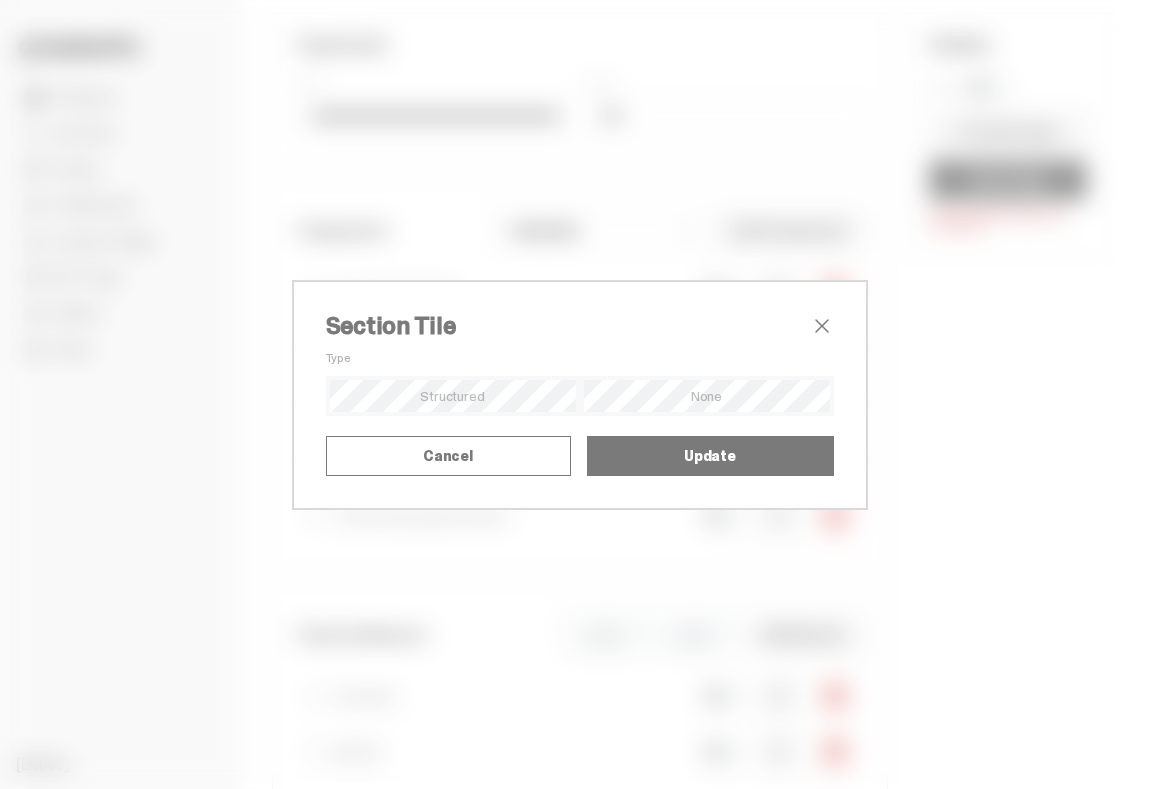 click on "Body" at bounding box center [0, 0] 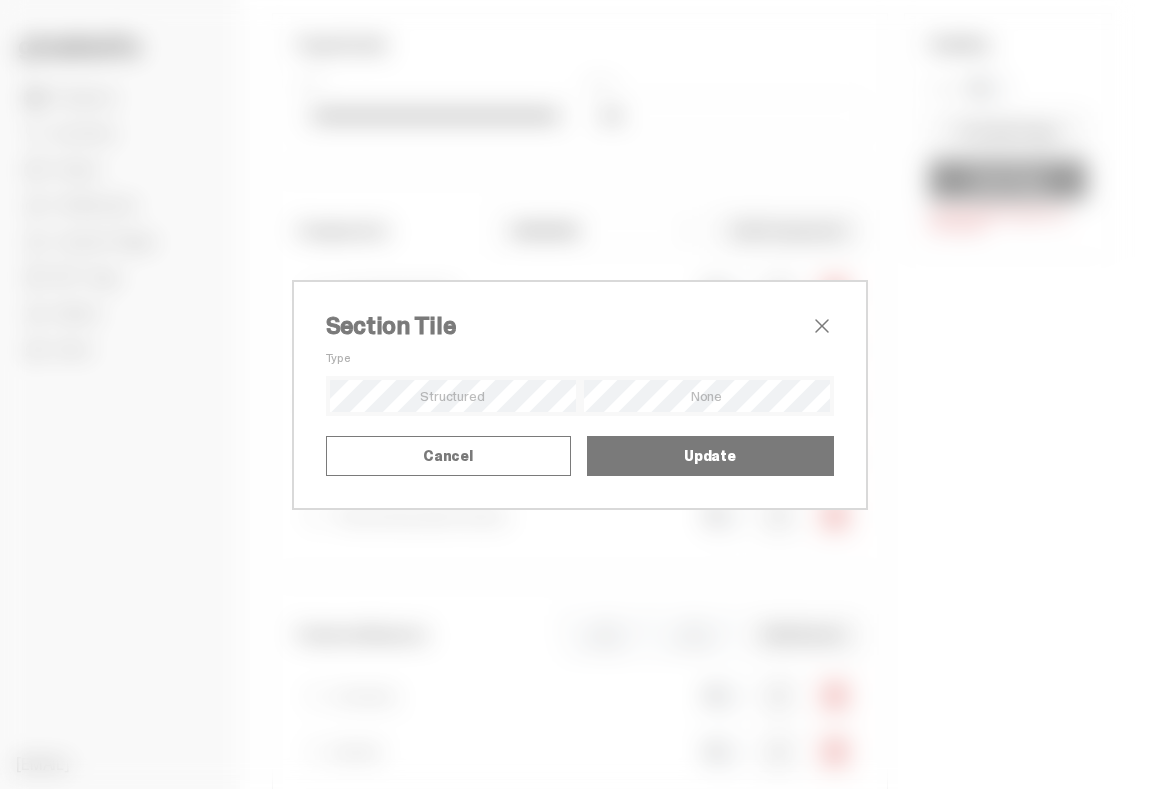 type on "**********" 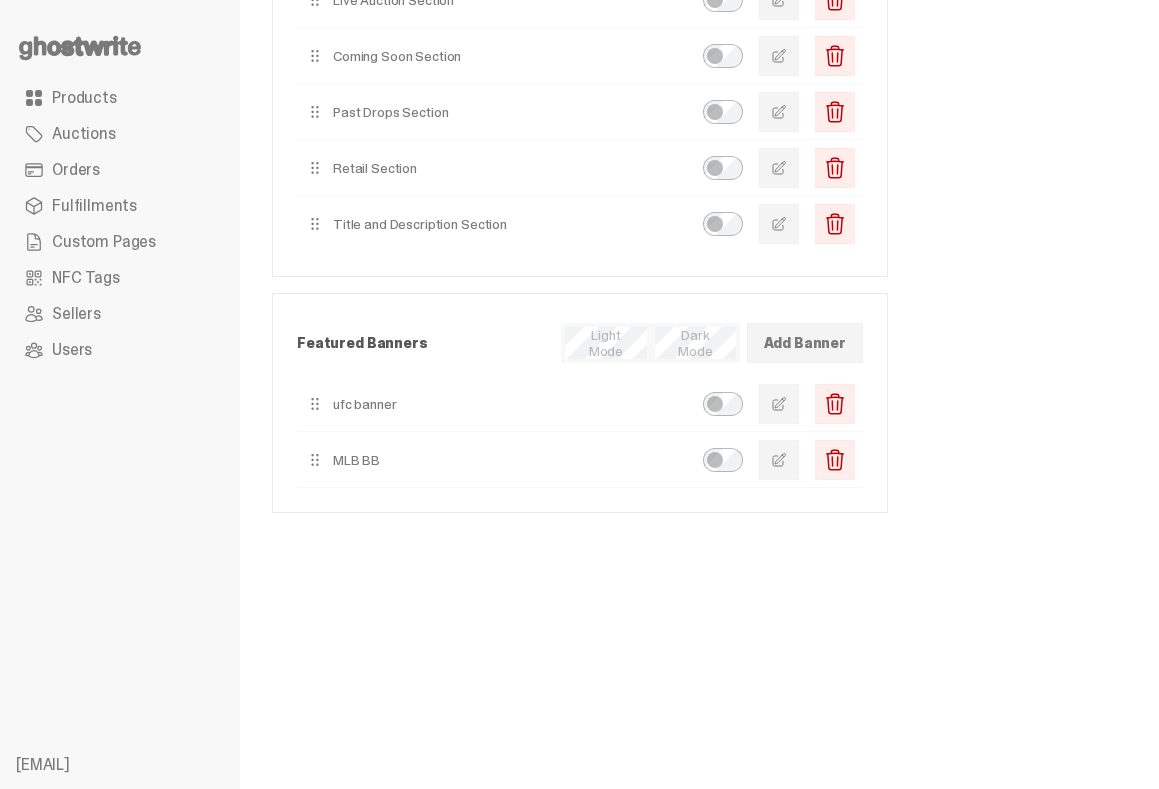 scroll, scrollTop: 393, scrollLeft: 0, axis: vertical 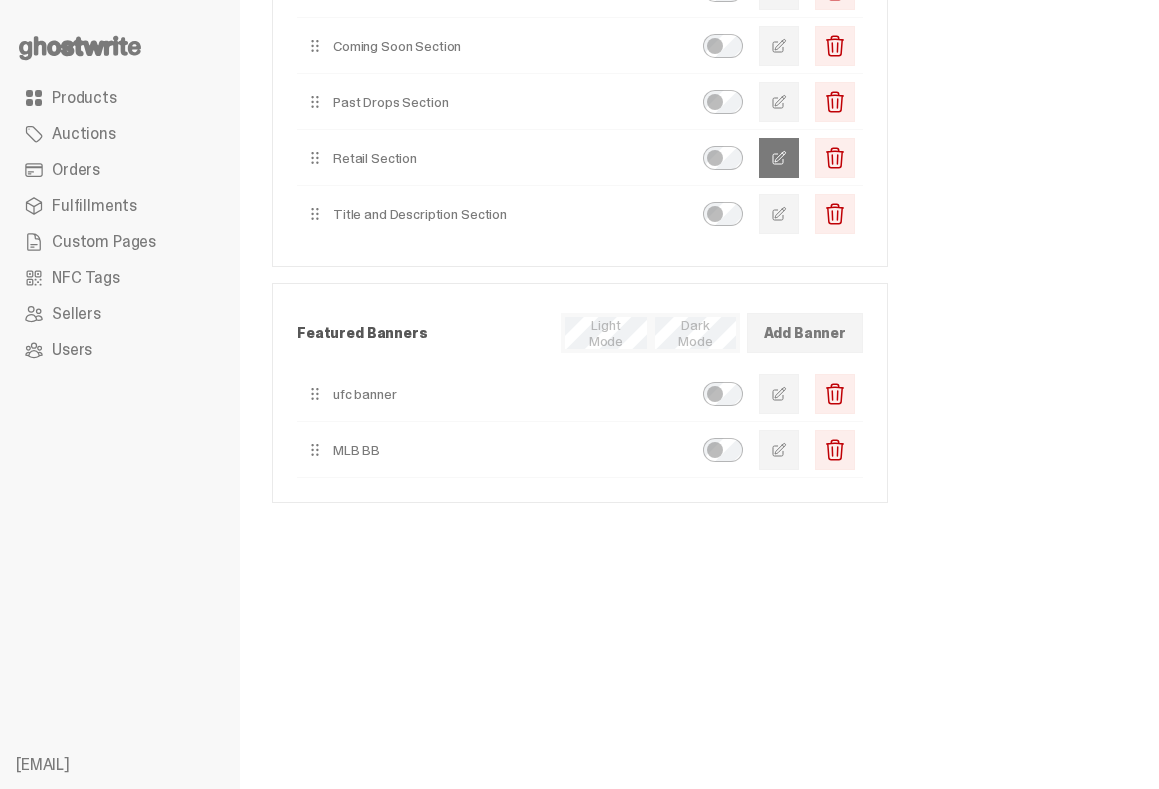 click at bounding box center [779, 158] 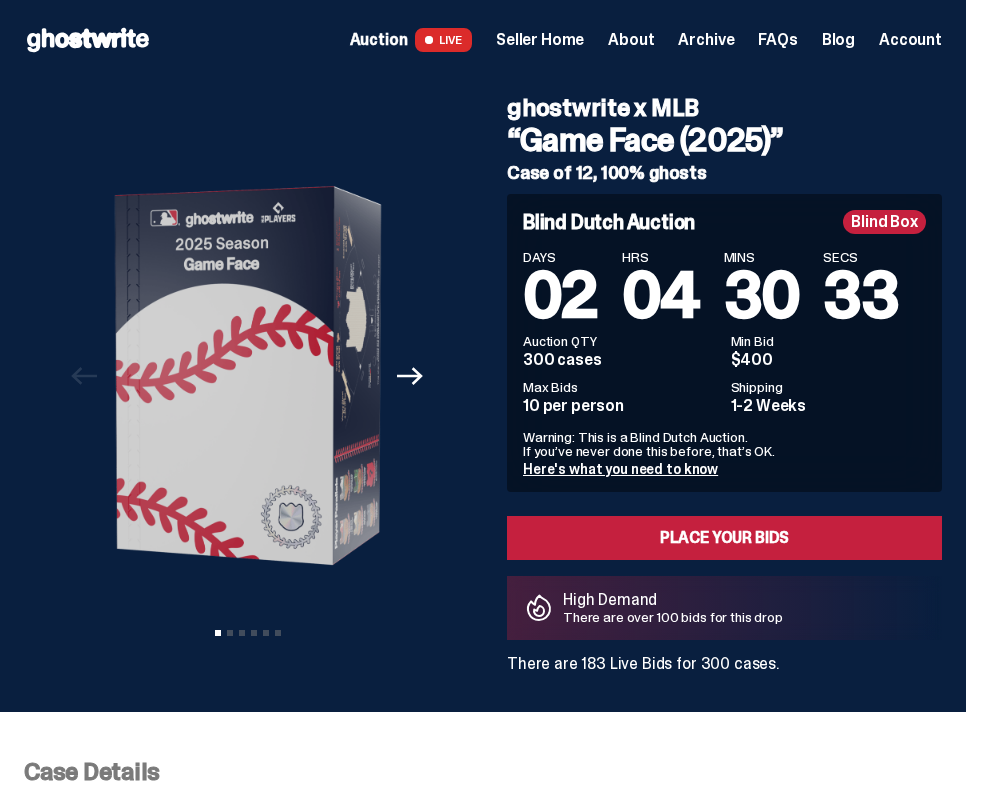 scroll, scrollTop: 892, scrollLeft: 0, axis: vertical 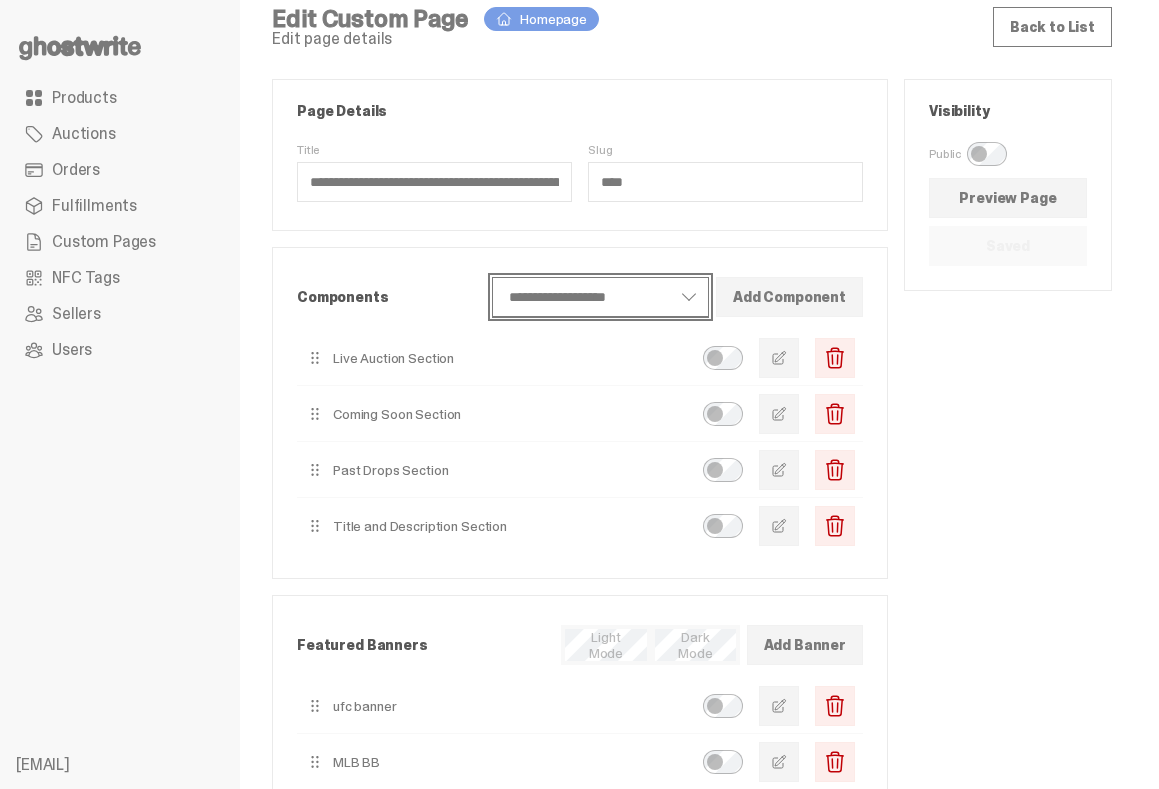 click on "**********" at bounding box center [601, 297] 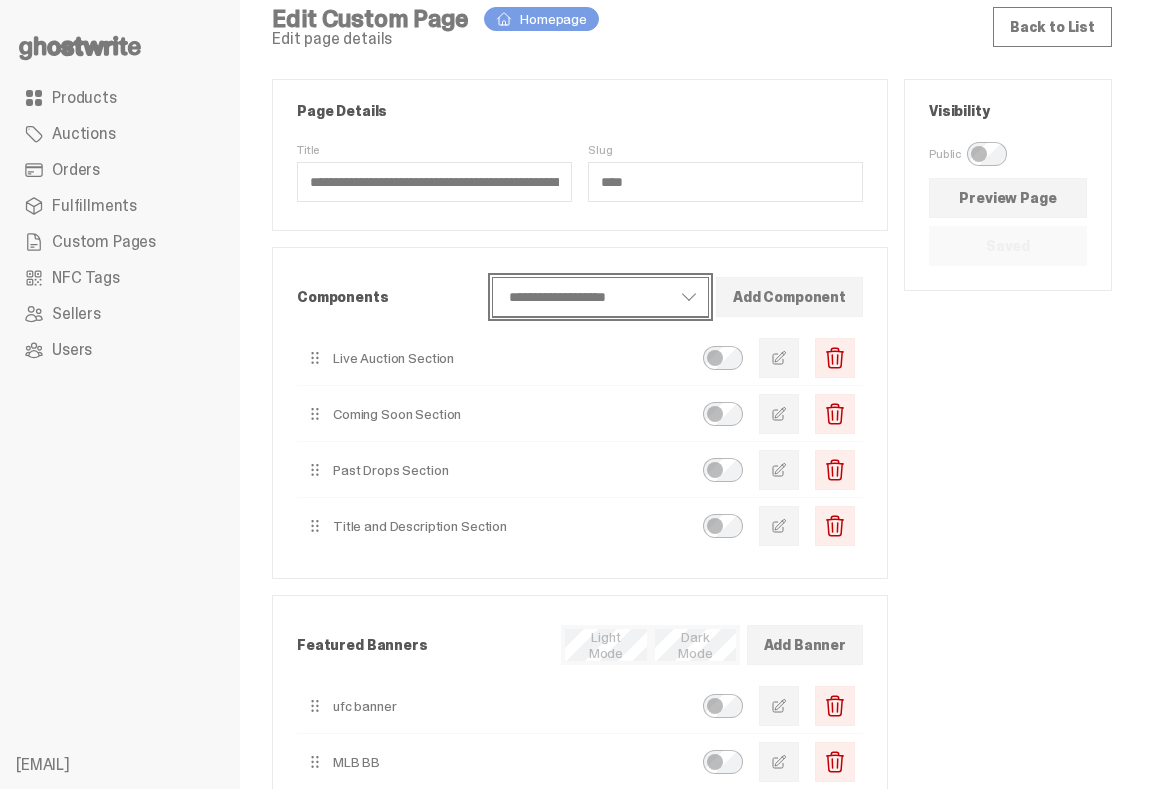 select on "**********" 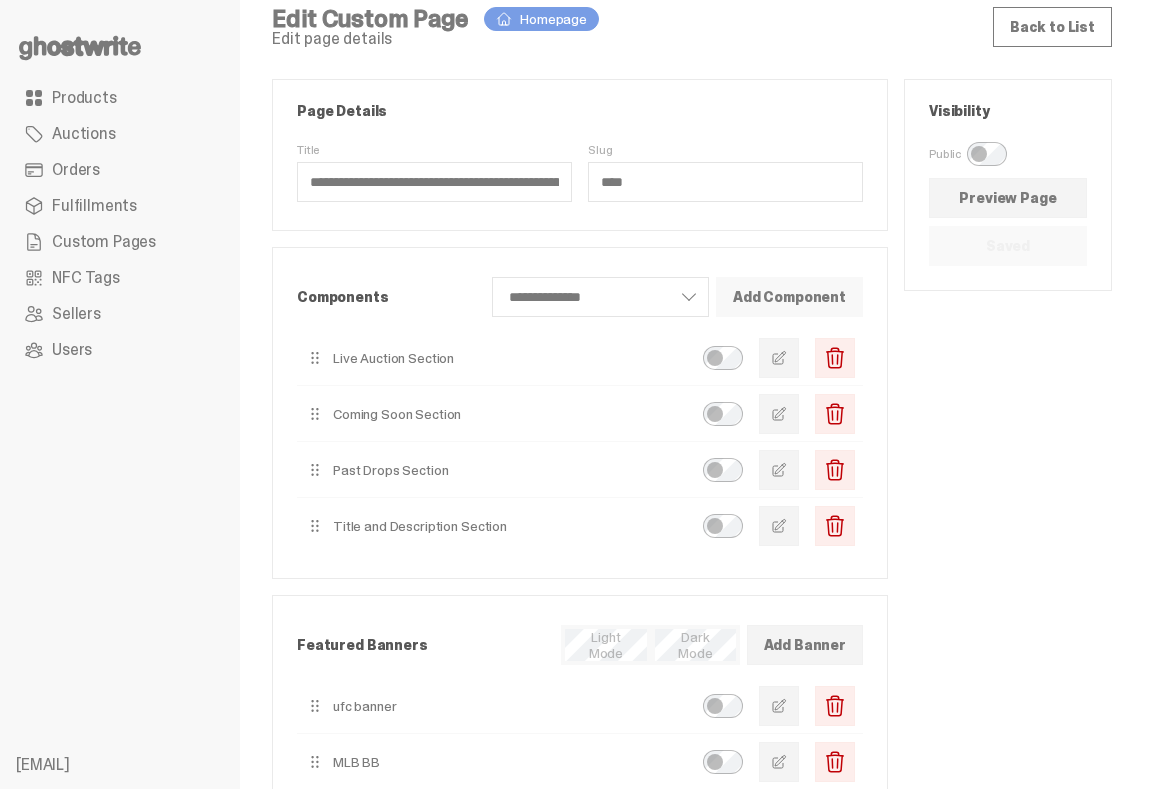 click on "Add Component" at bounding box center [789, 297] 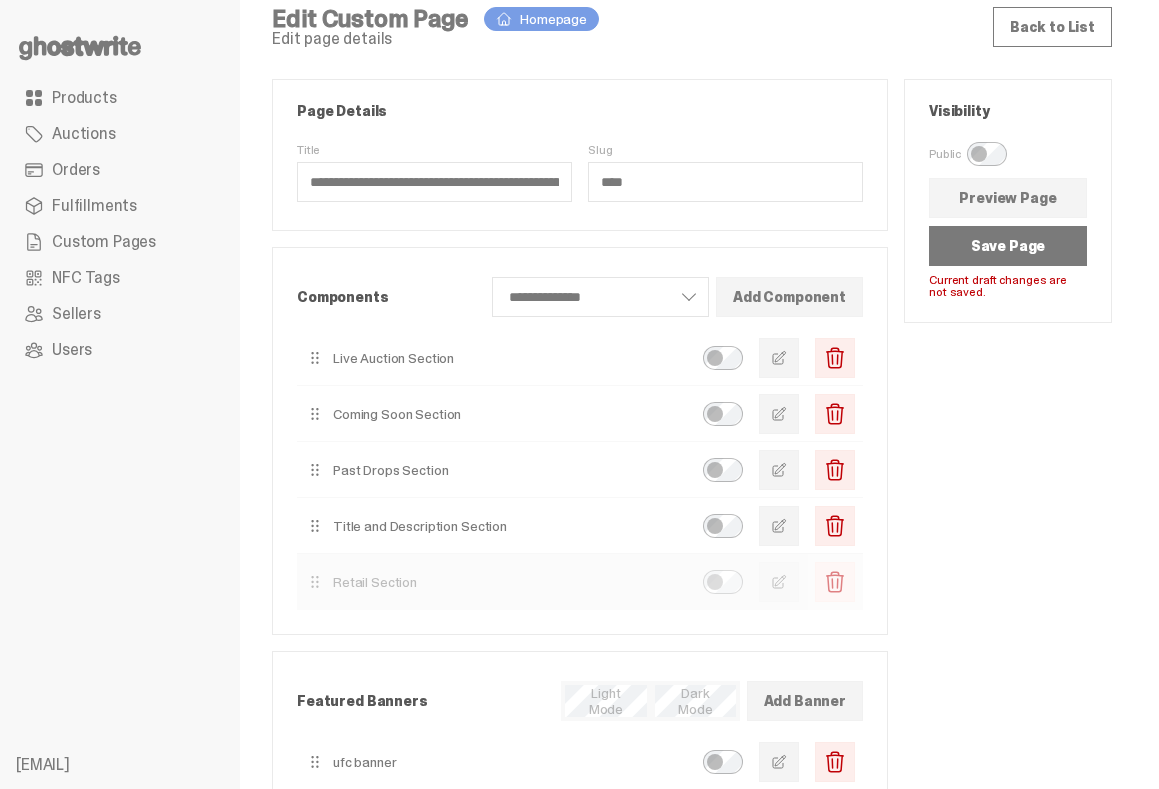 type 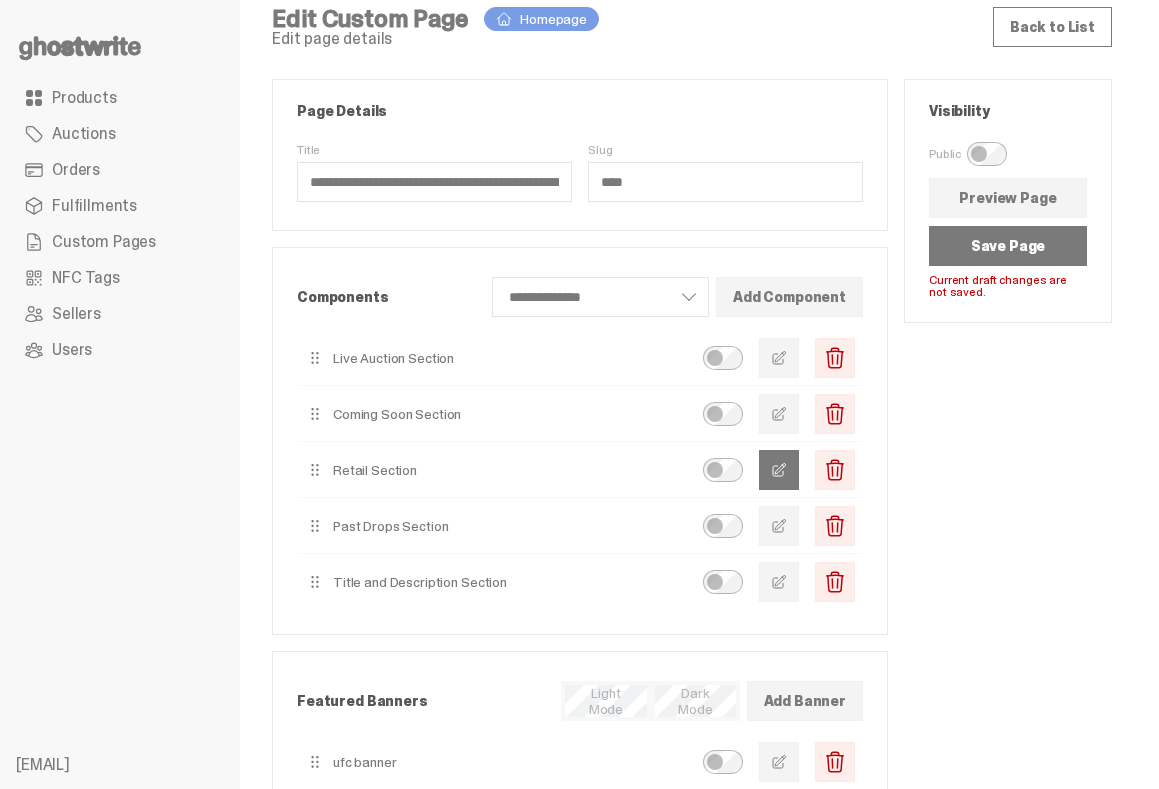 click at bounding box center (779, 470) 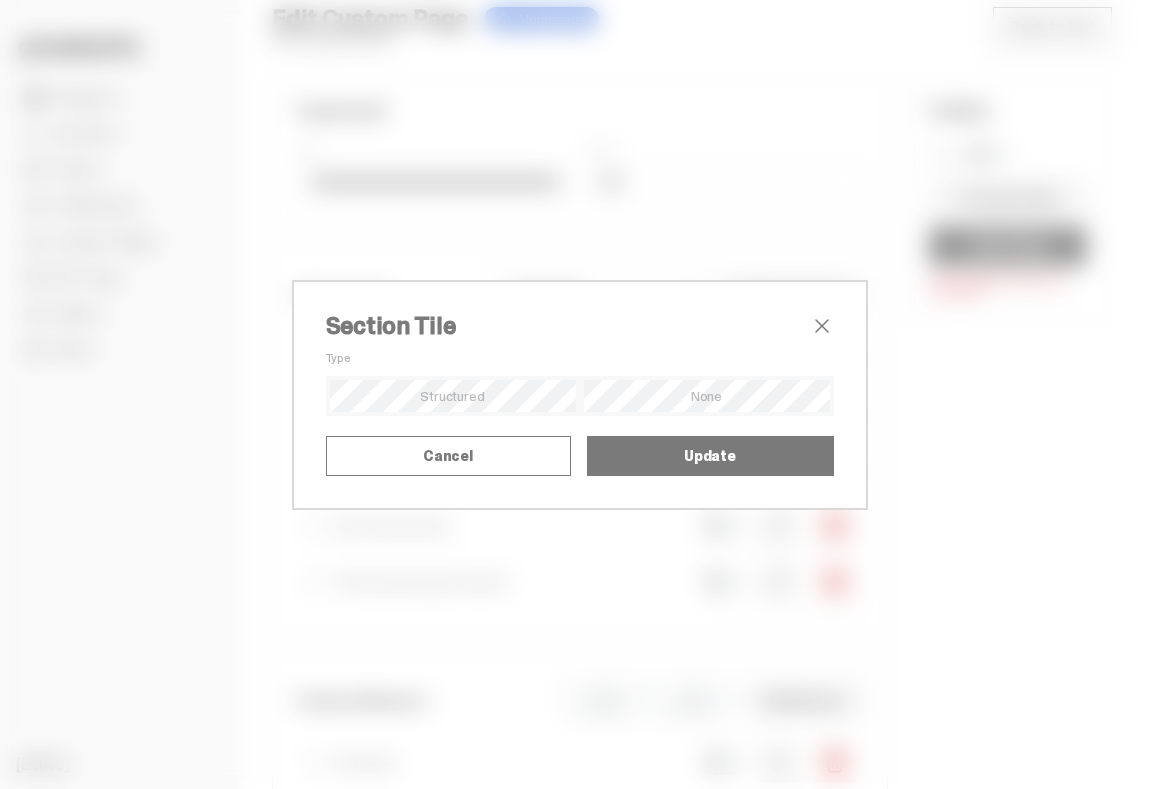 click on "Title" at bounding box center [0, 0] 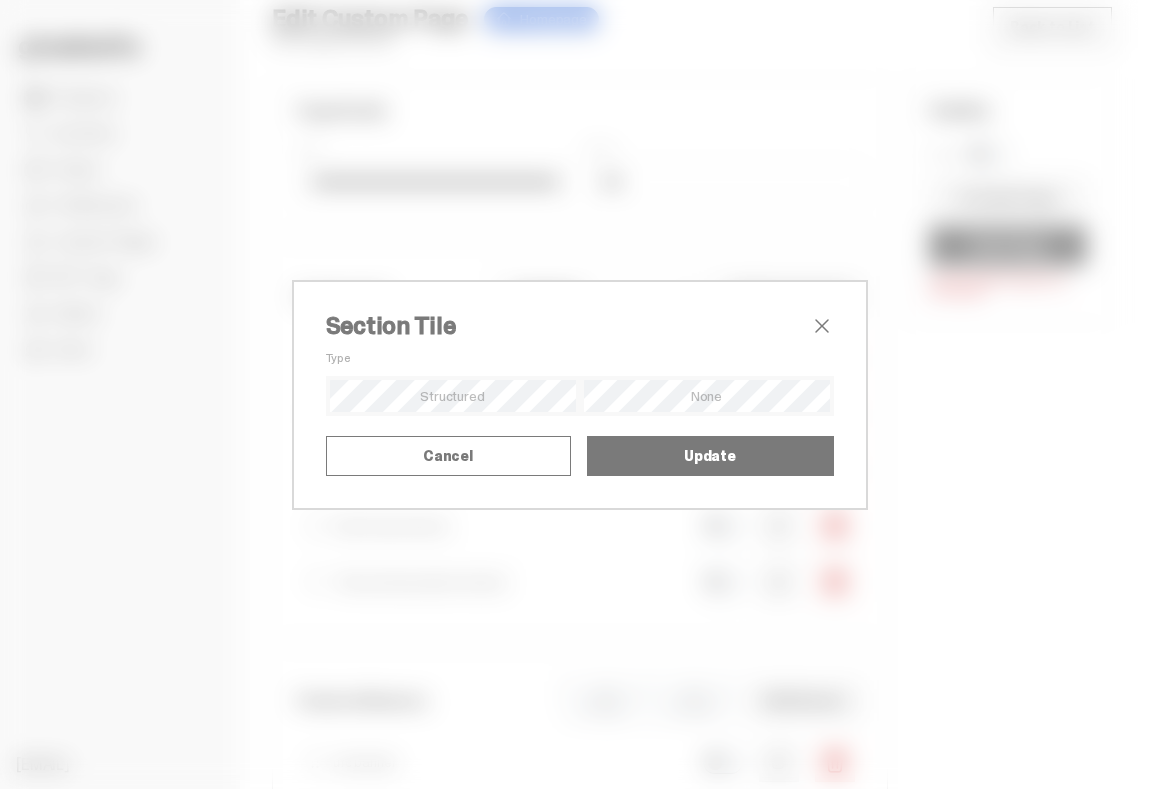 click on "16/9 | webp, png, svg, jpg or mp4 | 8 MB max" at bounding box center [0, 0] 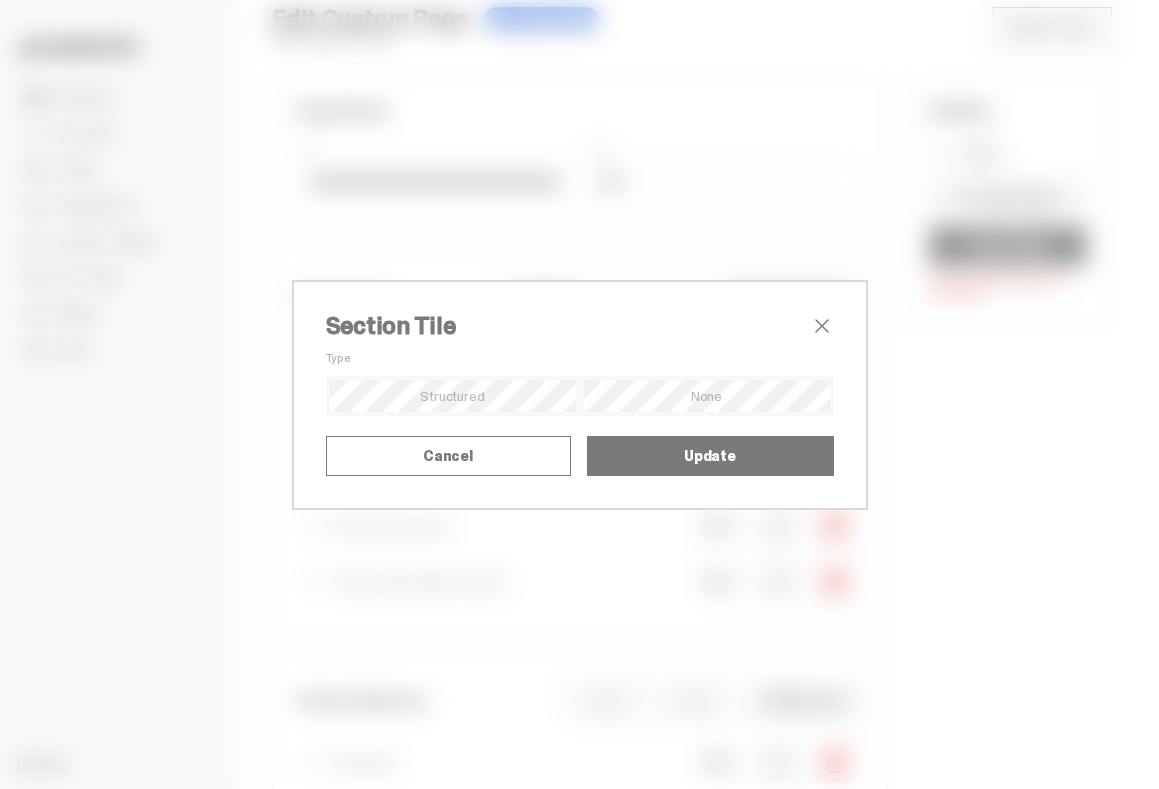 click on "Update" at bounding box center [710, 456] 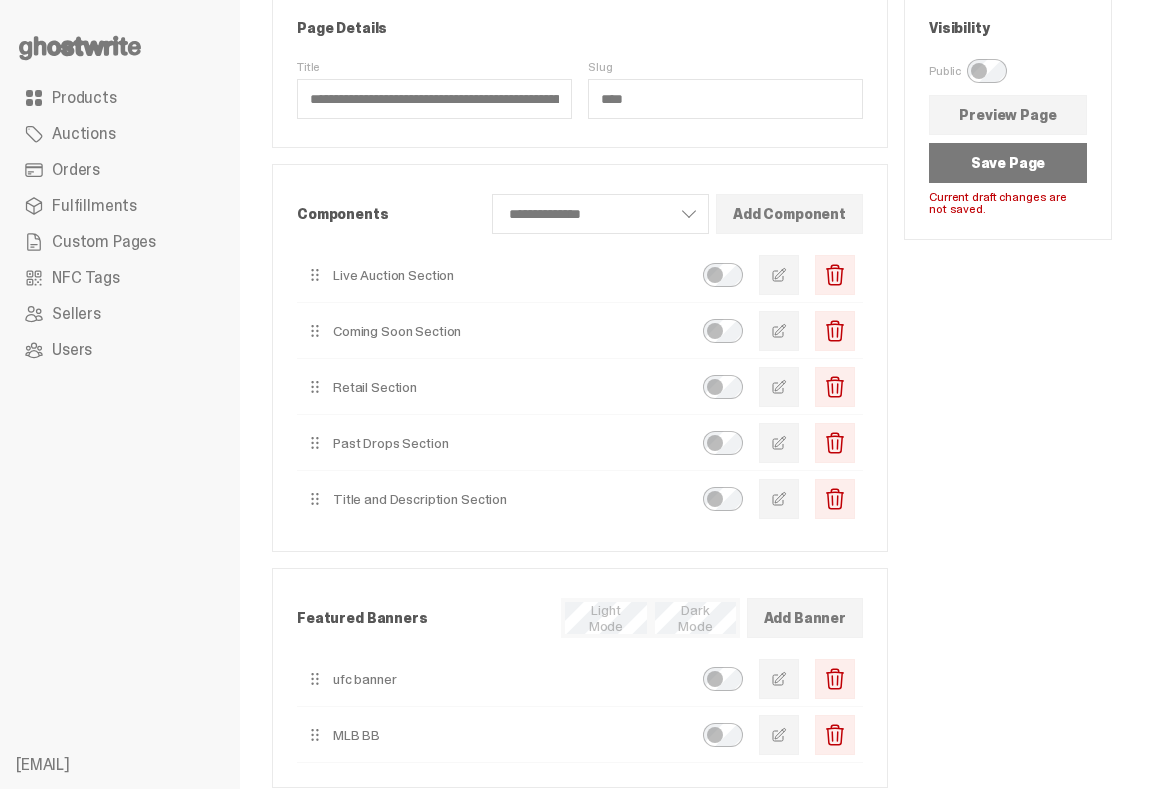 scroll, scrollTop: 98, scrollLeft: 0, axis: vertical 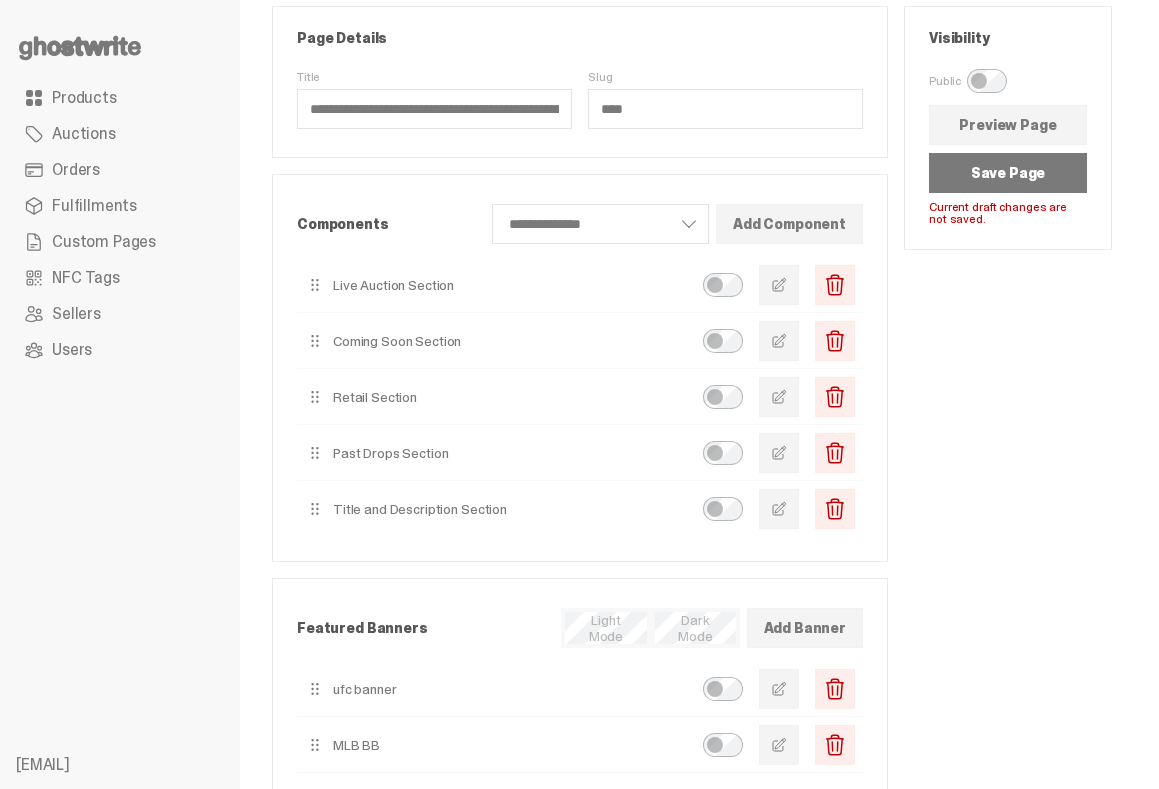 click on "Save Page" at bounding box center [1008, 173] 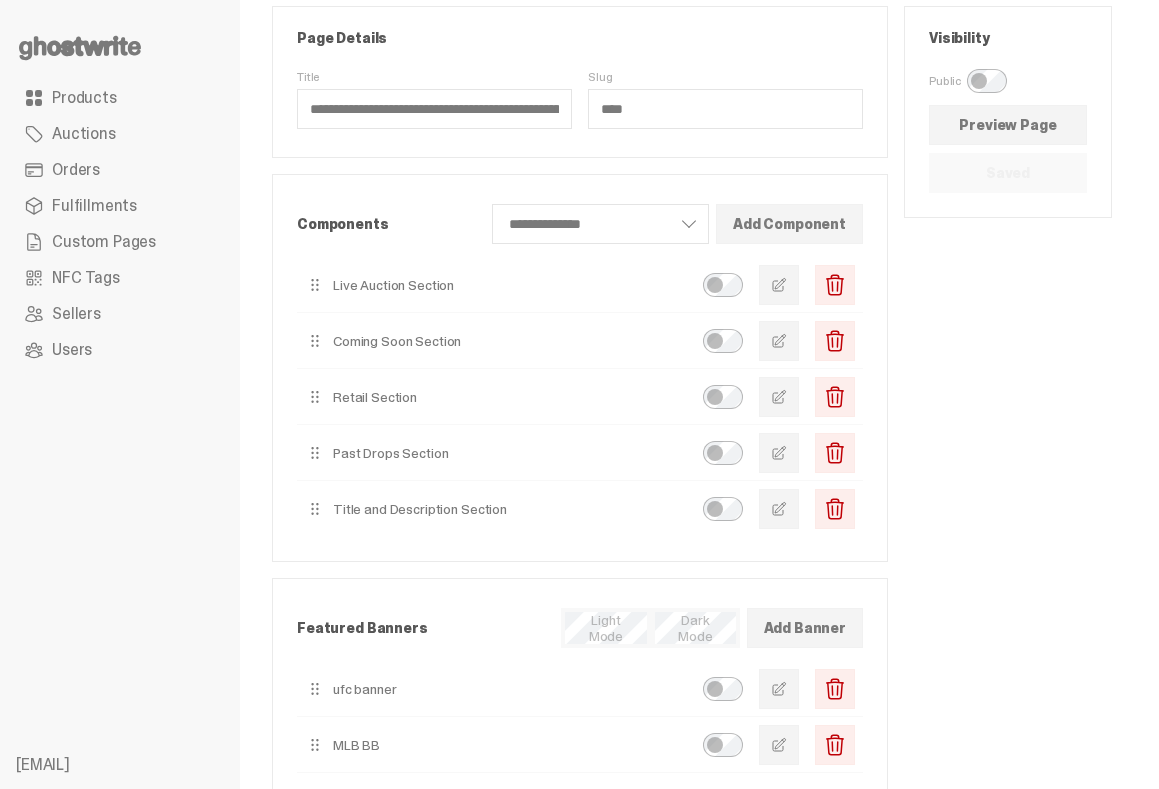 scroll, scrollTop: 200, scrollLeft: 0, axis: vertical 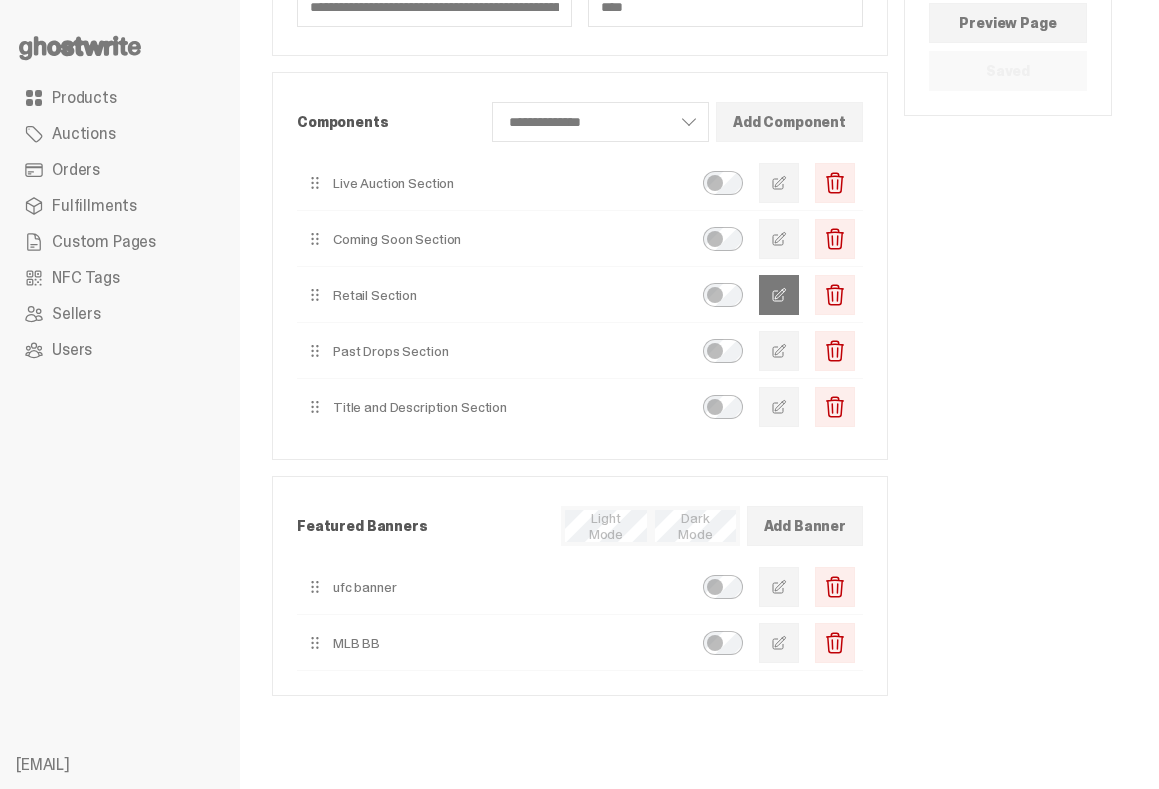 click at bounding box center [779, 295] 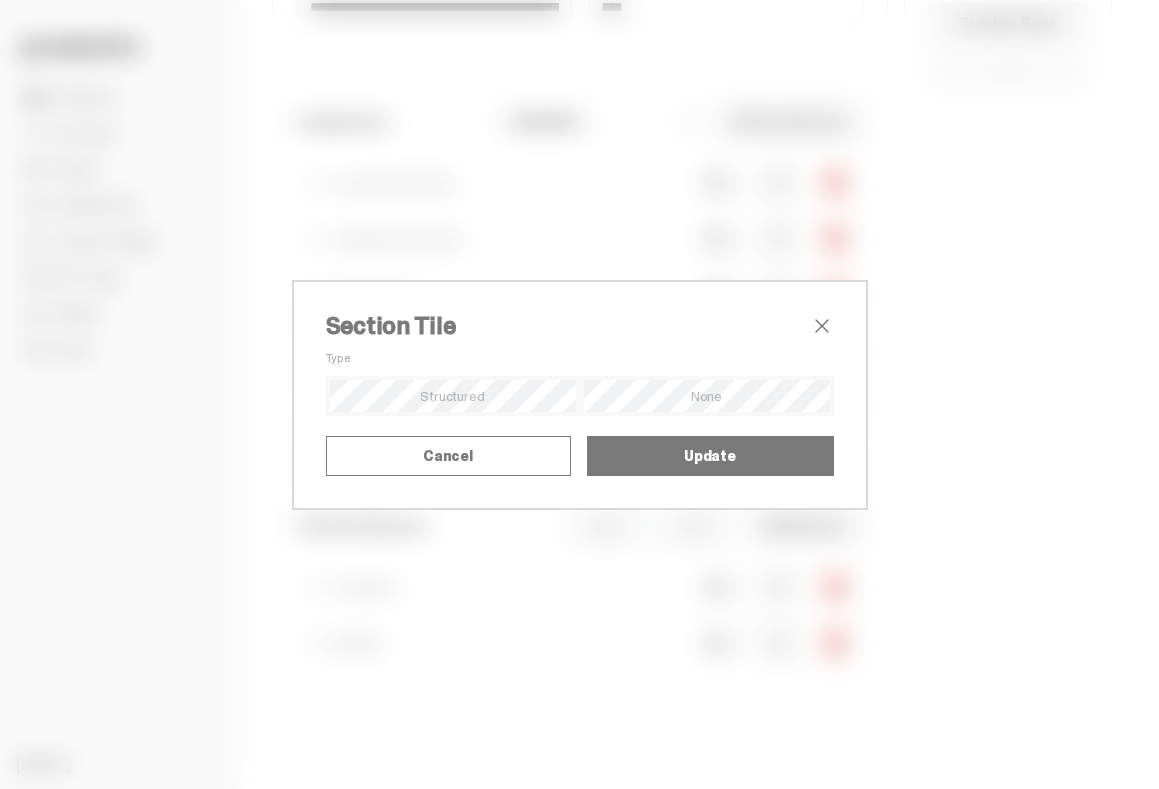 click on "Drop your image or
browse
16/9 | webp, png, svg, jpg or mp4 | 8 MB max" at bounding box center [0, 0] 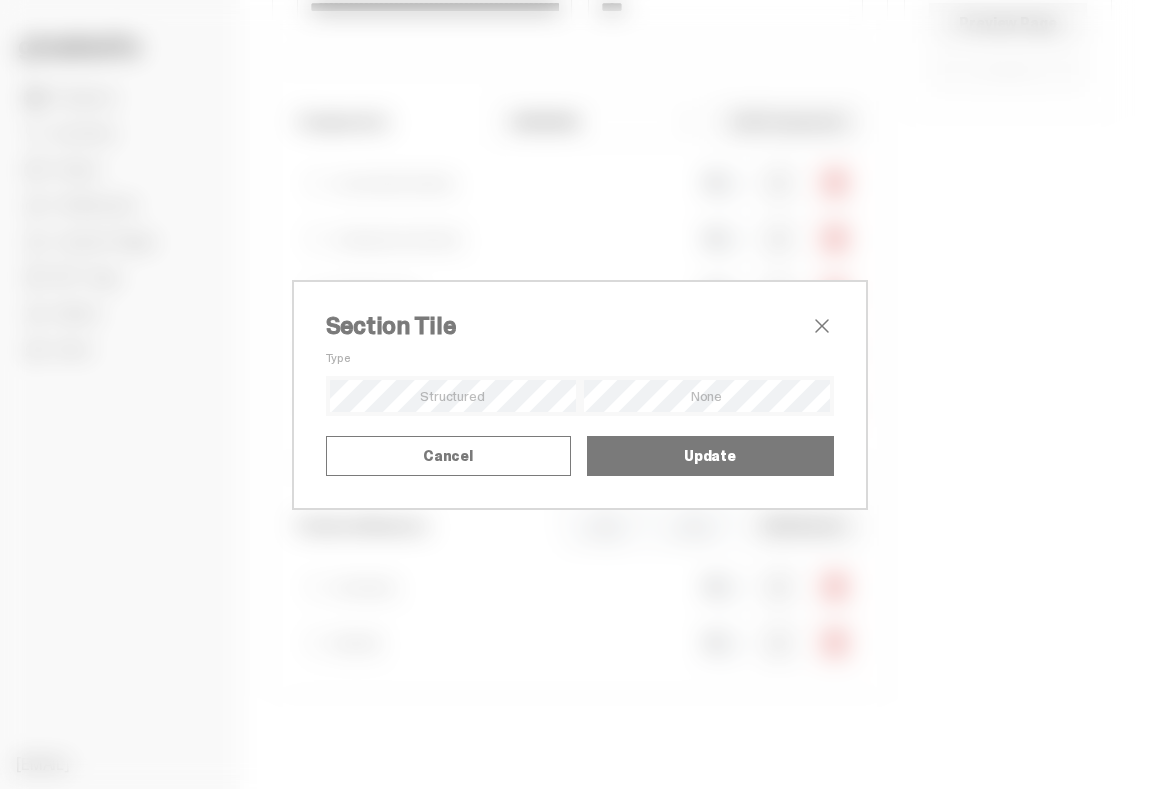 scroll, scrollTop: 33, scrollLeft: 0, axis: vertical 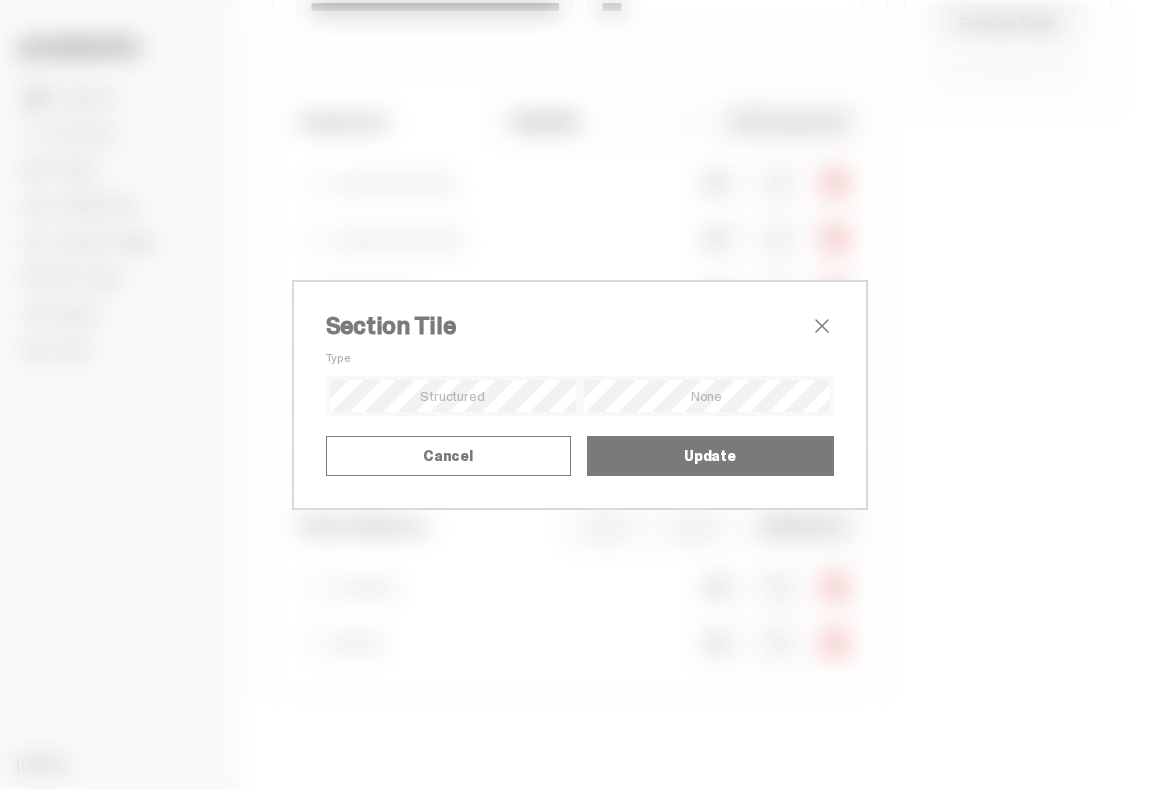 click on "Update" at bounding box center [710, 456] 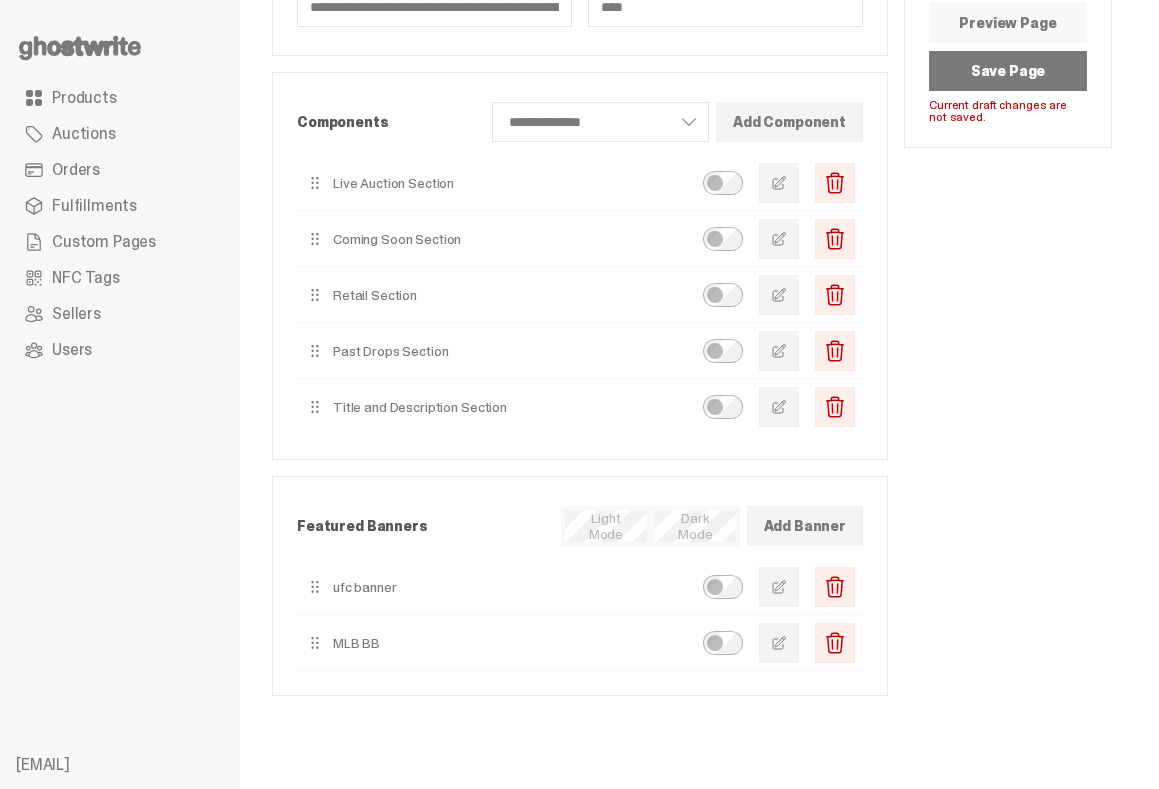 click on "Preview Page" at bounding box center [1008, 23] 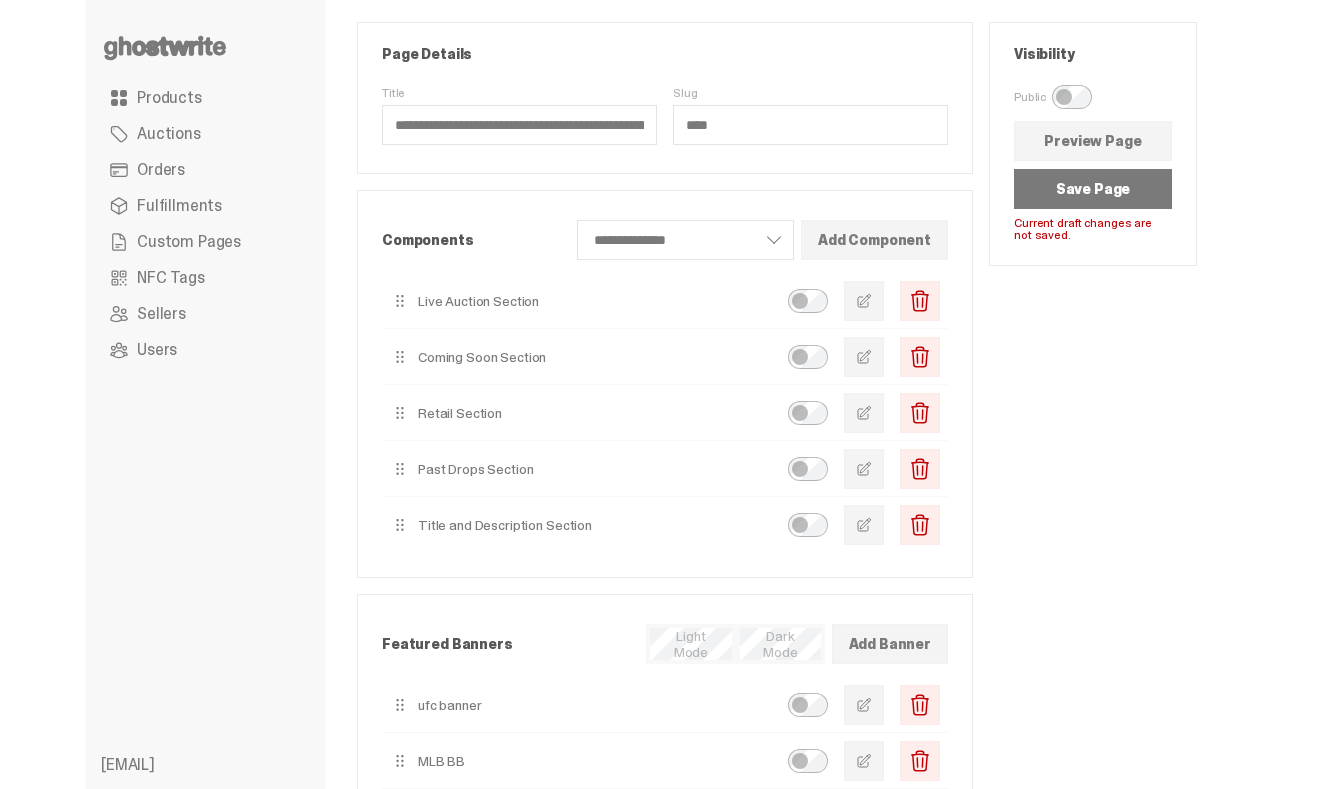 scroll, scrollTop: 77, scrollLeft: 0, axis: vertical 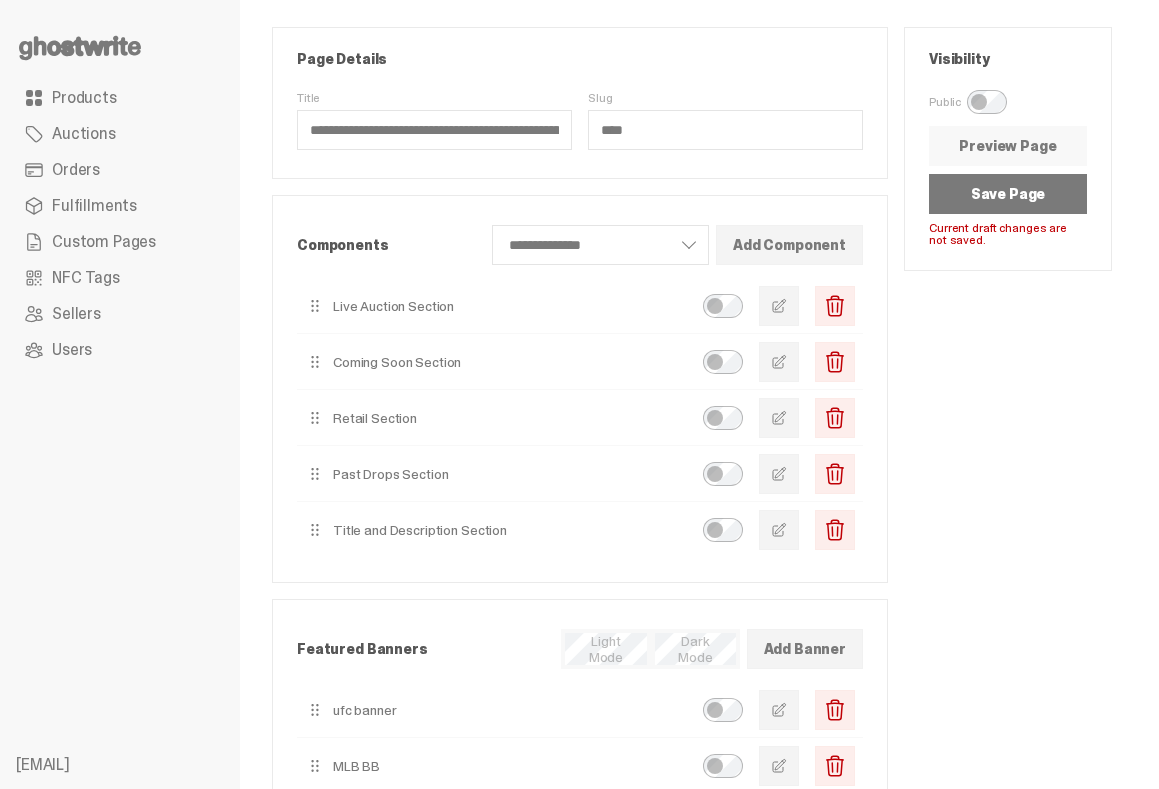 click on "Preview Page" at bounding box center [1008, 146] 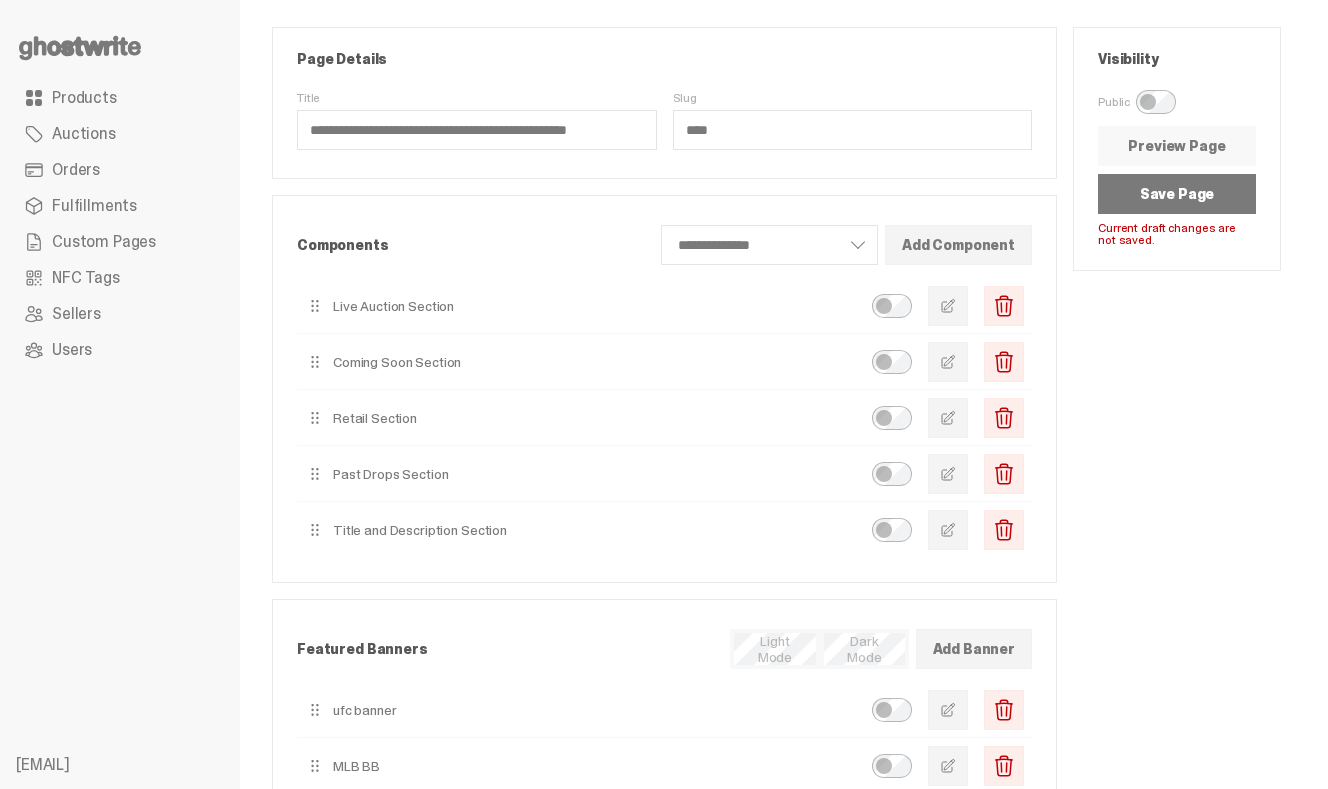 click on "Preview Page" at bounding box center (1177, 146) 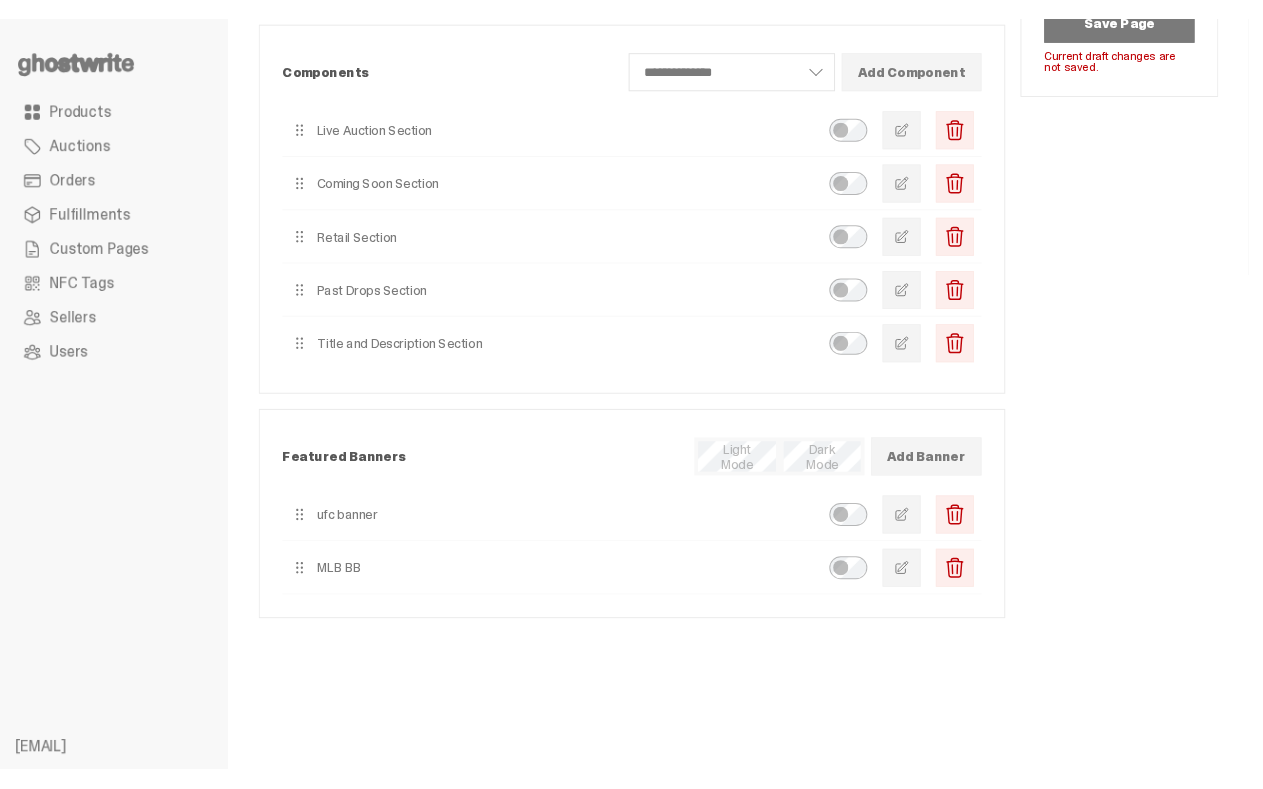 scroll, scrollTop: 0, scrollLeft: 0, axis: both 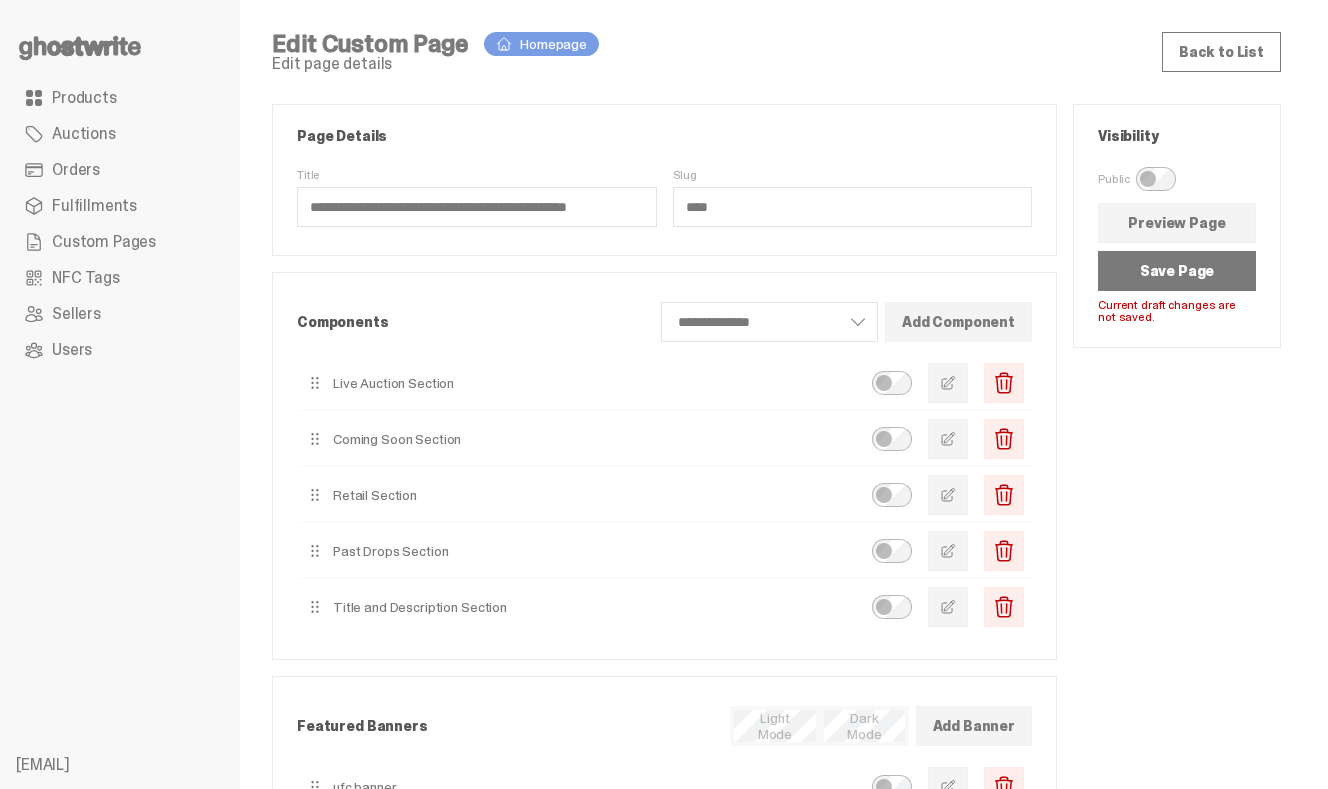 click on "Save Page" at bounding box center (1177, 271) 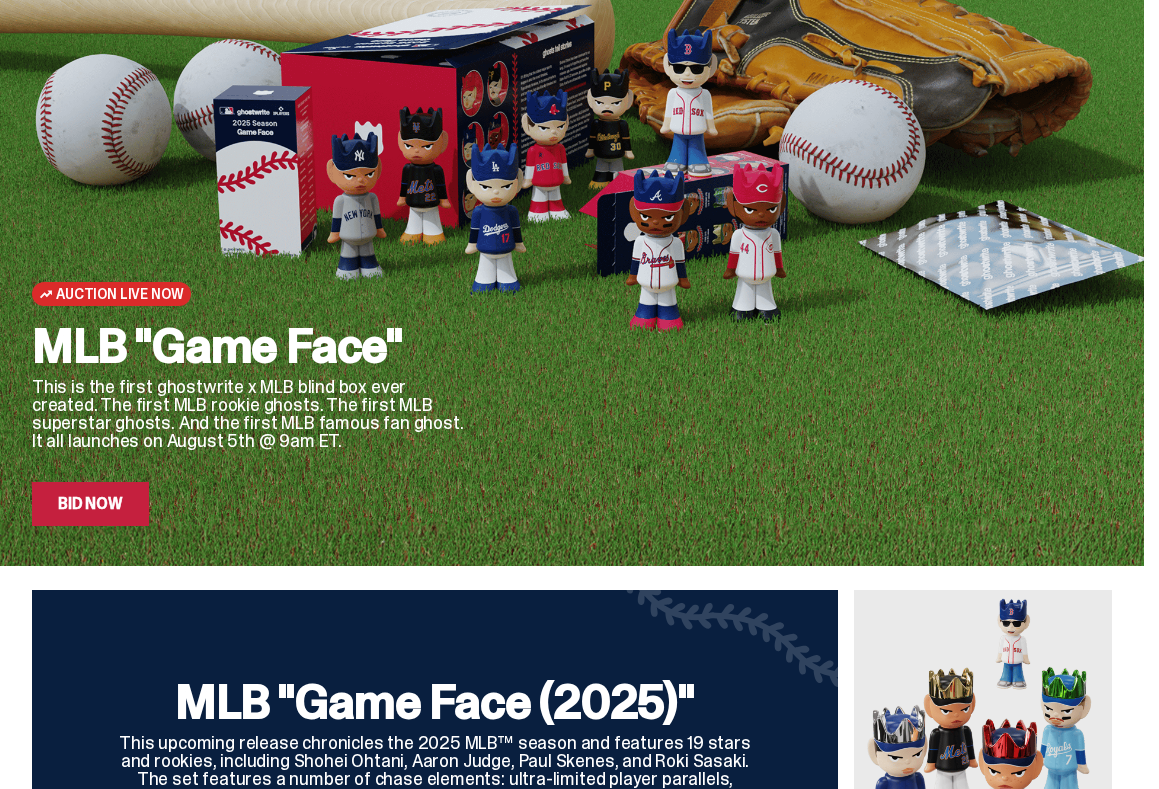 scroll, scrollTop: 0, scrollLeft: 0, axis: both 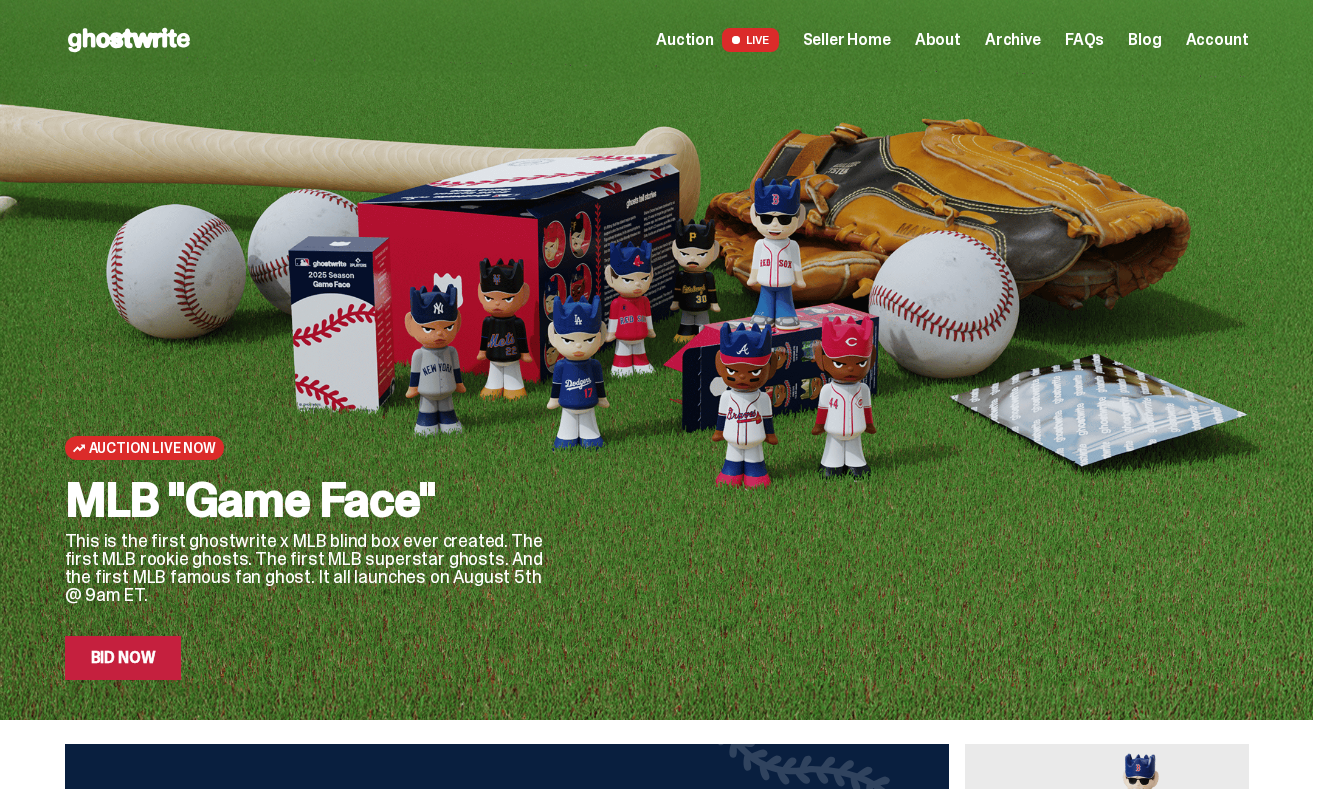 click on "Seller Home" at bounding box center (847, 40) 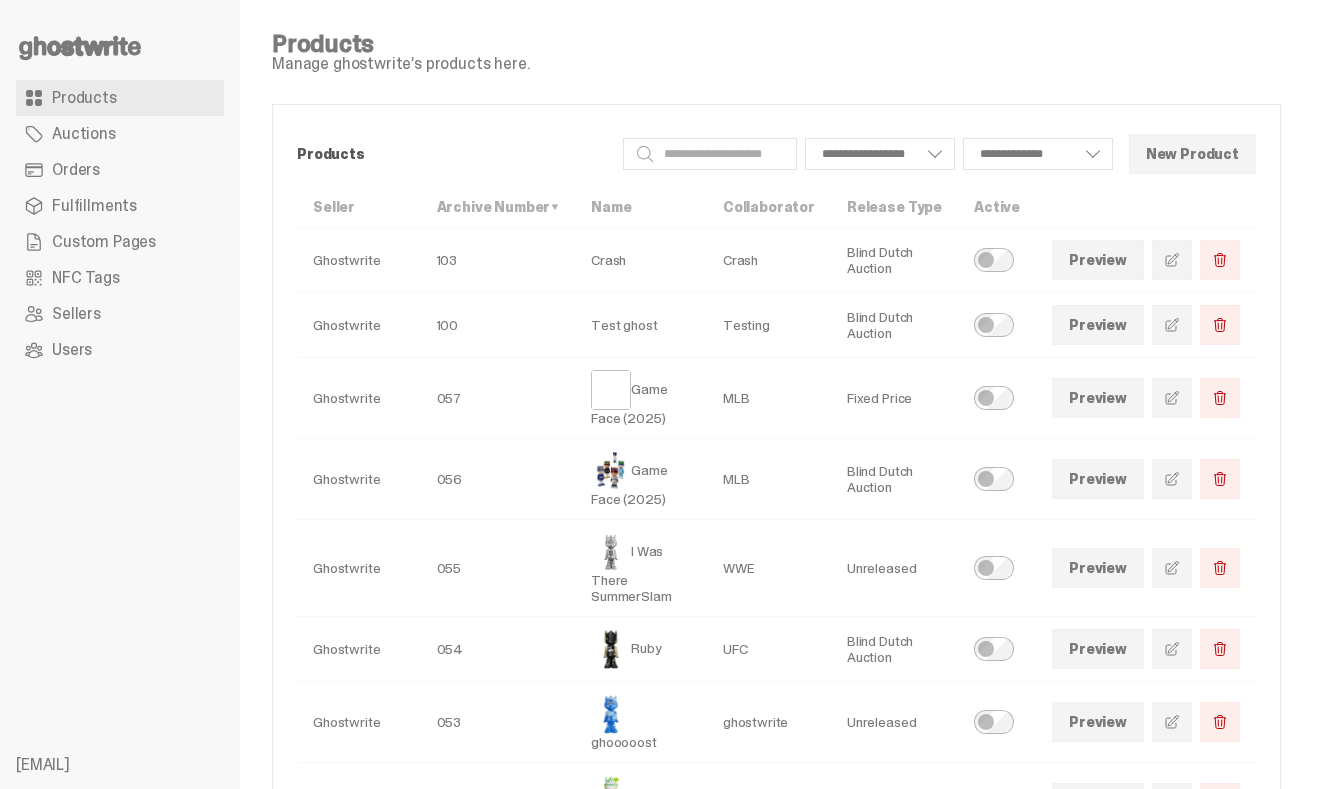scroll, scrollTop: 0, scrollLeft: 0, axis: both 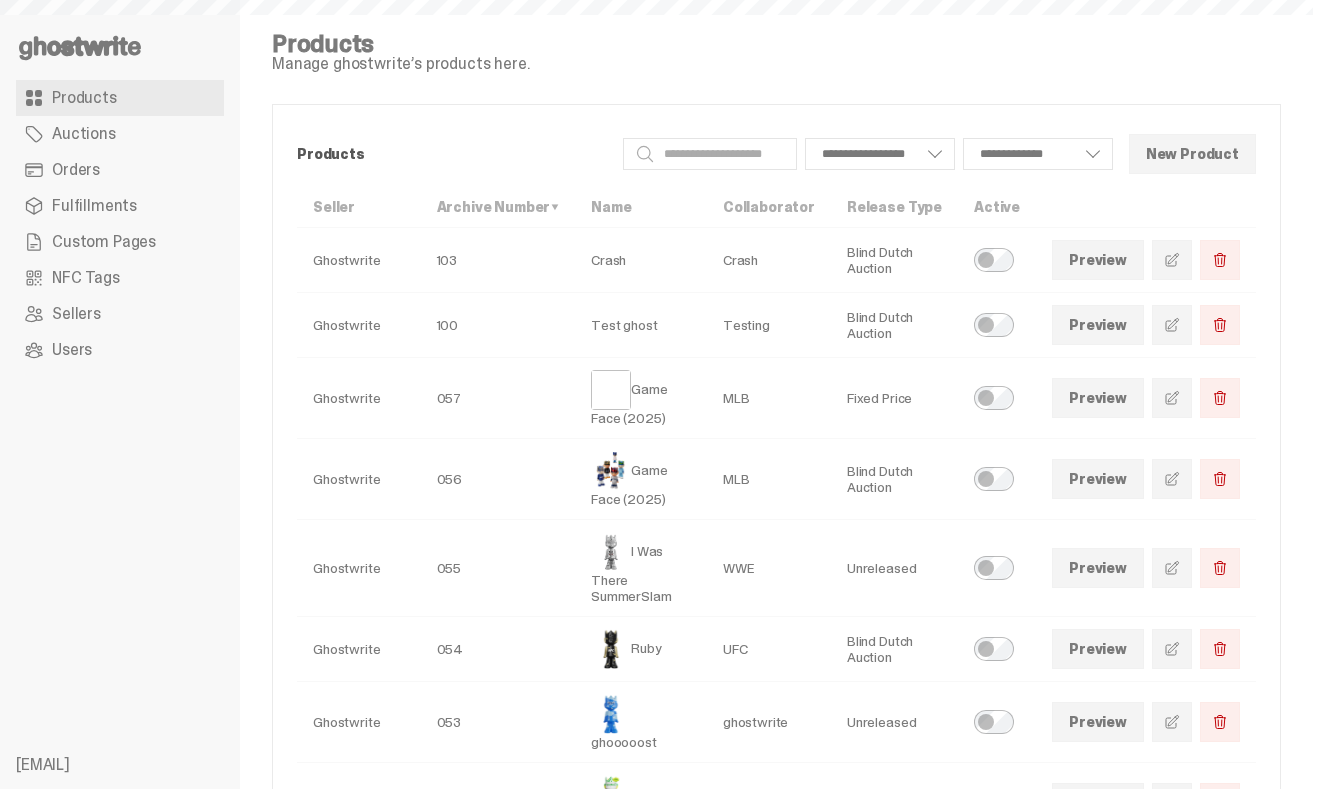 select 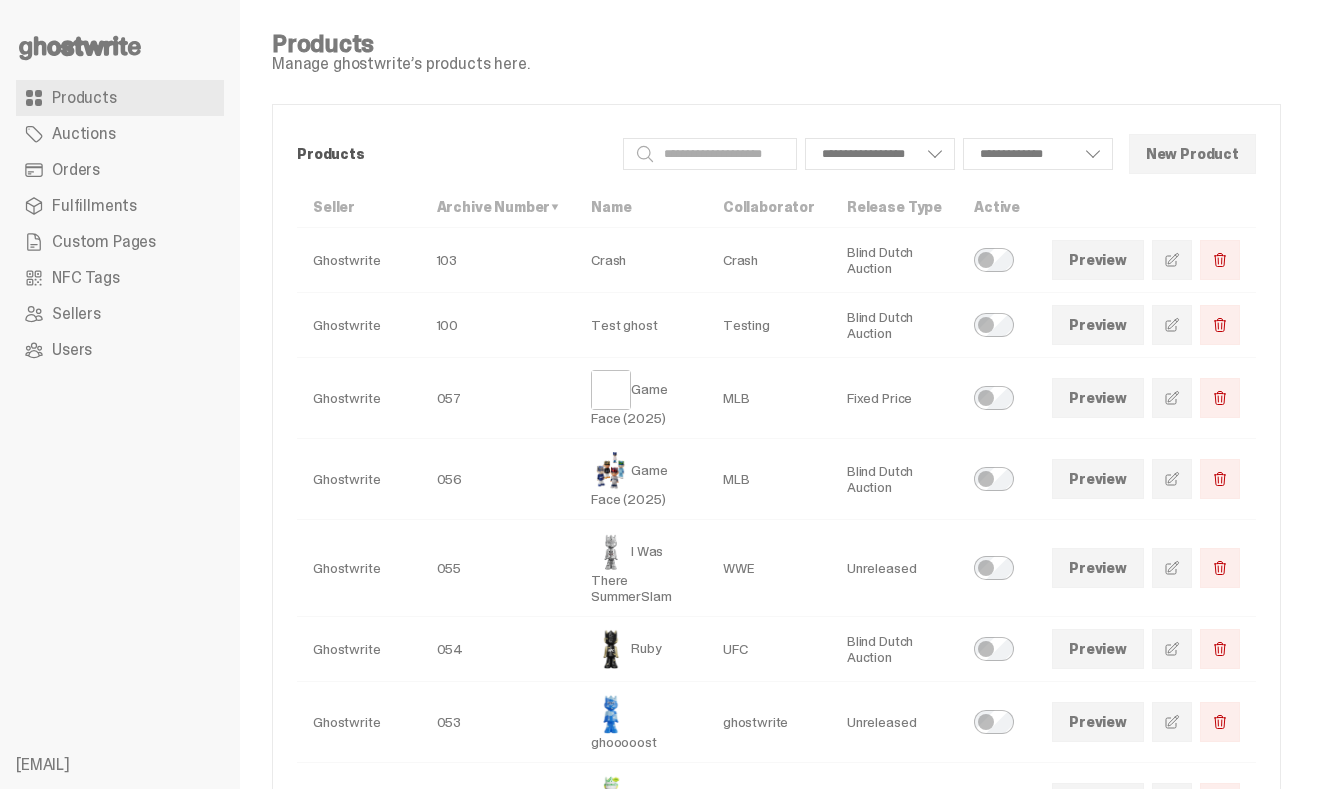 click 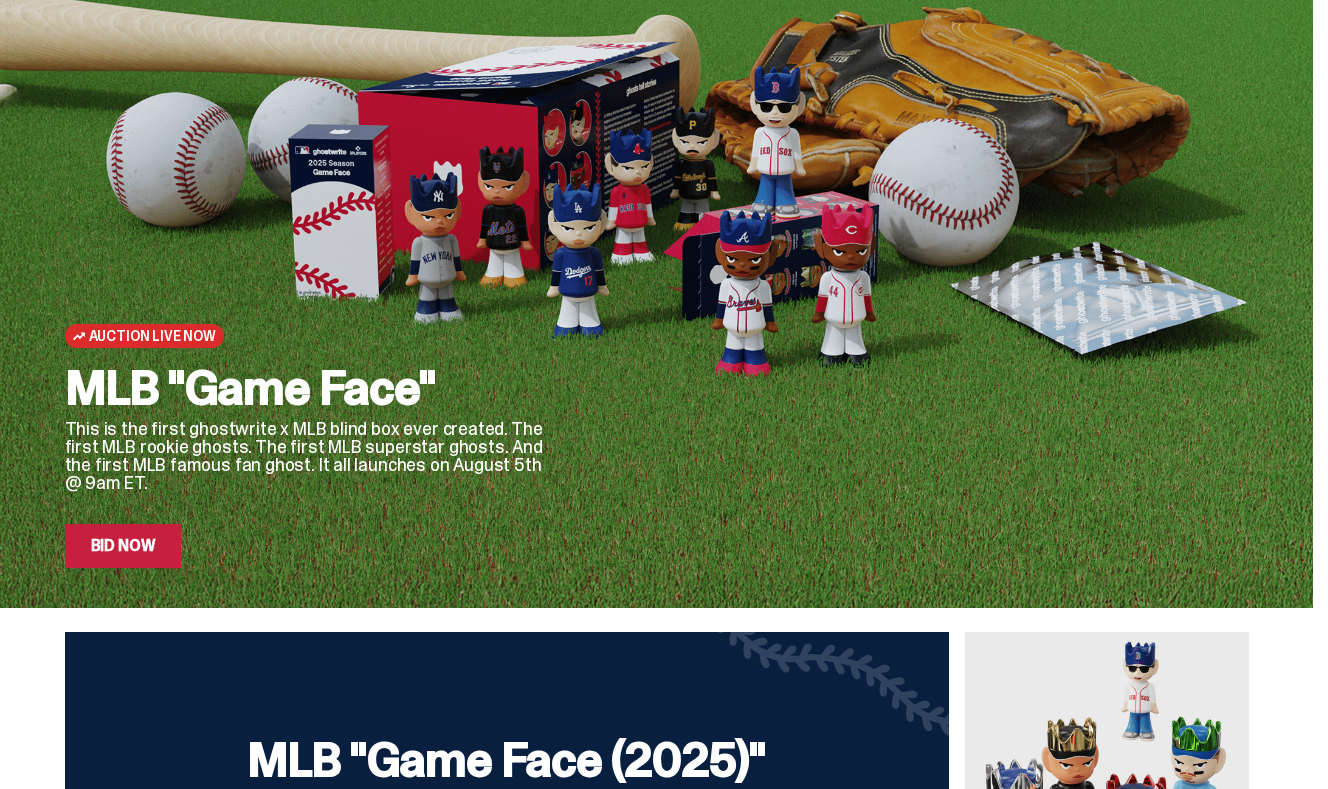 scroll, scrollTop: 0, scrollLeft: 0, axis: both 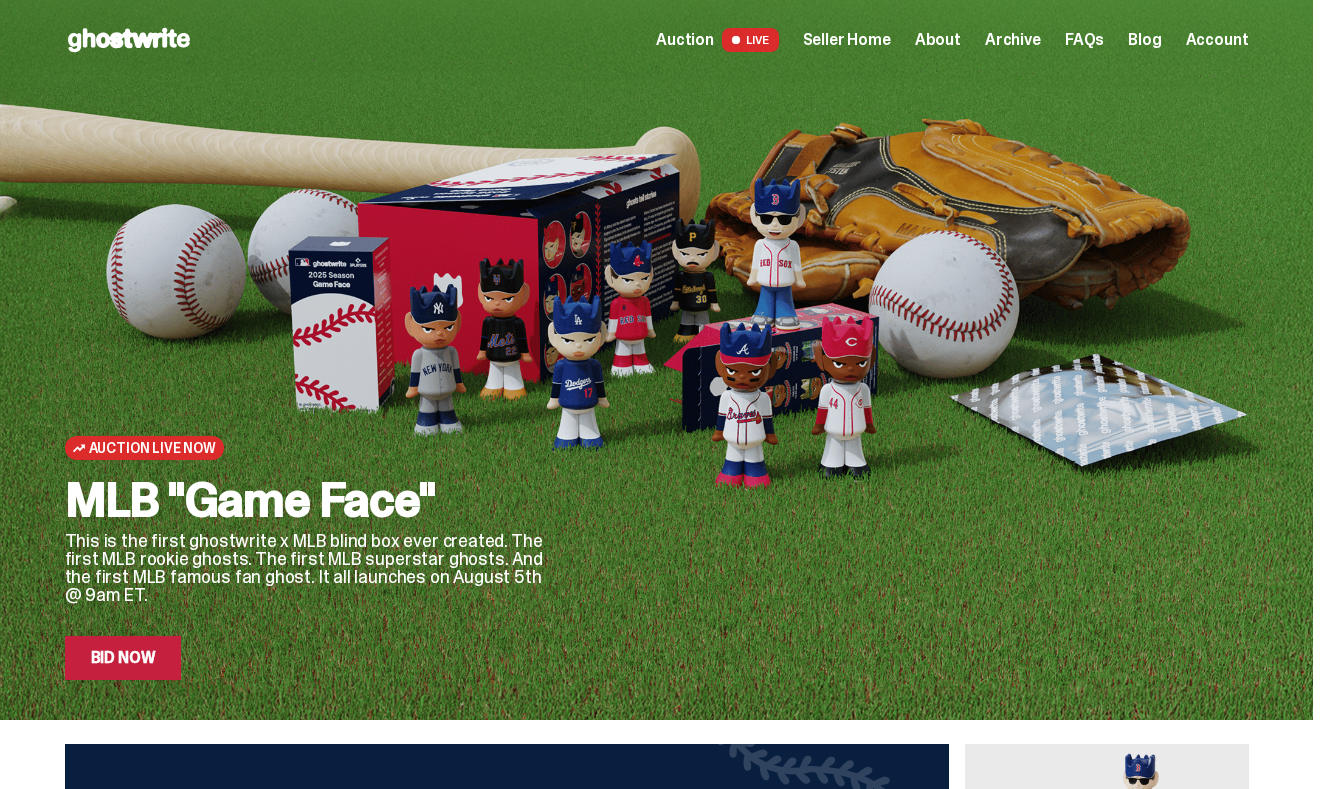 click on "Archive" at bounding box center [1013, 40] 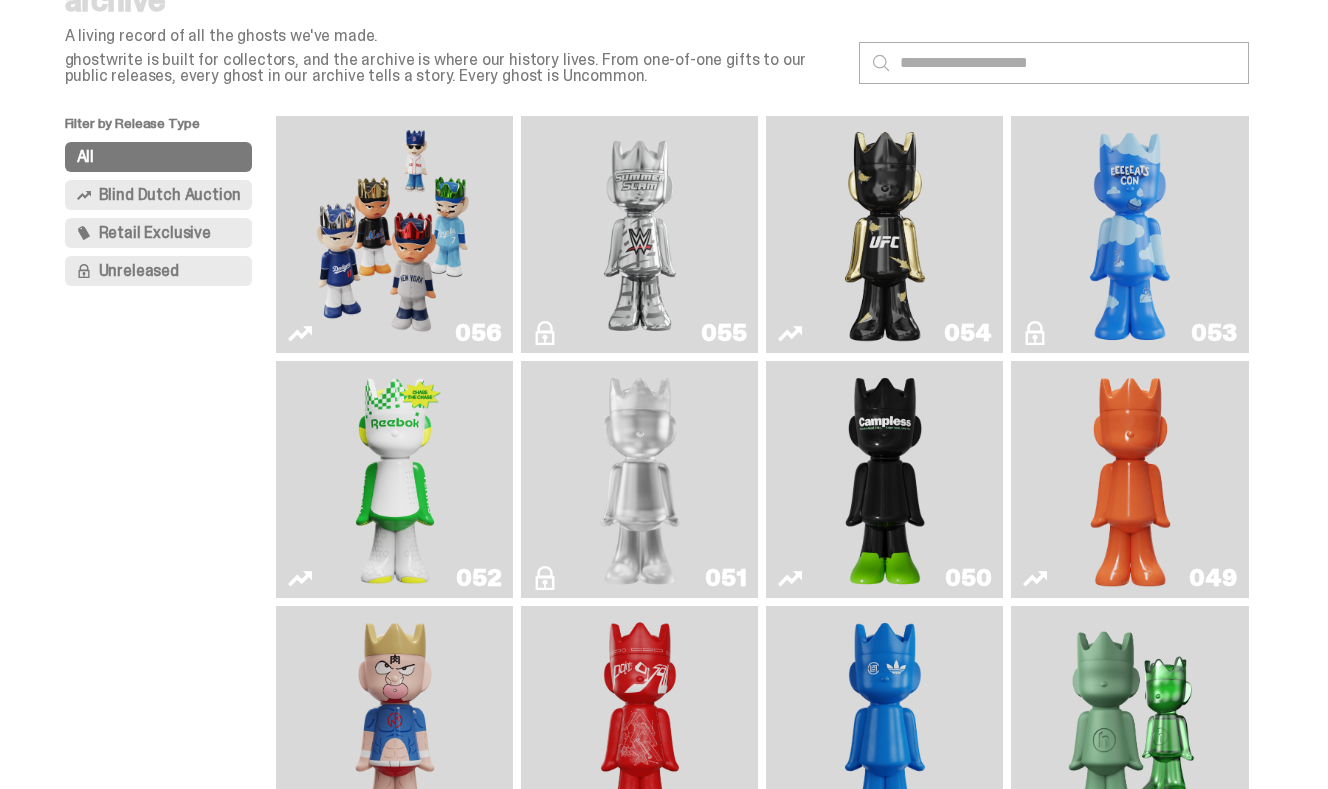 scroll, scrollTop: 0, scrollLeft: 0, axis: both 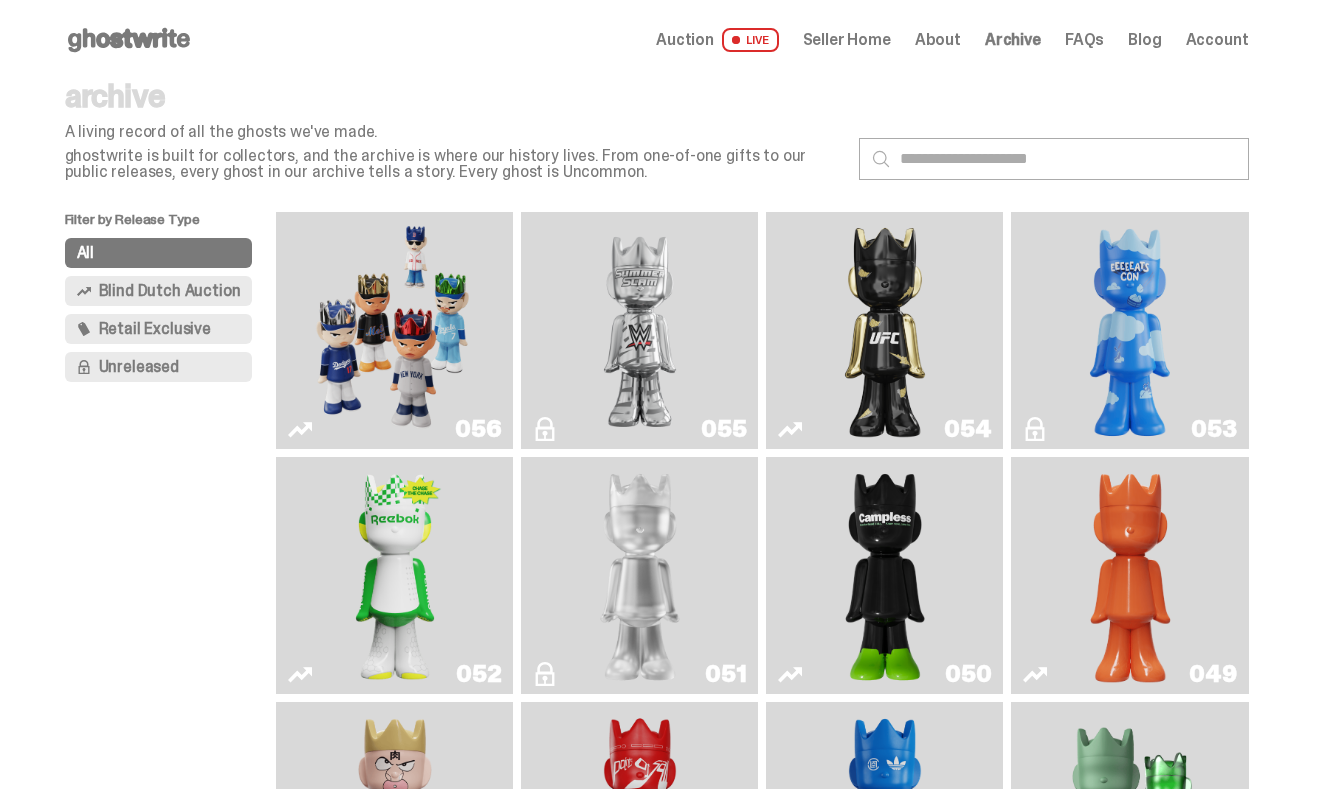 click on "Seller Home" at bounding box center (847, 40) 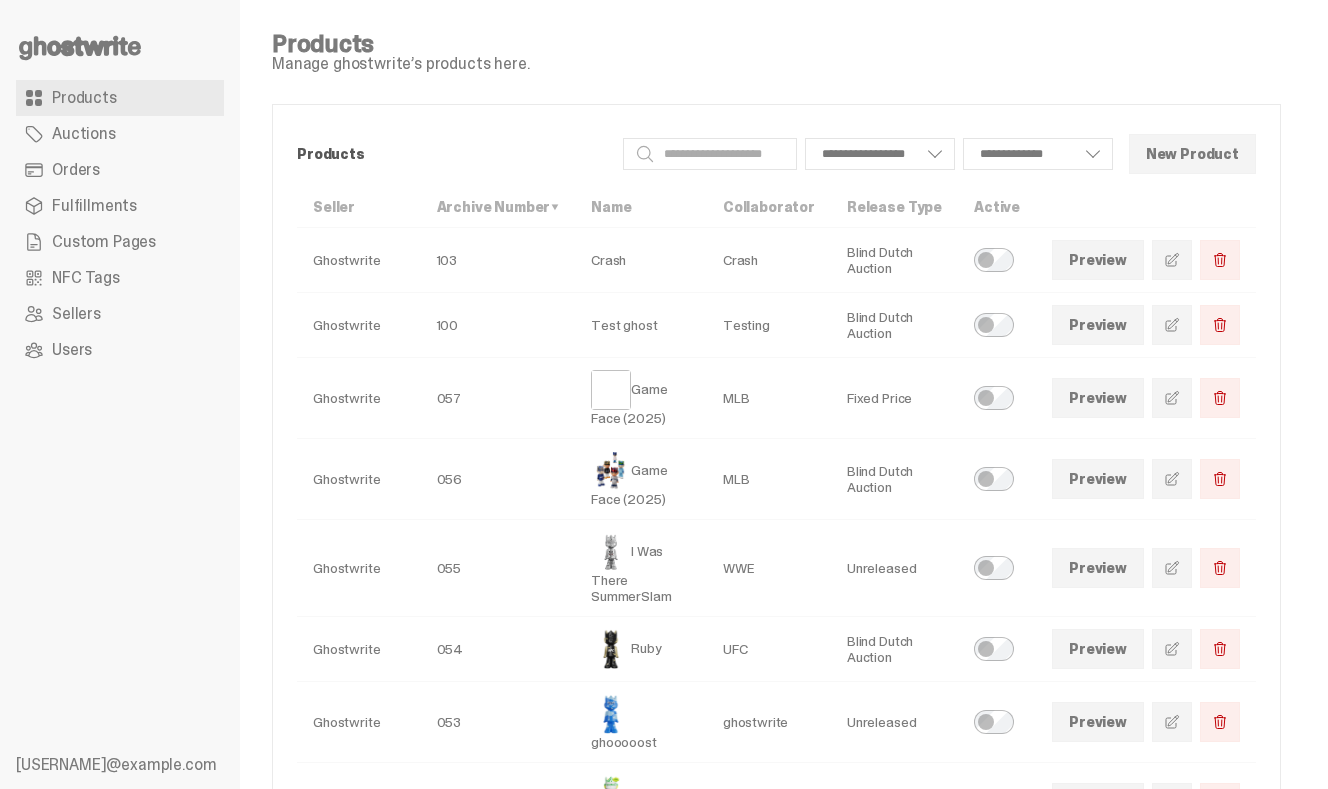 scroll, scrollTop: 0, scrollLeft: 0, axis: both 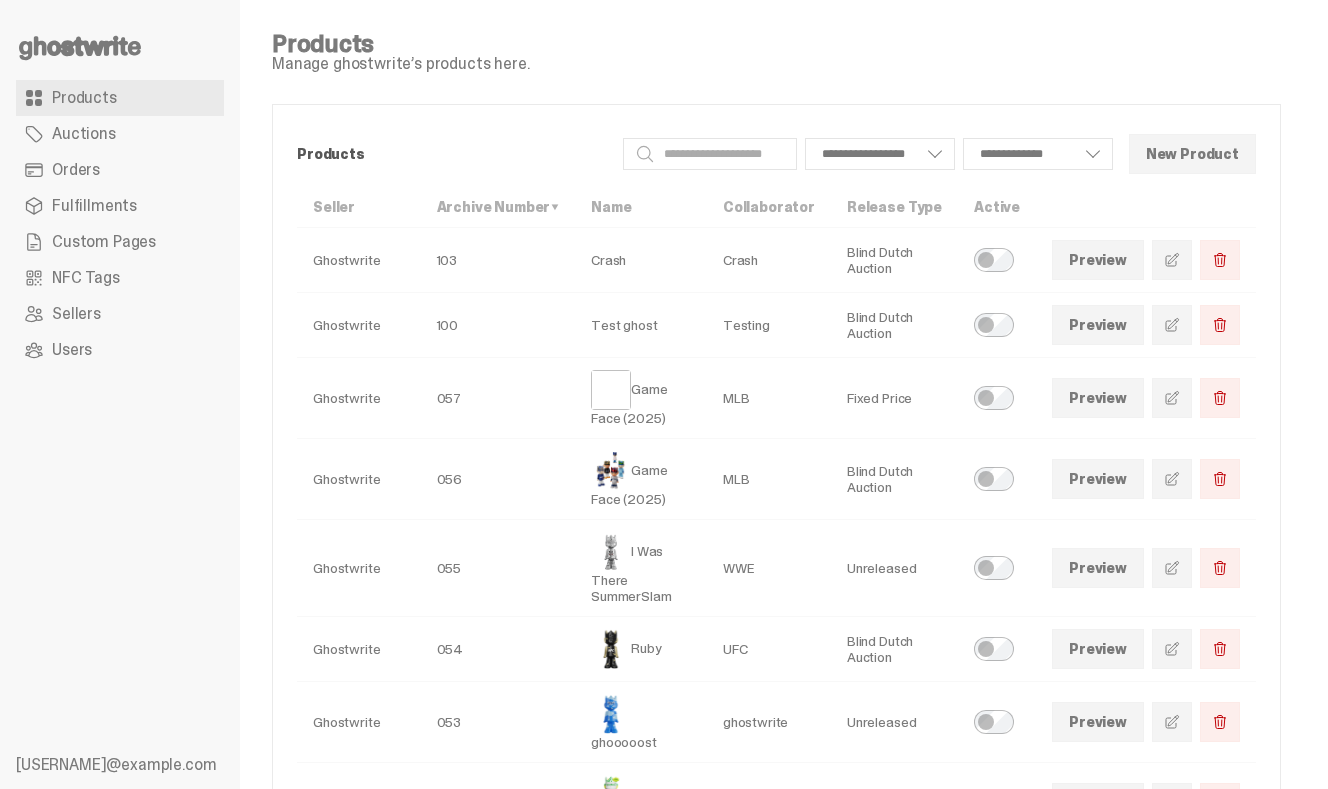 select 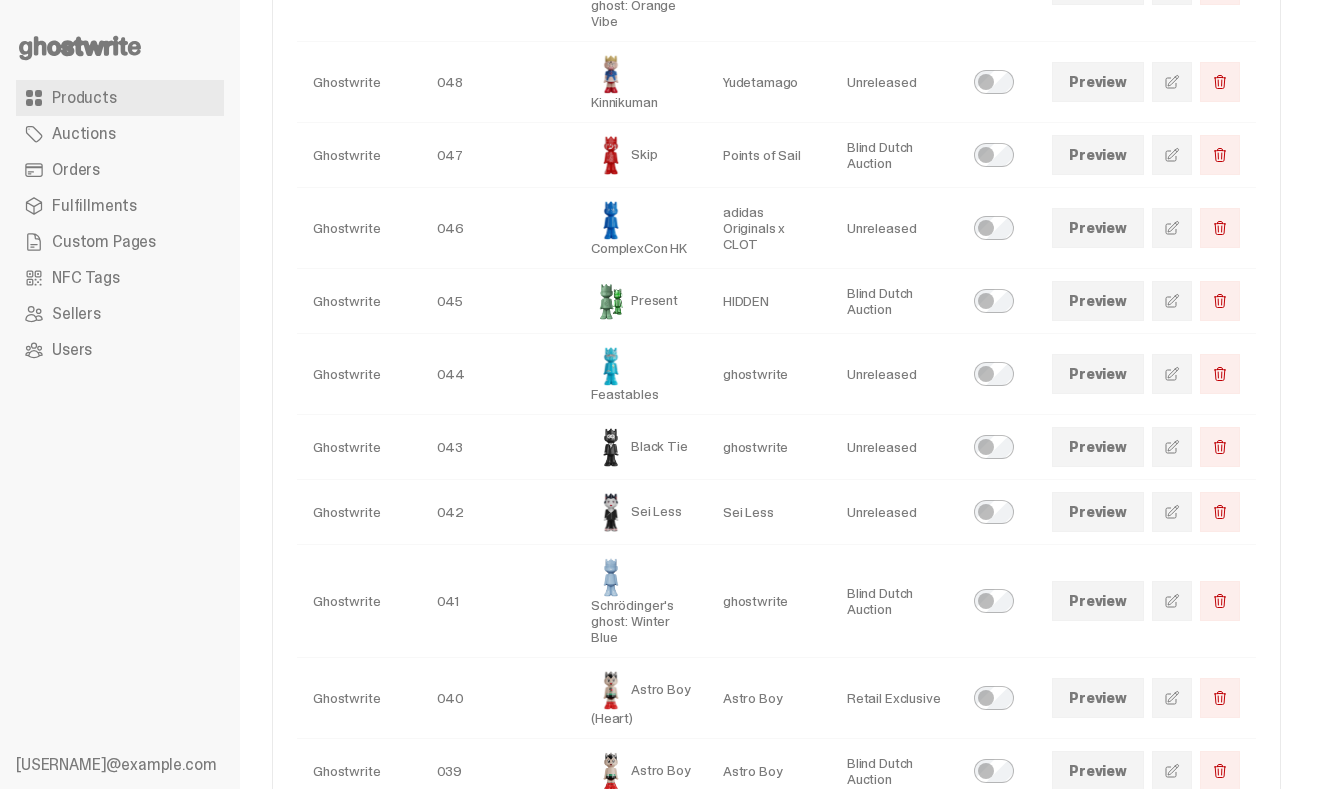 scroll, scrollTop: 1448, scrollLeft: 0, axis: vertical 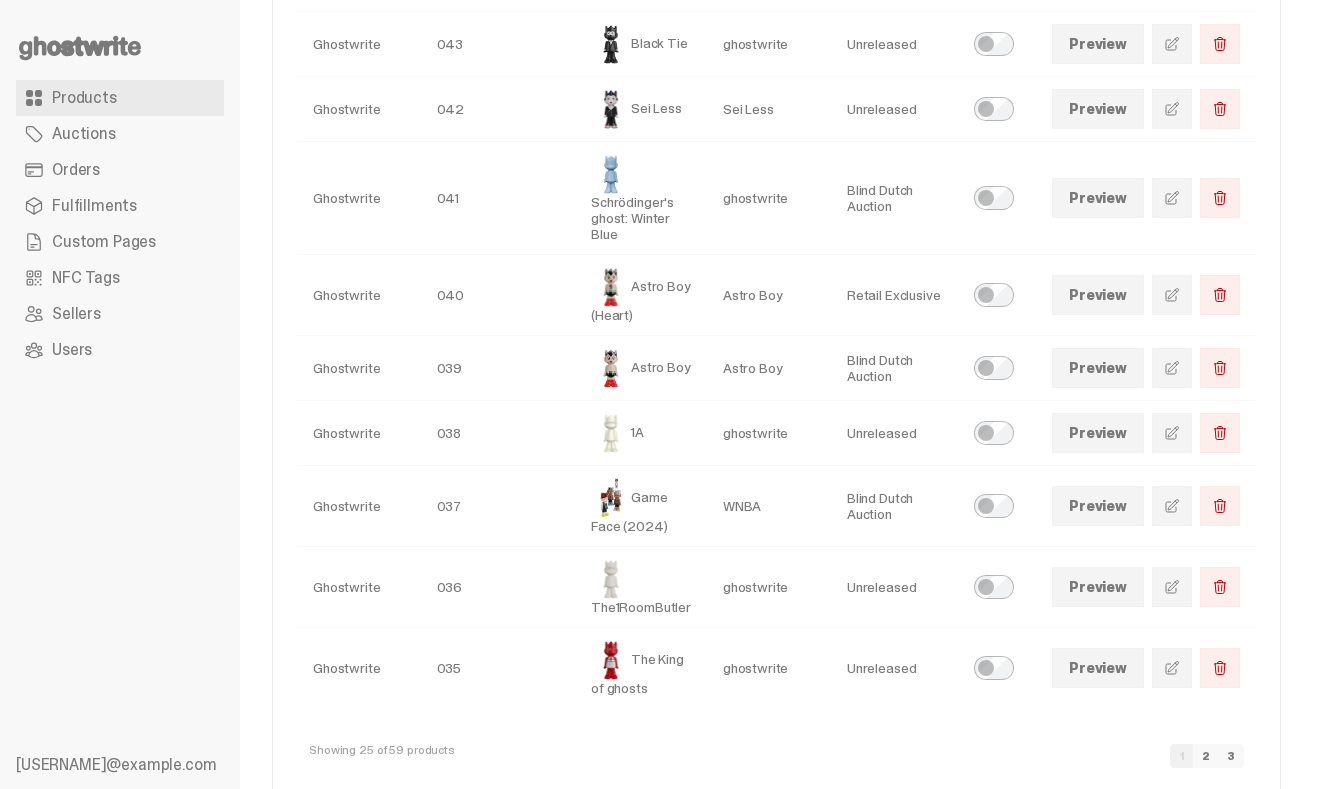click on "3" at bounding box center (1231, 756) 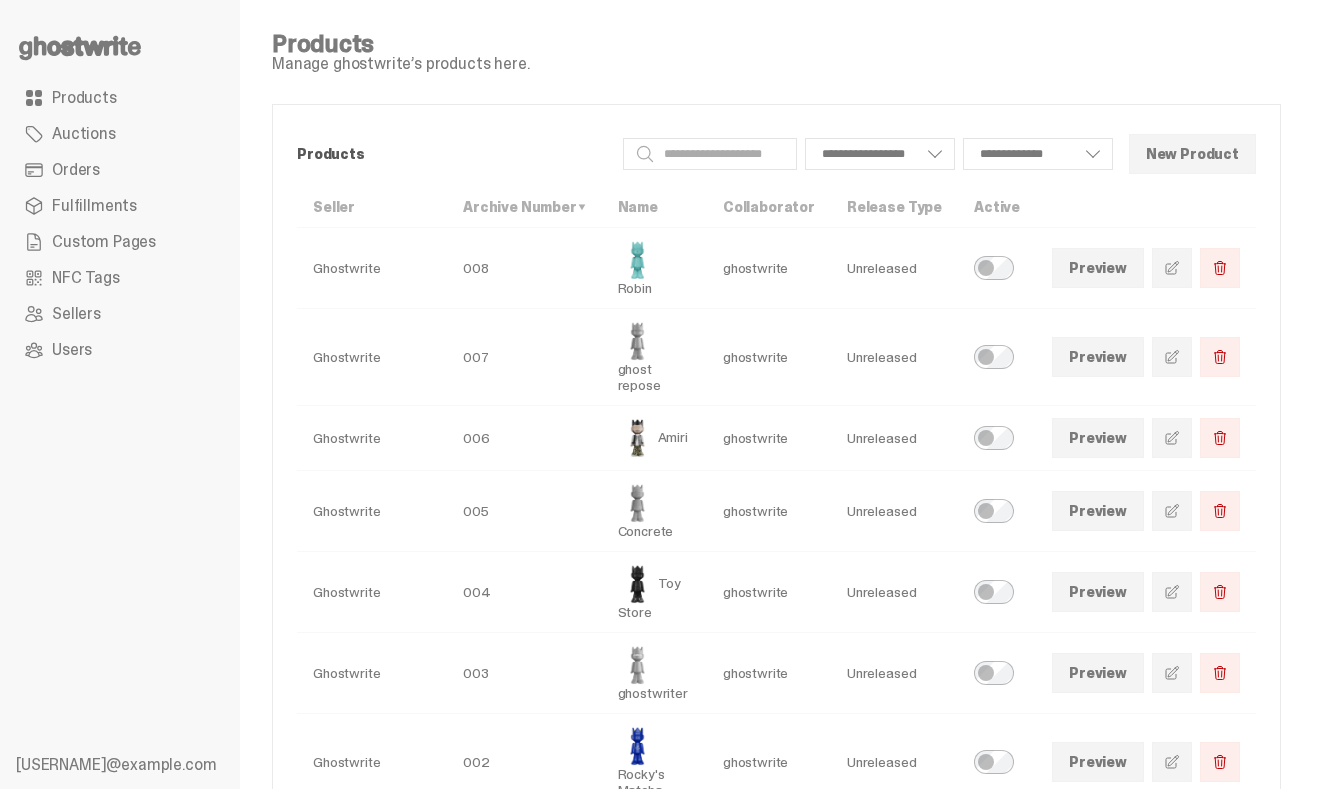 scroll, scrollTop: 232, scrollLeft: 0, axis: vertical 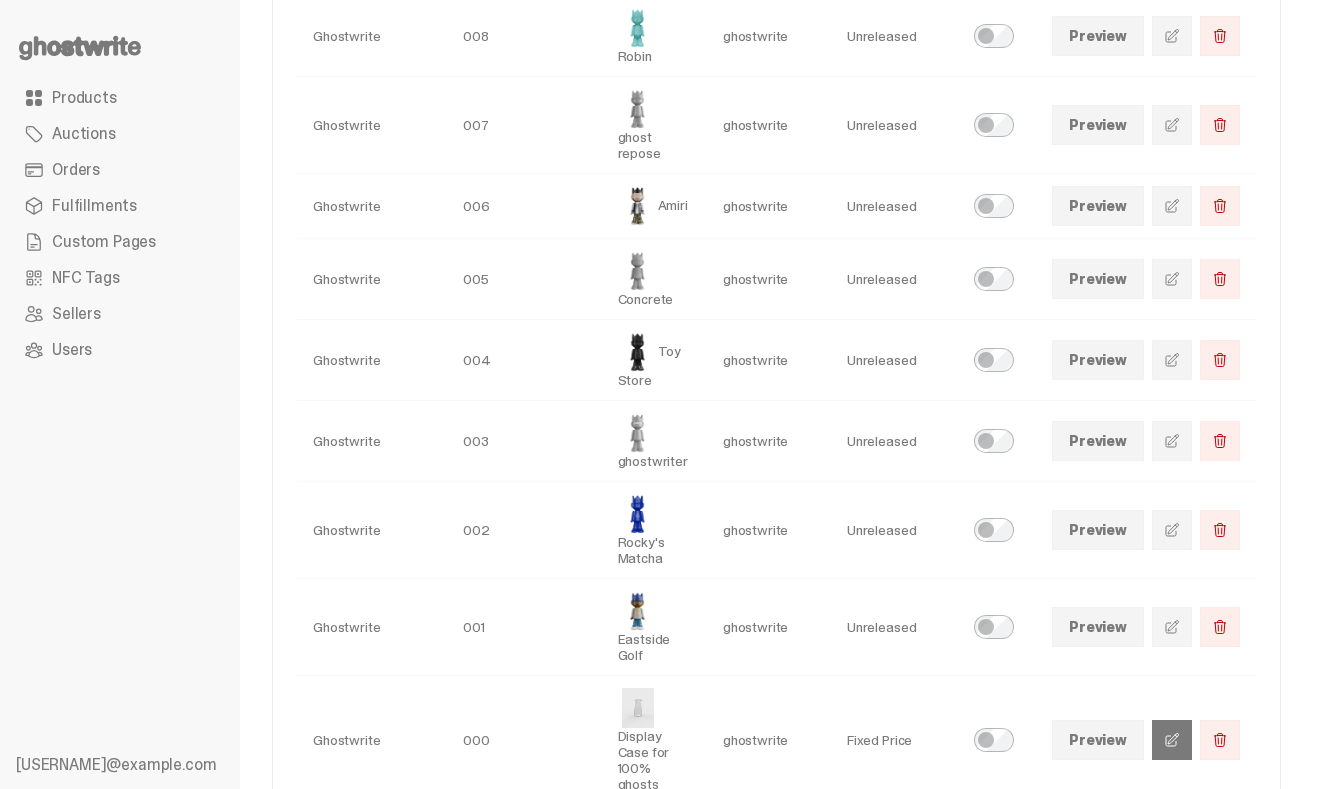 click at bounding box center (1172, 740) 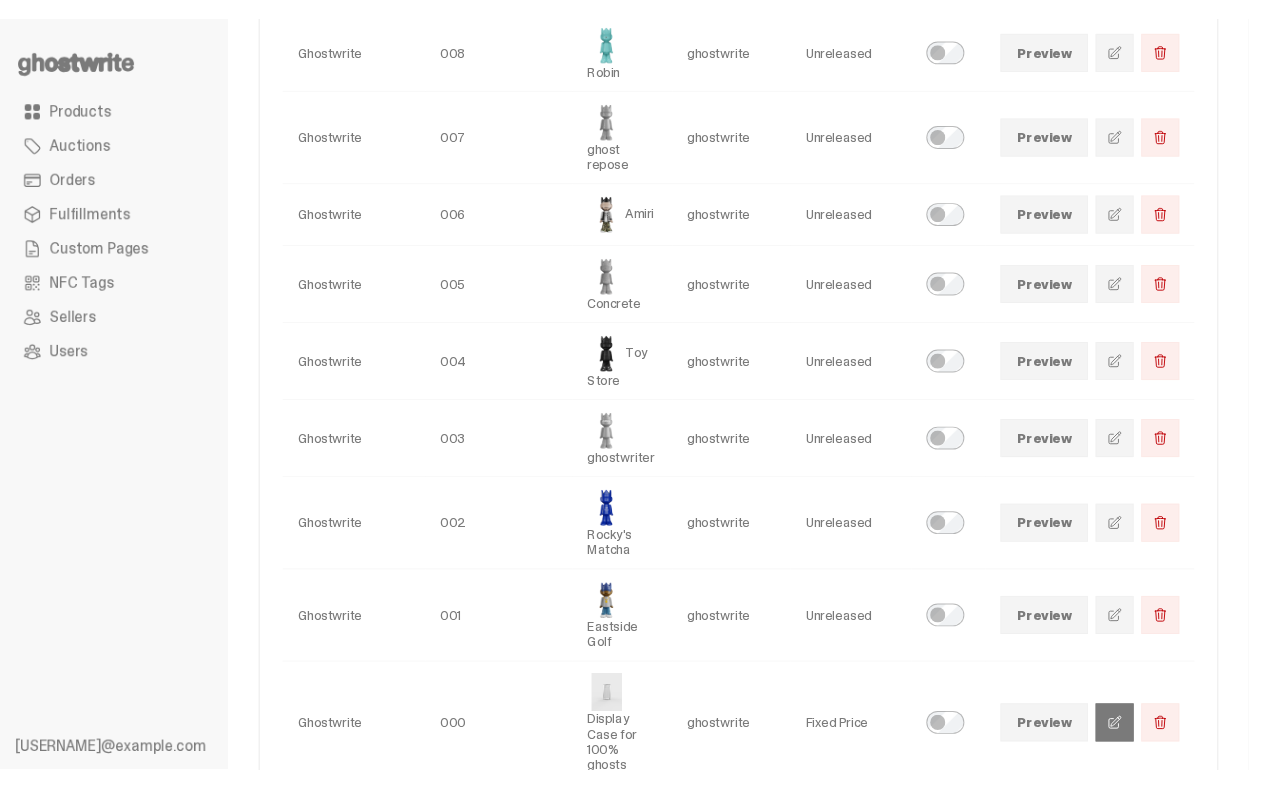 scroll, scrollTop: 0, scrollLeft: 0, axis: both 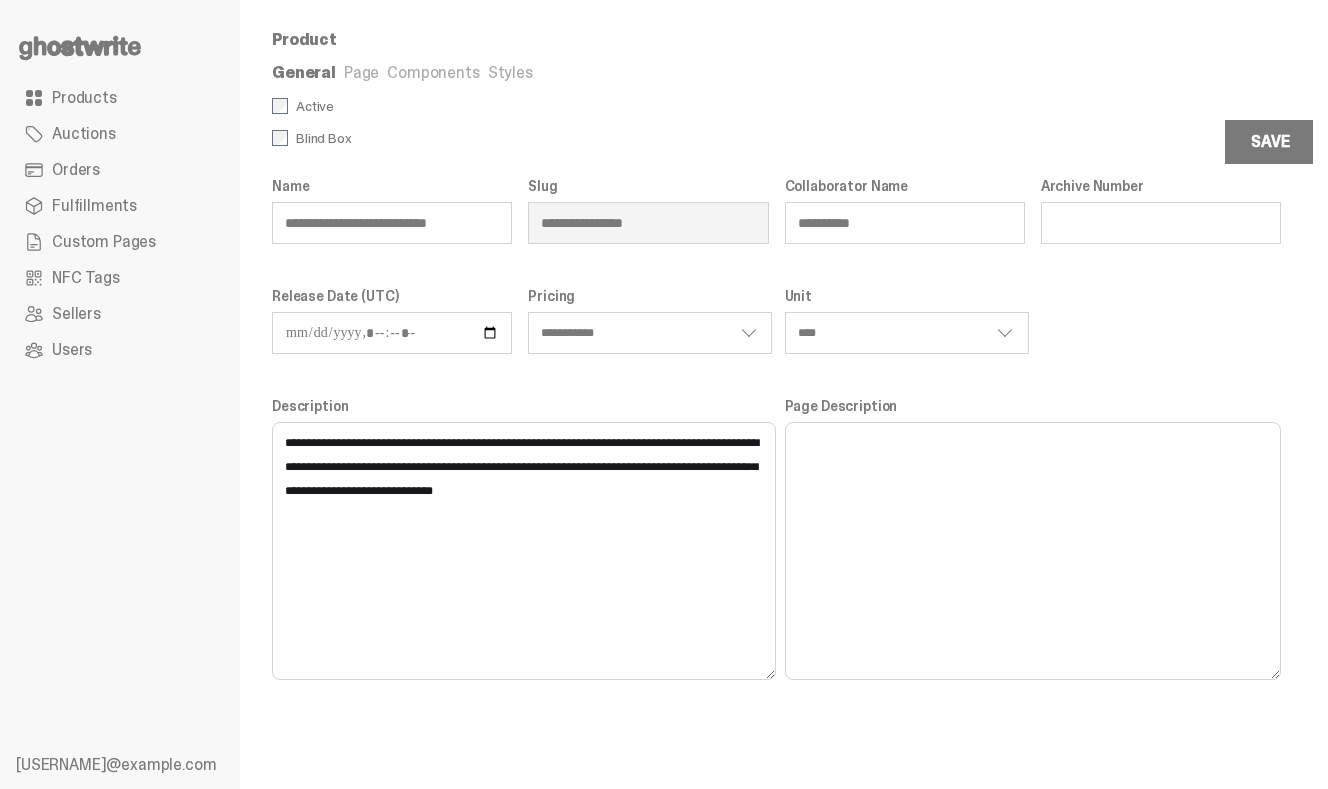 click on "Page" at bounding box center (361, 72) 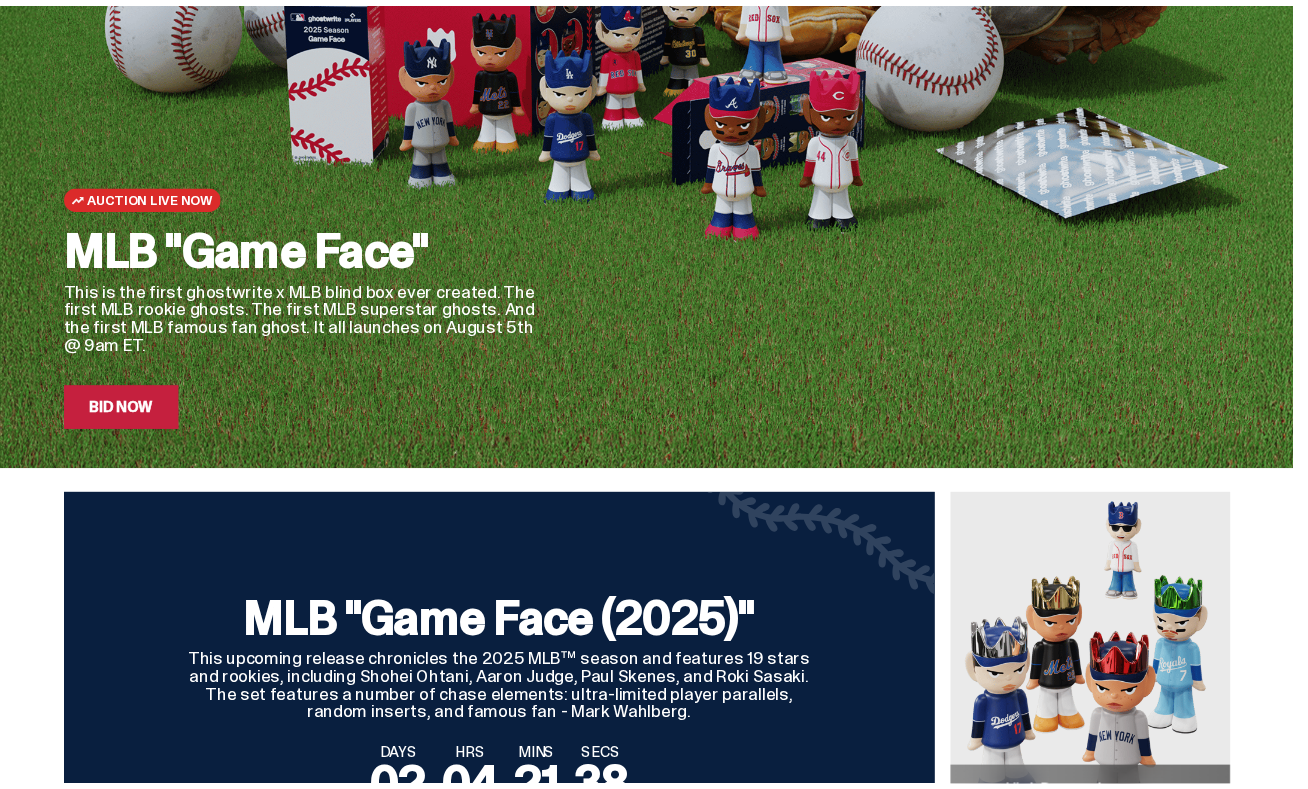 scroll, scrollTop: 206, scrollLeft: 0, axis: vertical 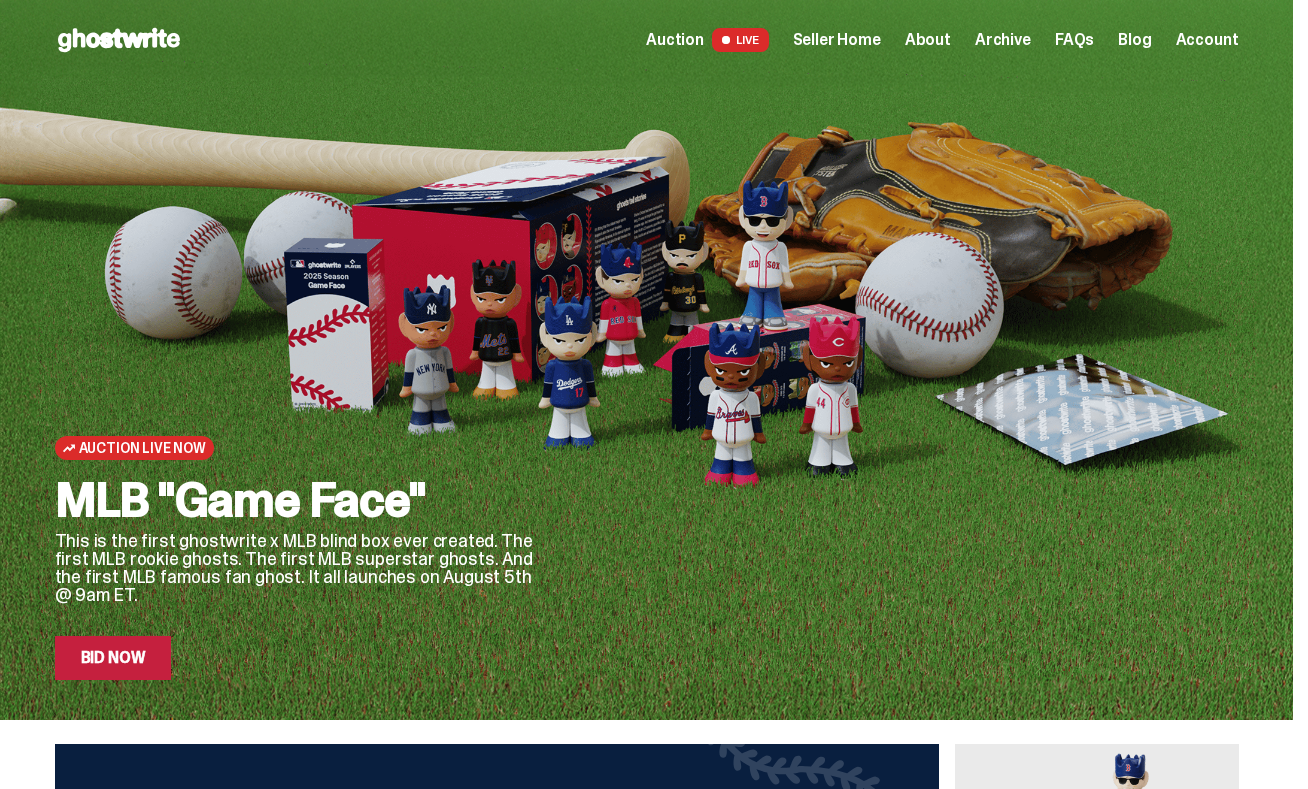 click on "Seller Home" at bounding box center (837, 40) 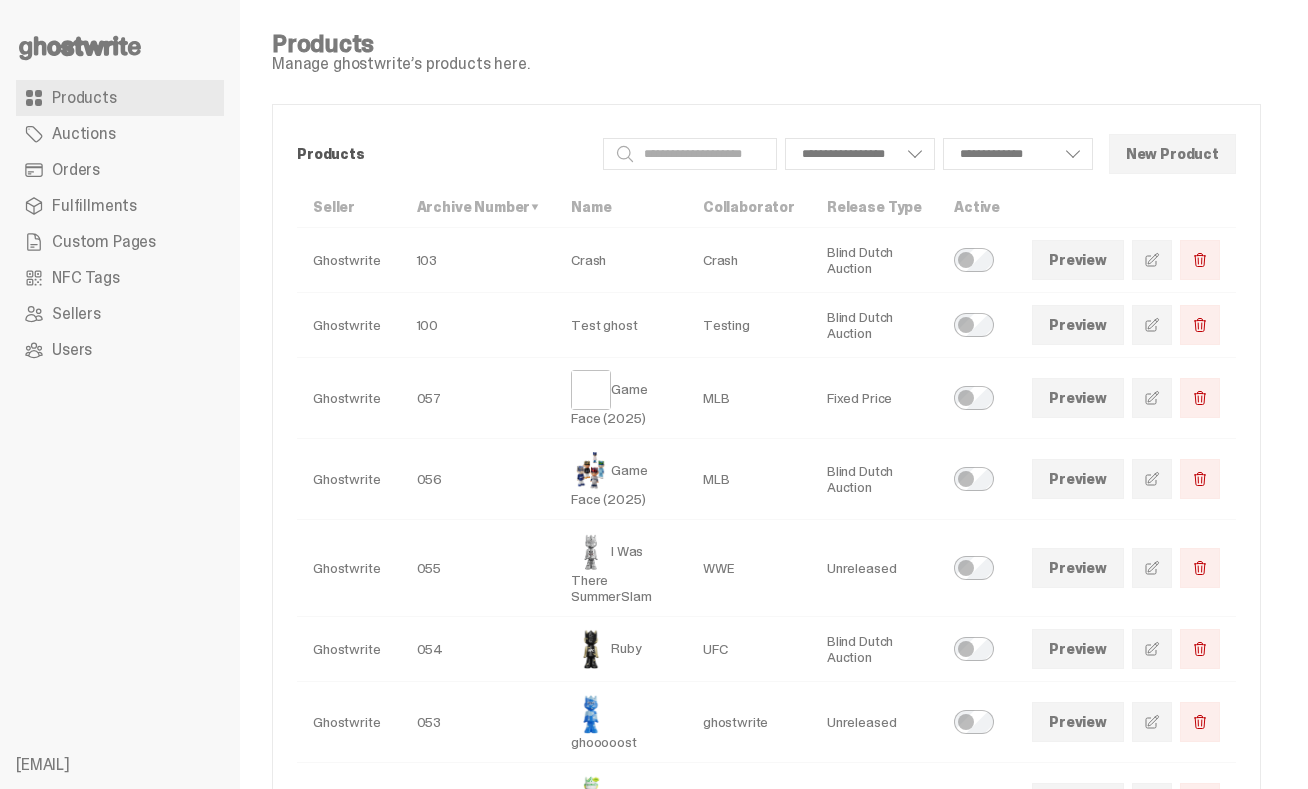 scroll, scrollTop: 0, scrollLeft: 0, axis: both 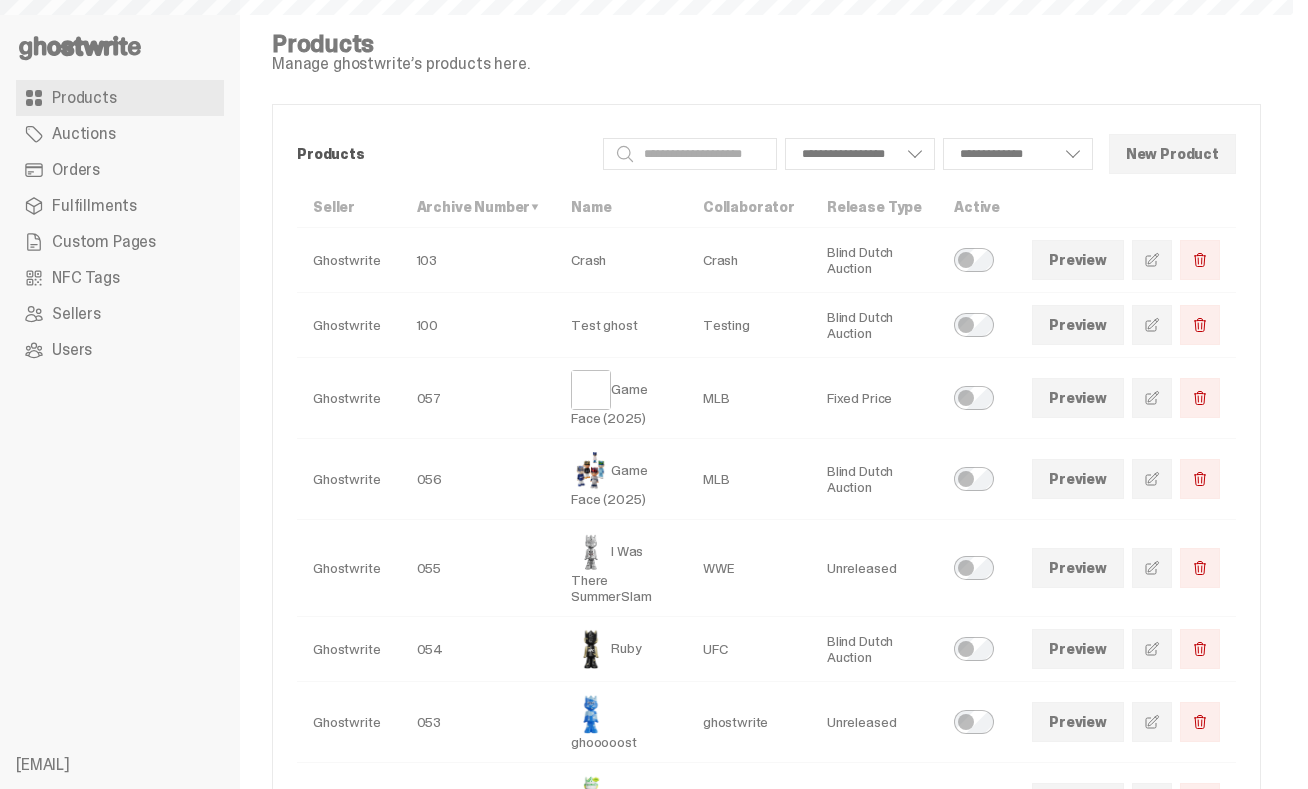select 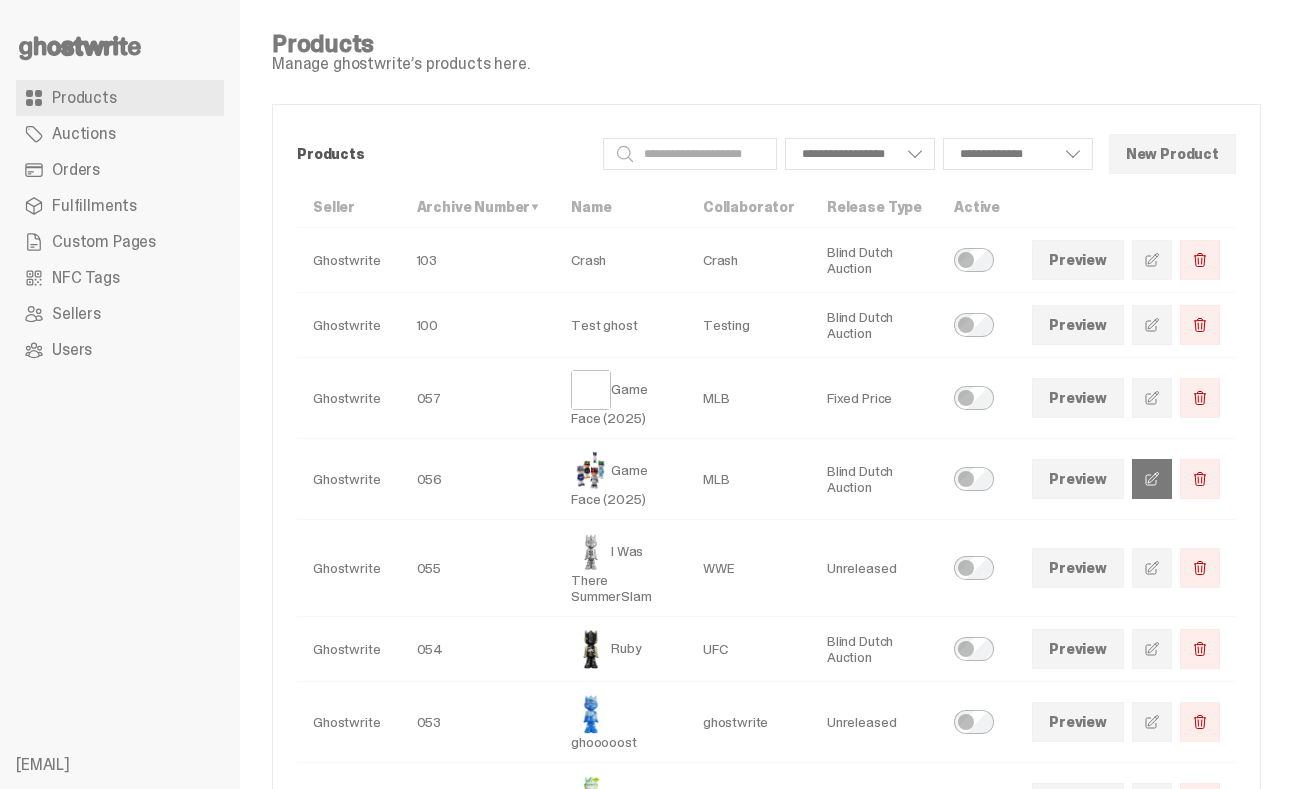 click at bounding box center [1152, 479] 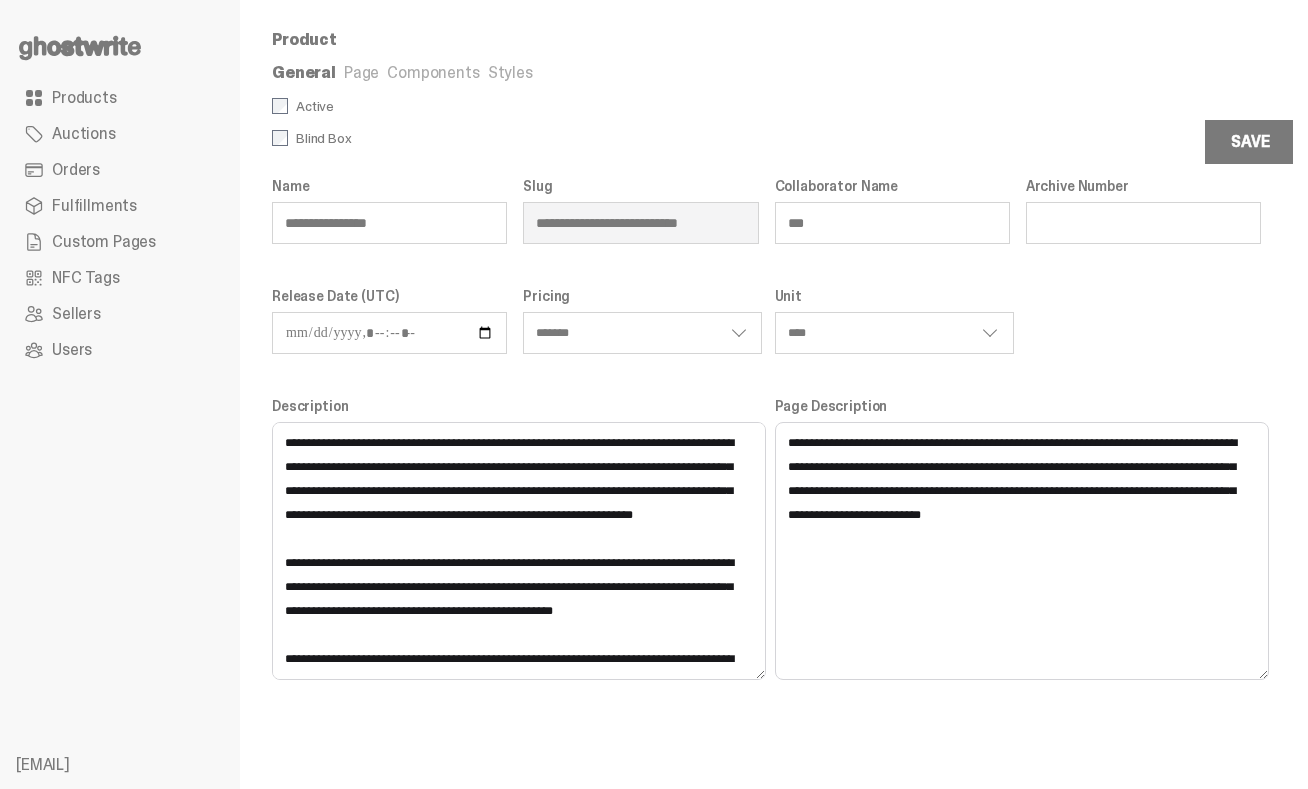 click on "Components" at bounding box center (433, 72) 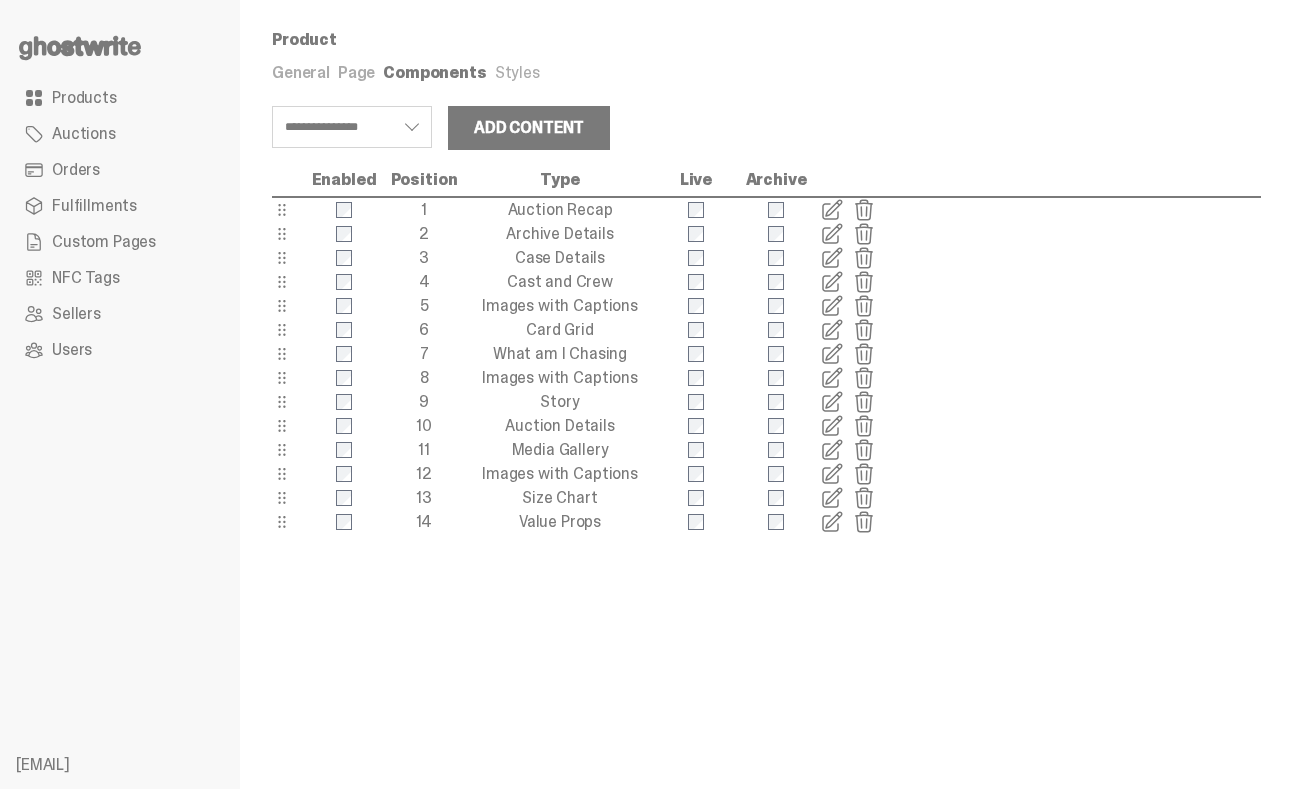 click at bounding box center [832, 258] 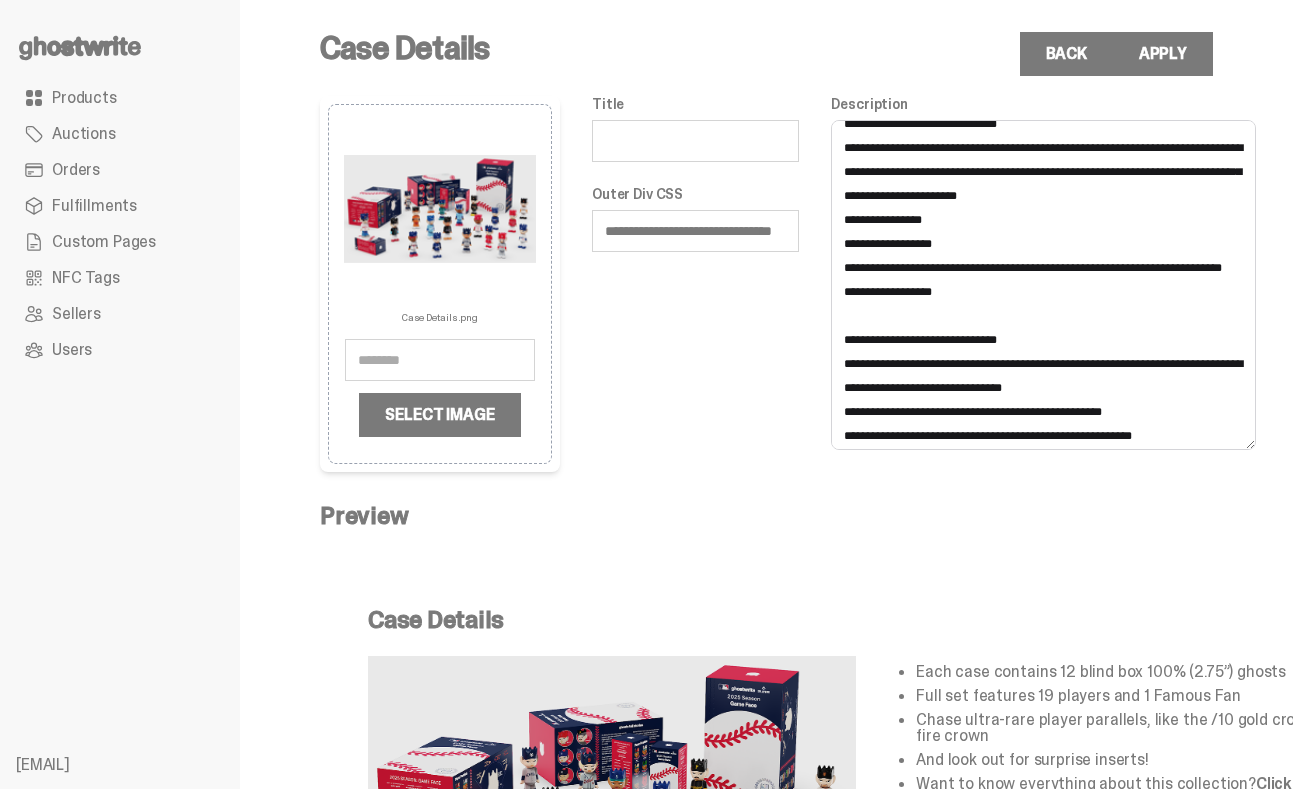 scroll, scrollTop: 455, scrollLeft: 0, axis: vertical 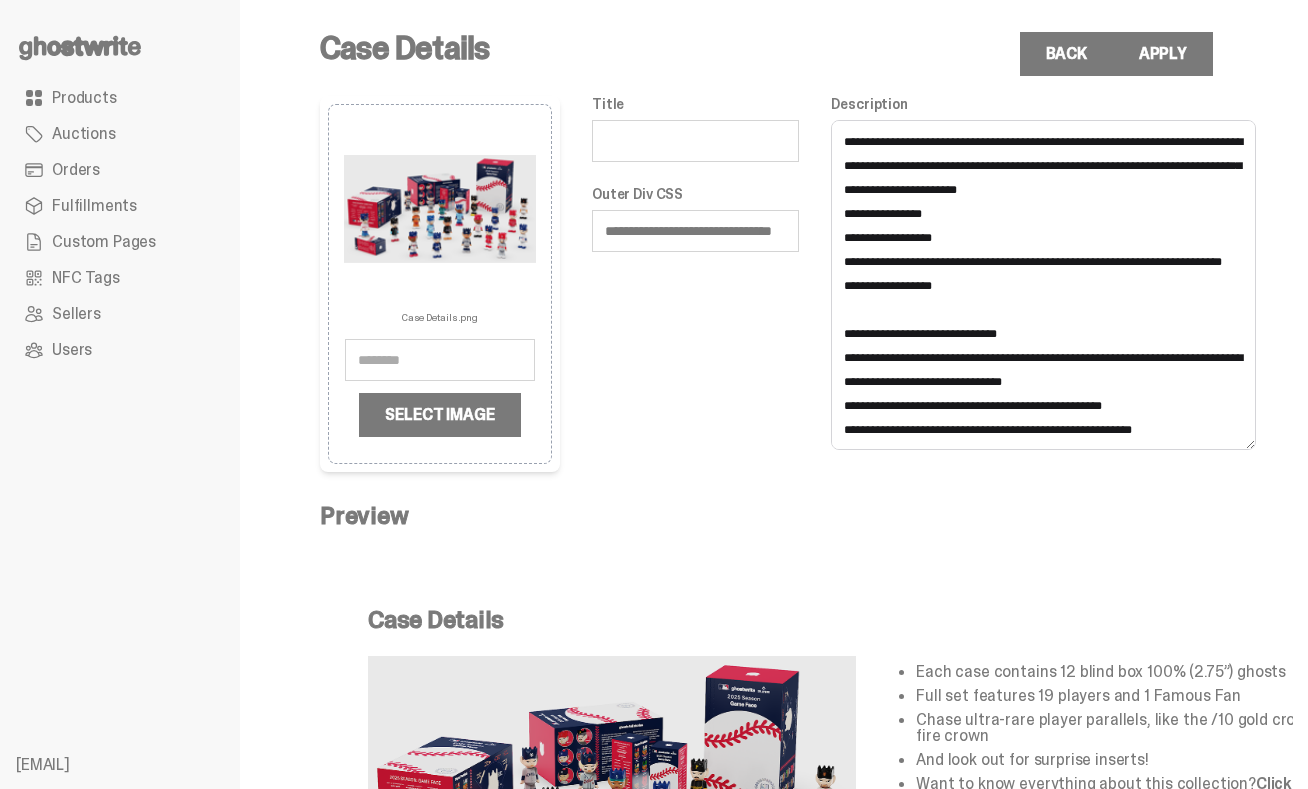 drag, startPoint x: 947, startPoint y: 312, endPoint x: 864, endPoint y: 316, distance: 83.09633 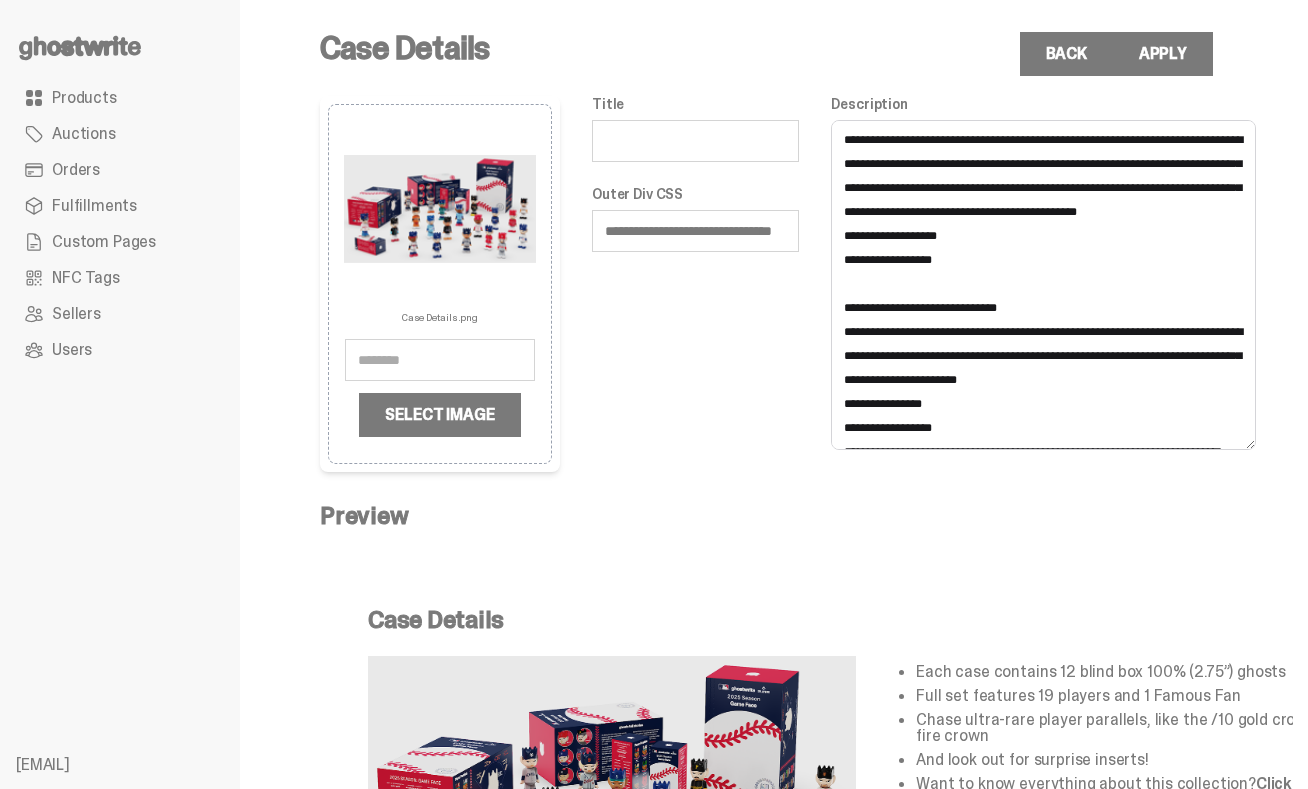 scroll, scrollTop: 264, scrollLeft: 0, axis: vertical 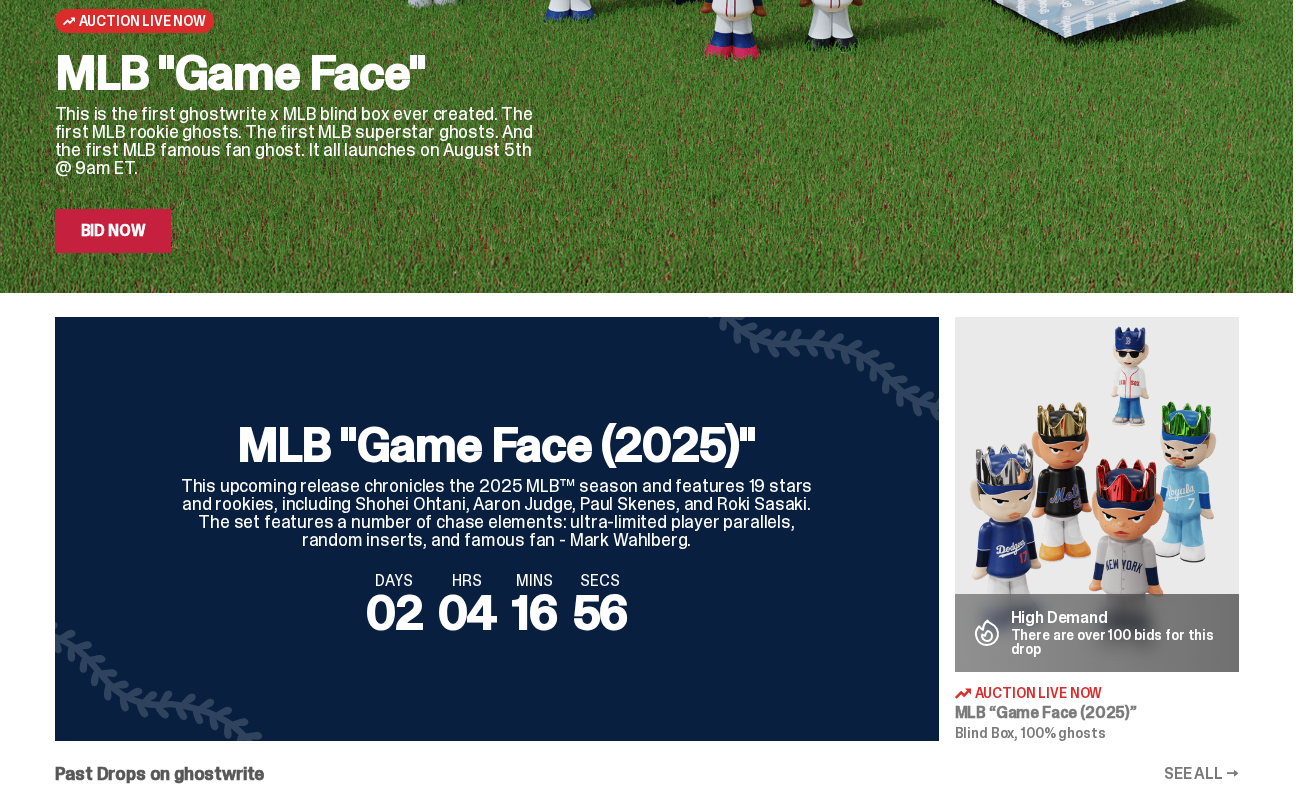 click on "Auction Live Now" at bounding box center (142, 21) 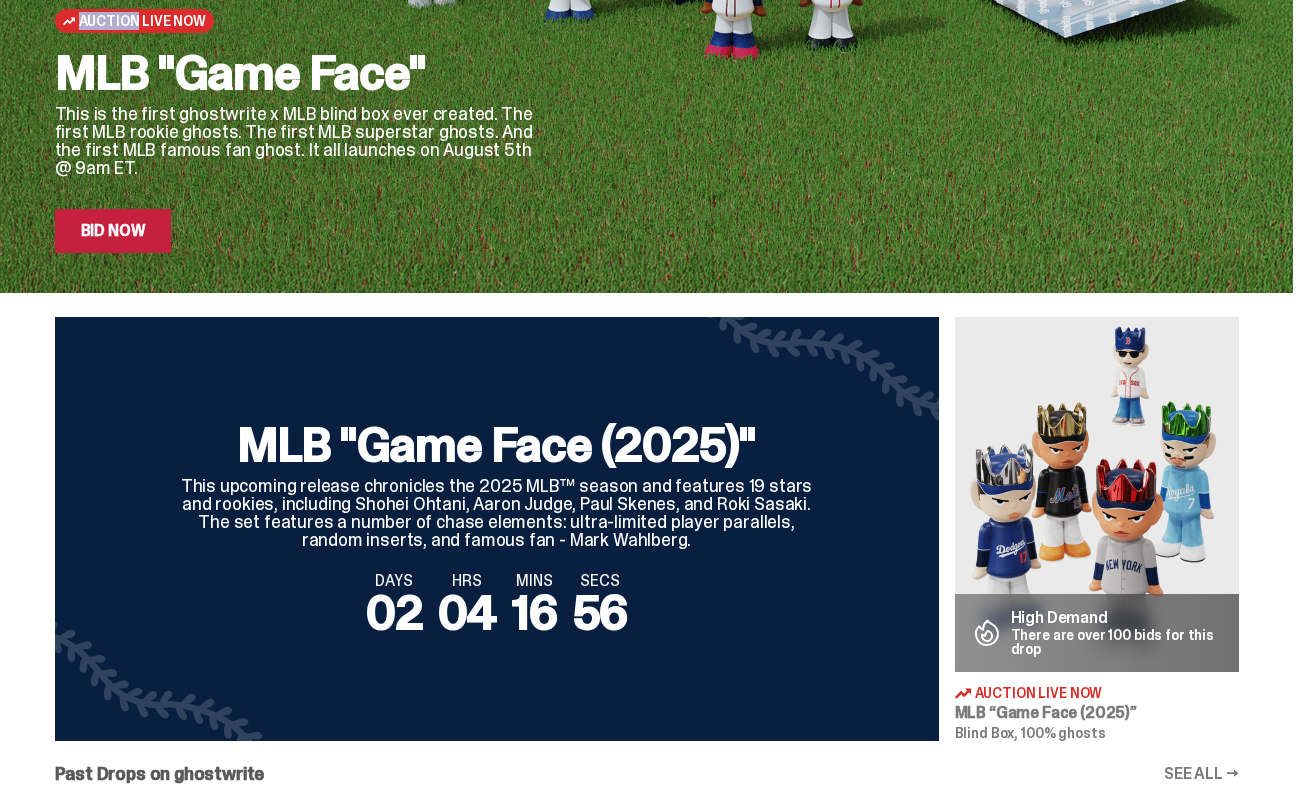 click on "Auction Live Now" at bounding box center (142, 21) 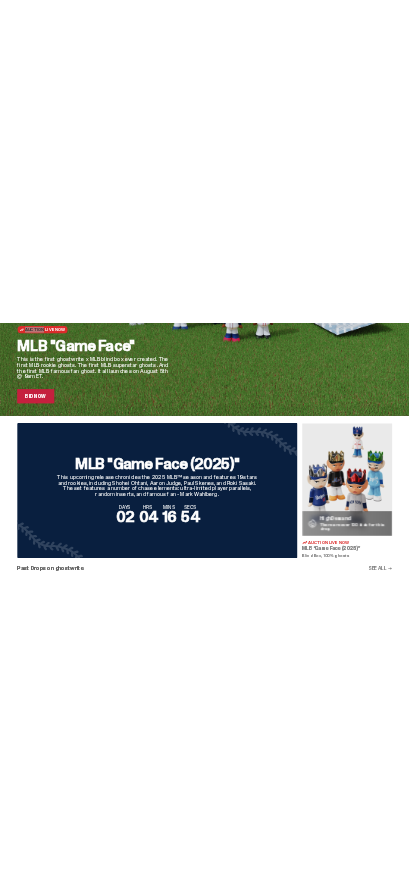 scroll, scrollTop: 435, scrollLeft: 0, axis: vertical 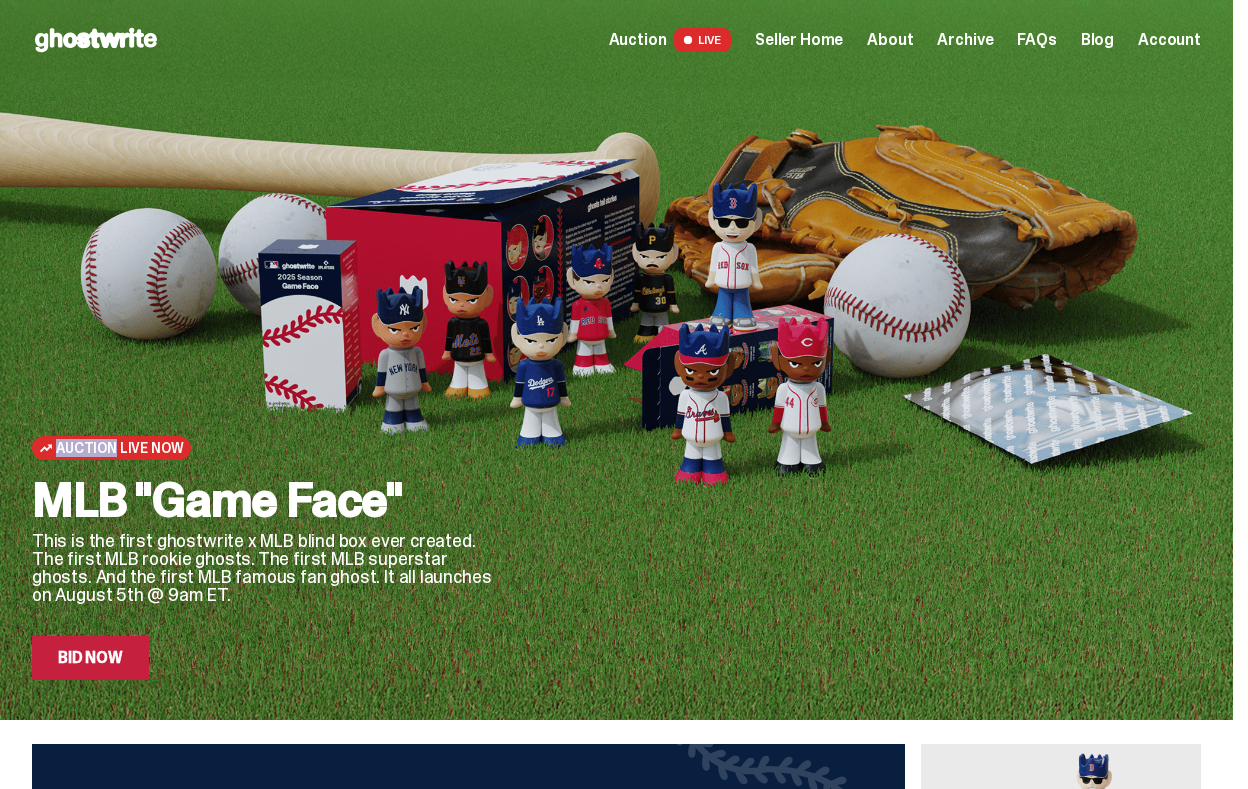 click on "Seller Home" at bounding box center [799, 40] 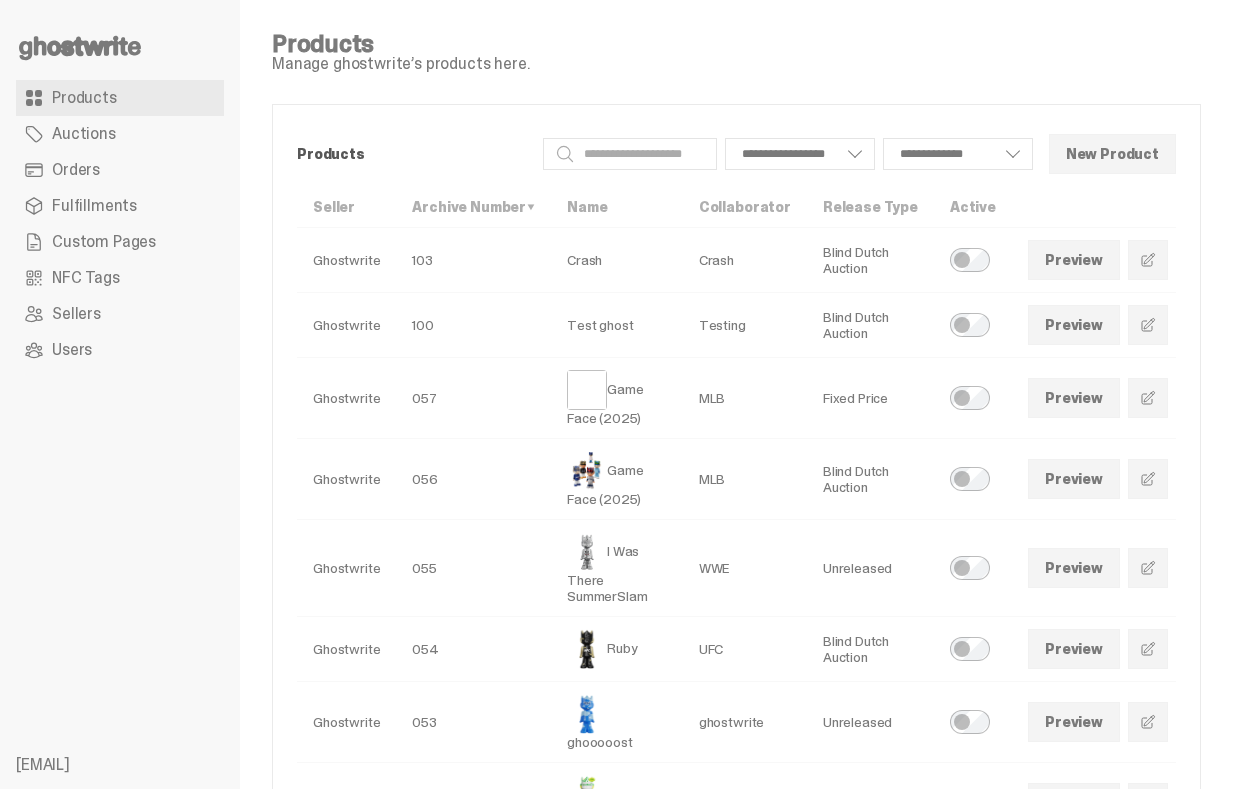 scroll, scrollTop: 0, scrollLeft: 0, axis: both 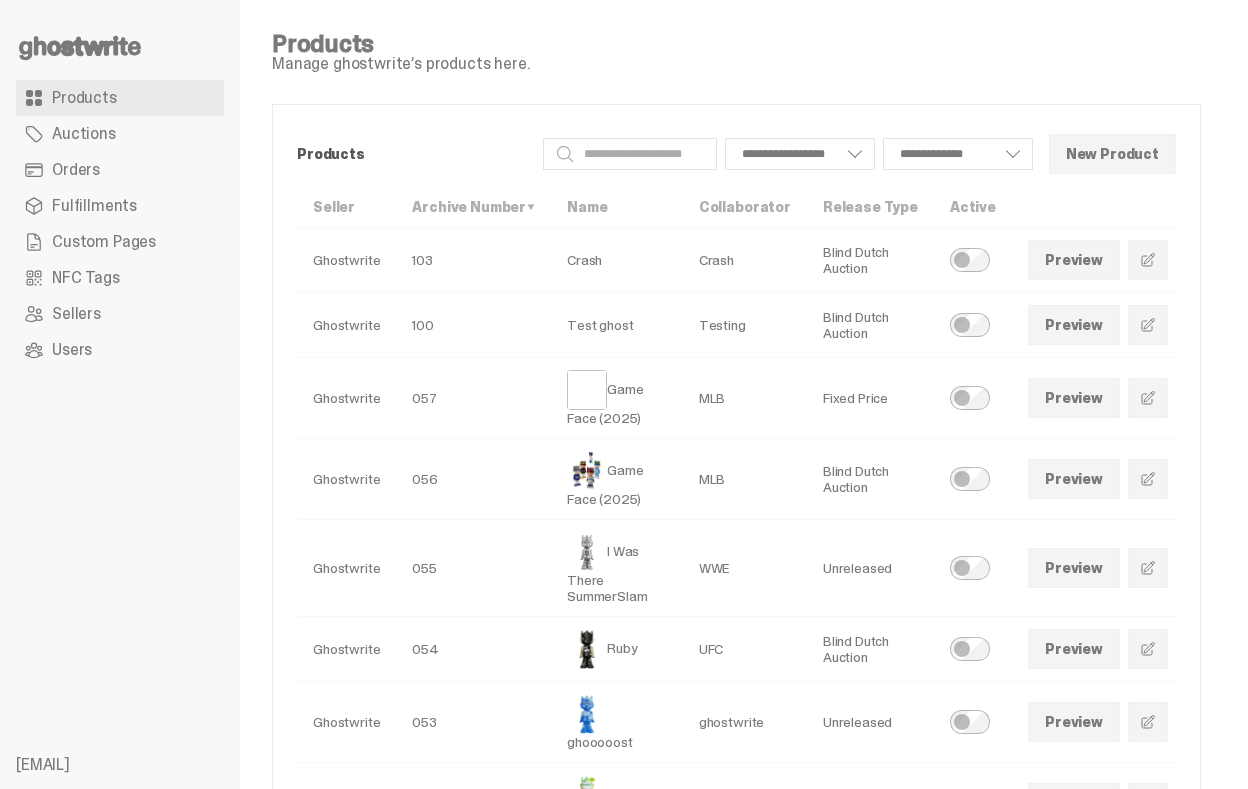 select 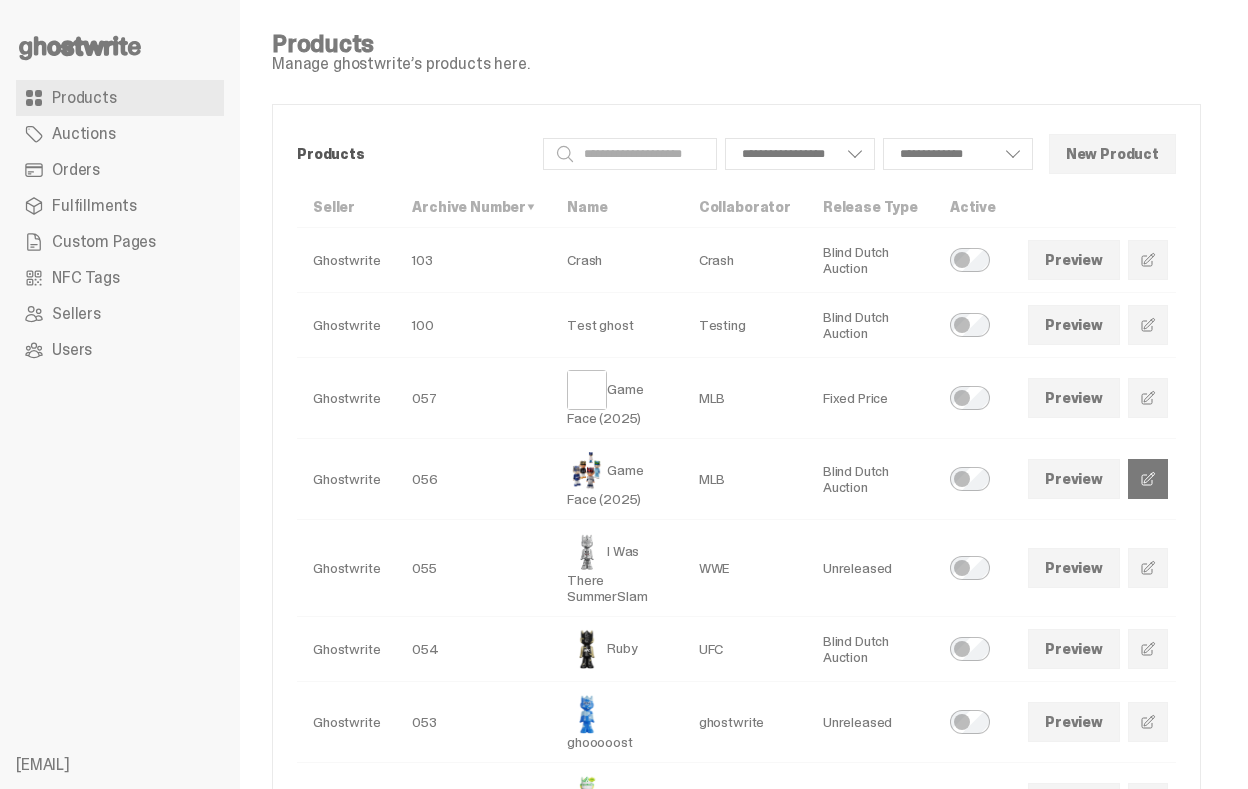 click at bounding box center [1148, 479] 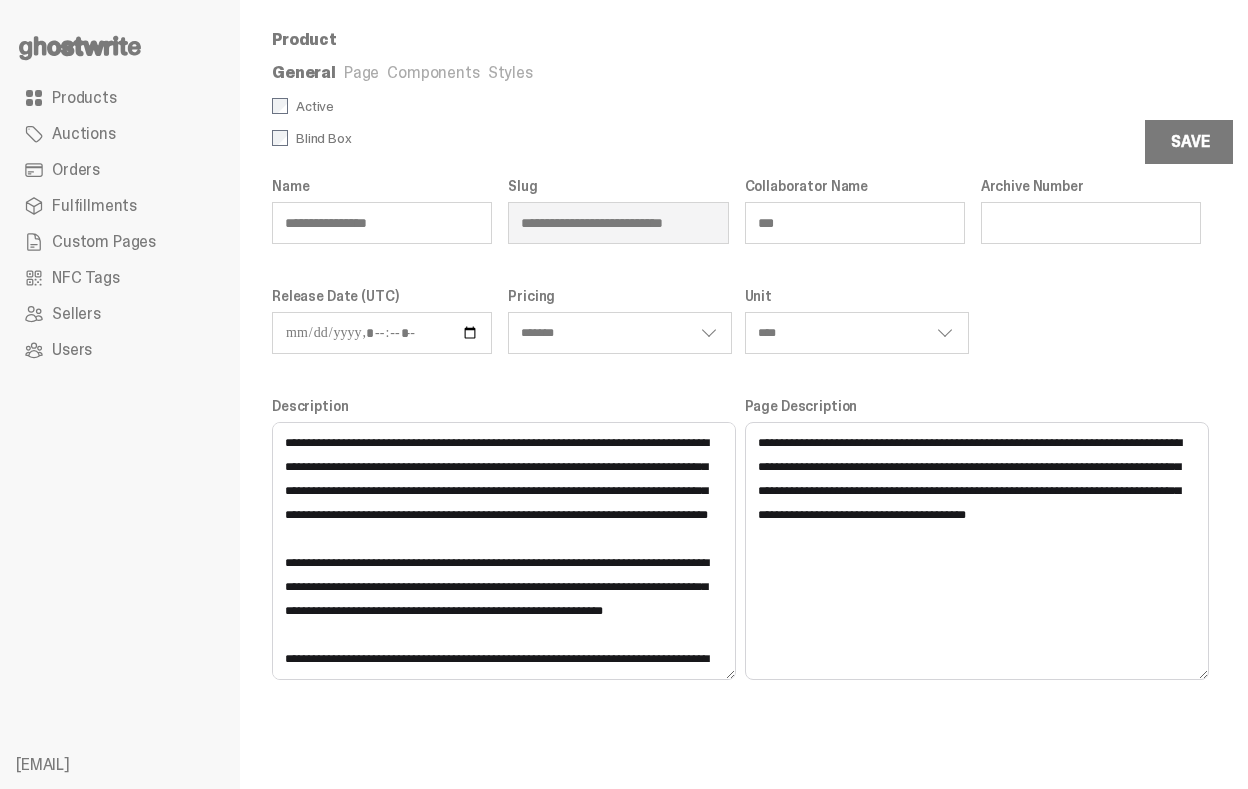 click on "Components" at bounding box center (433, 72) 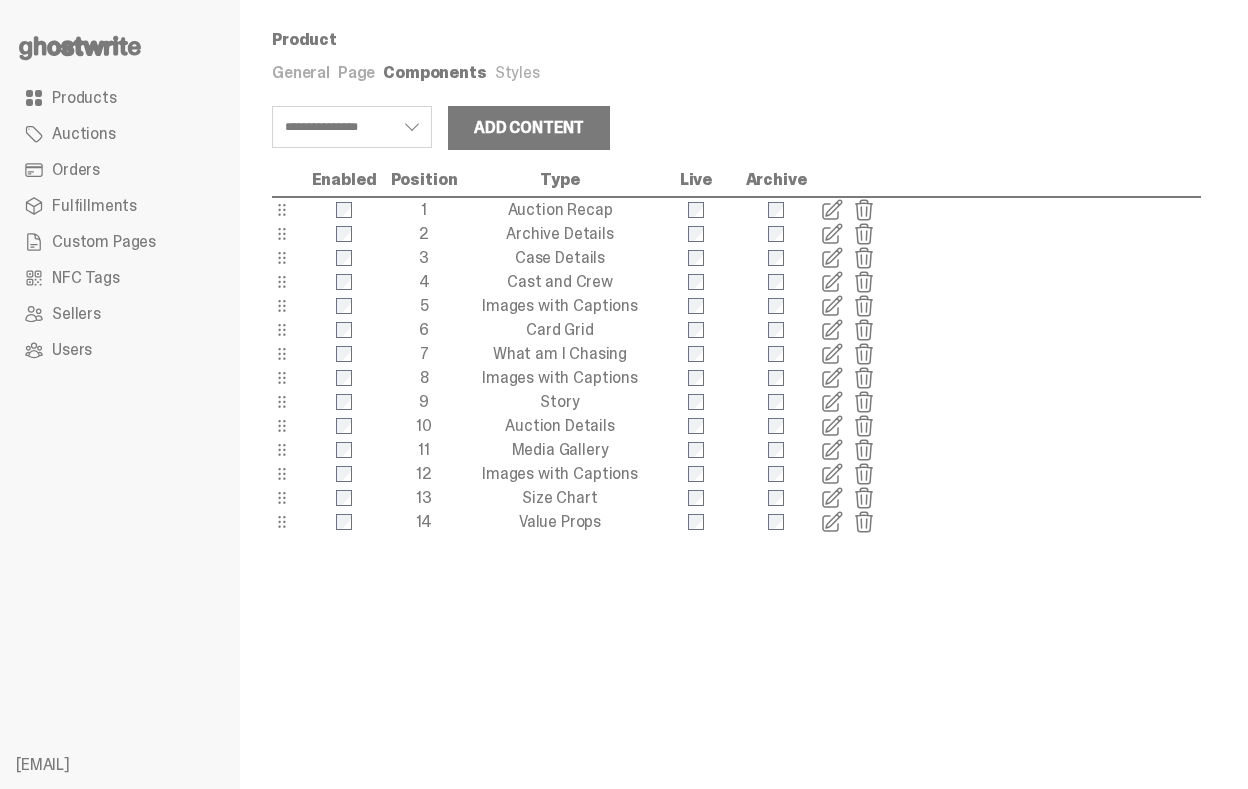 click at bounding box center [832, 258] 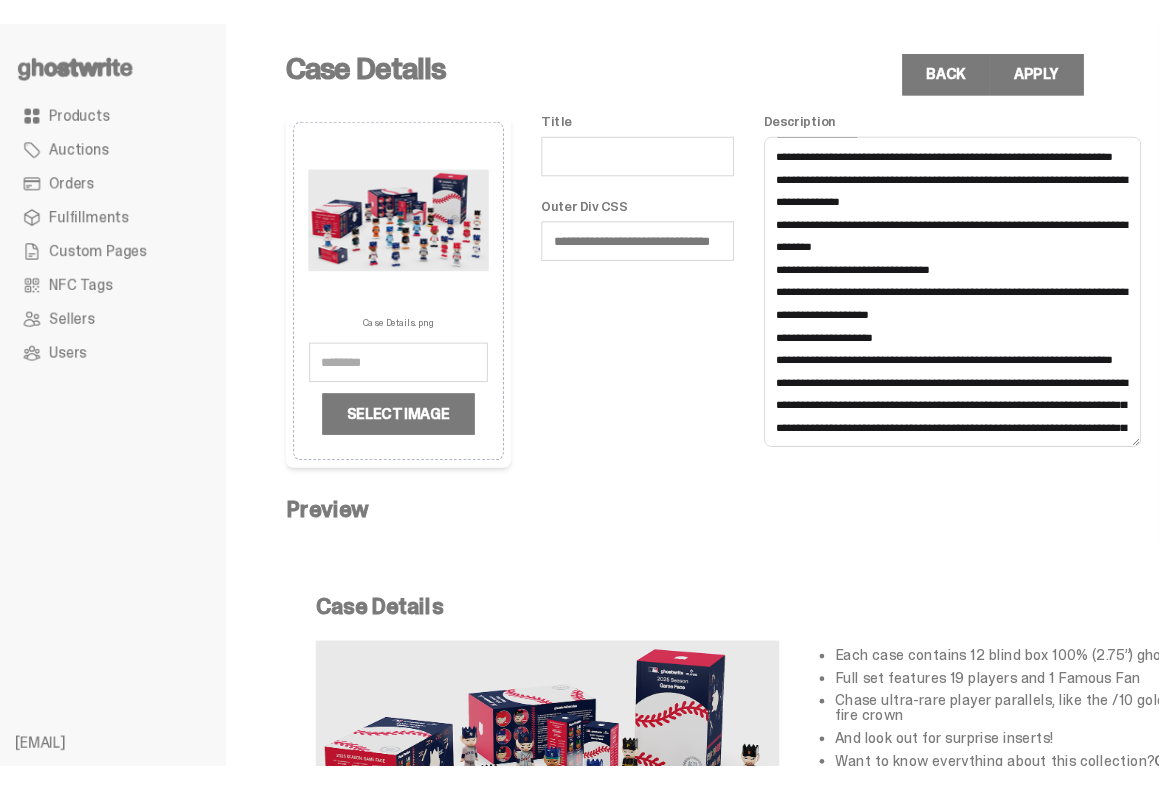 scroll, scrollTop: 0, scrollLeft: 0, axis: both 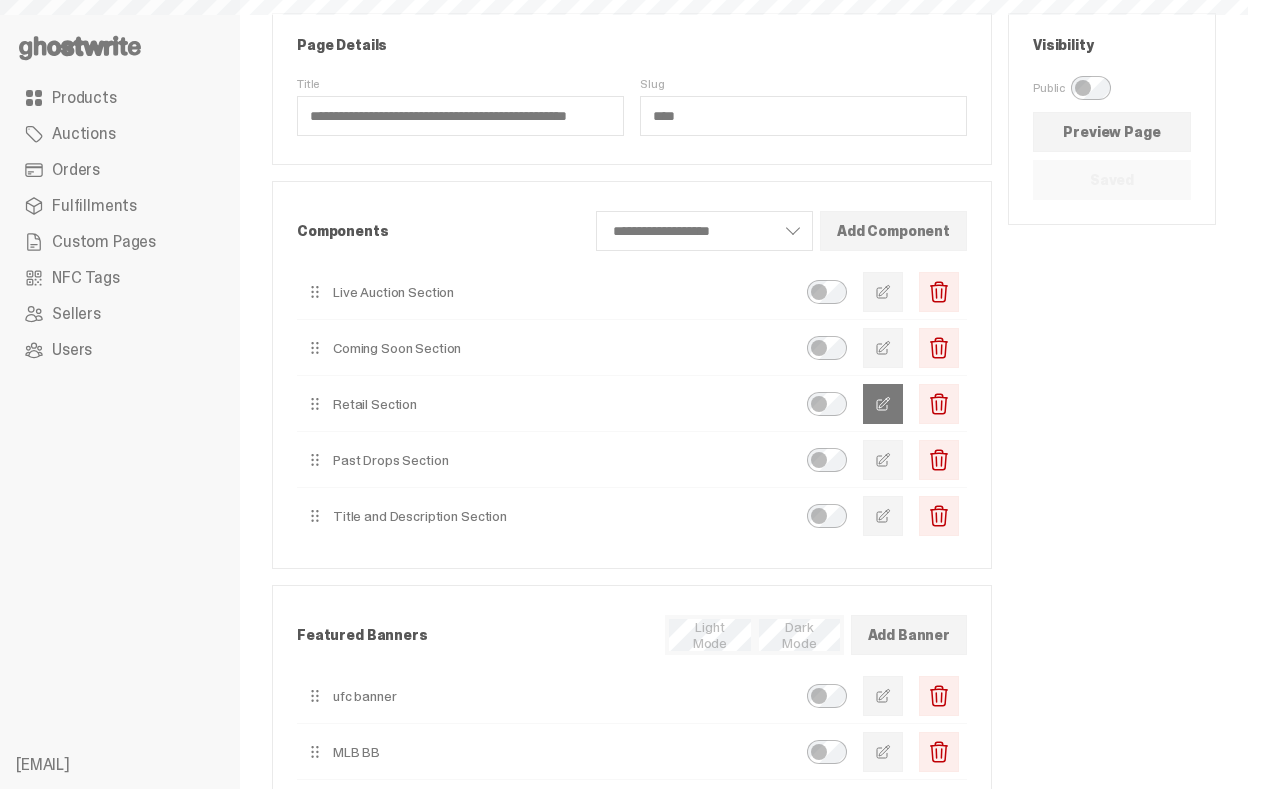 click at bounding box center (883, 404) 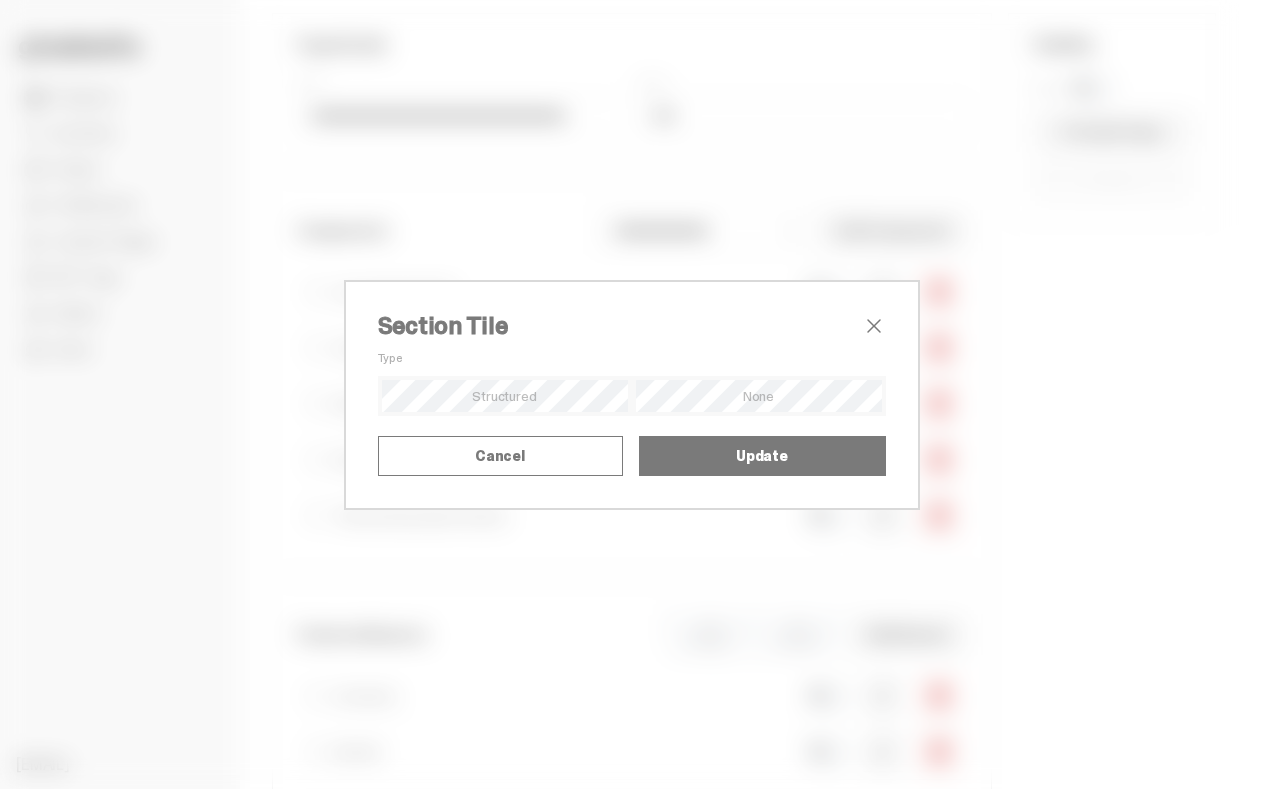click on "**********" at bounding box center [0, 0] 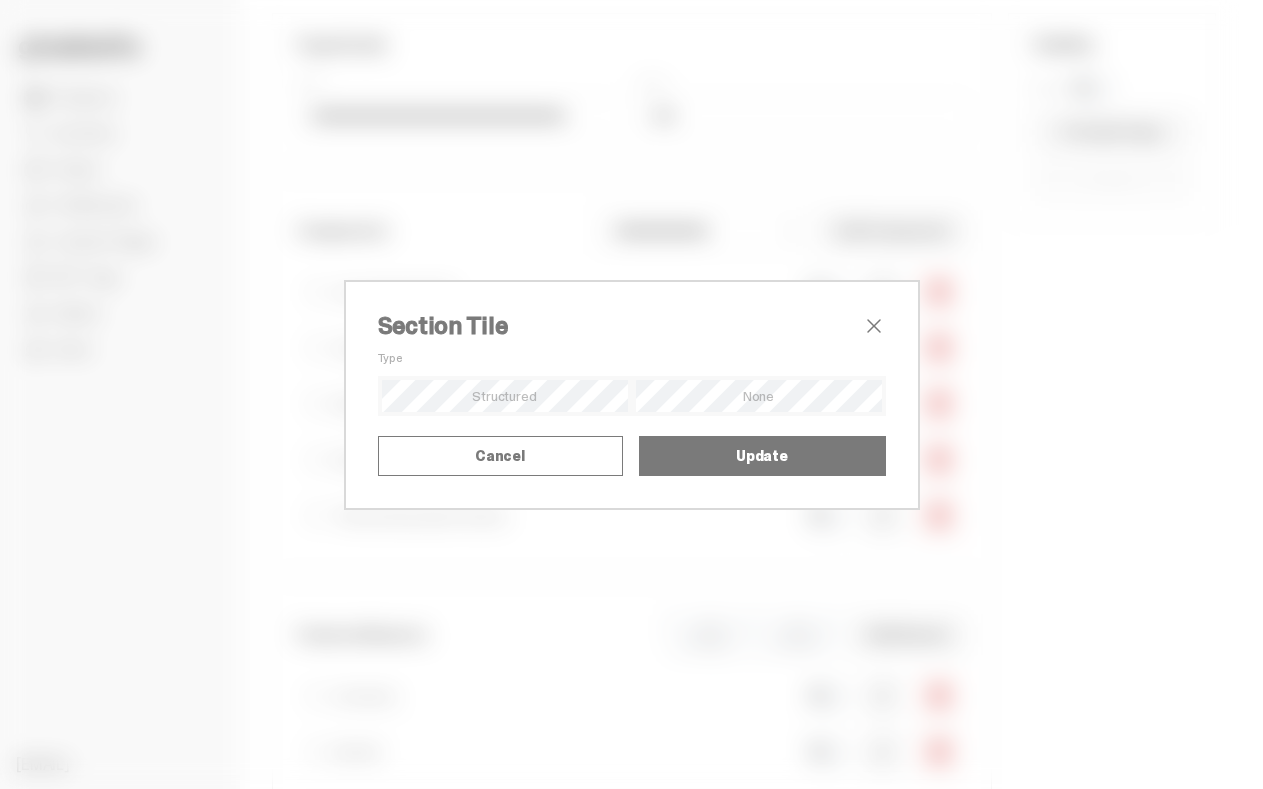 type on "*******" 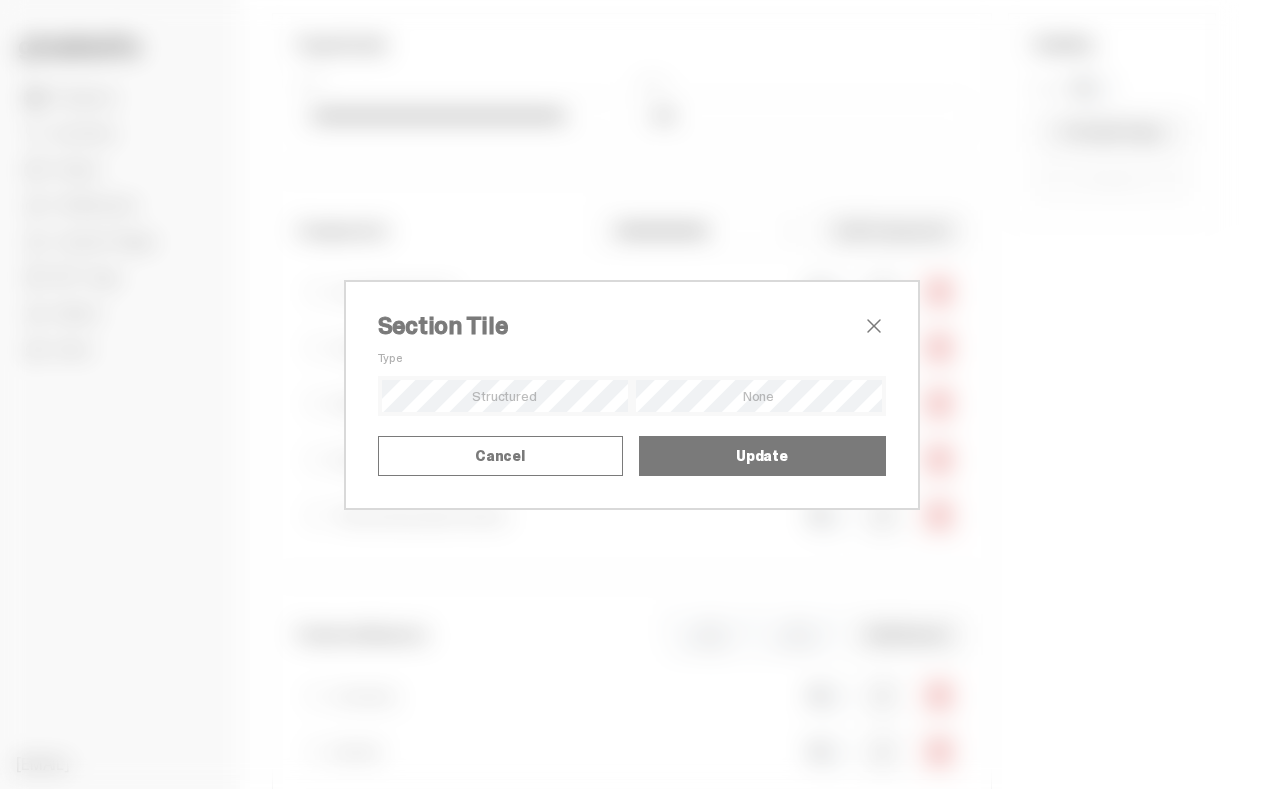 click on "**********" at bounding box center (0, 0) 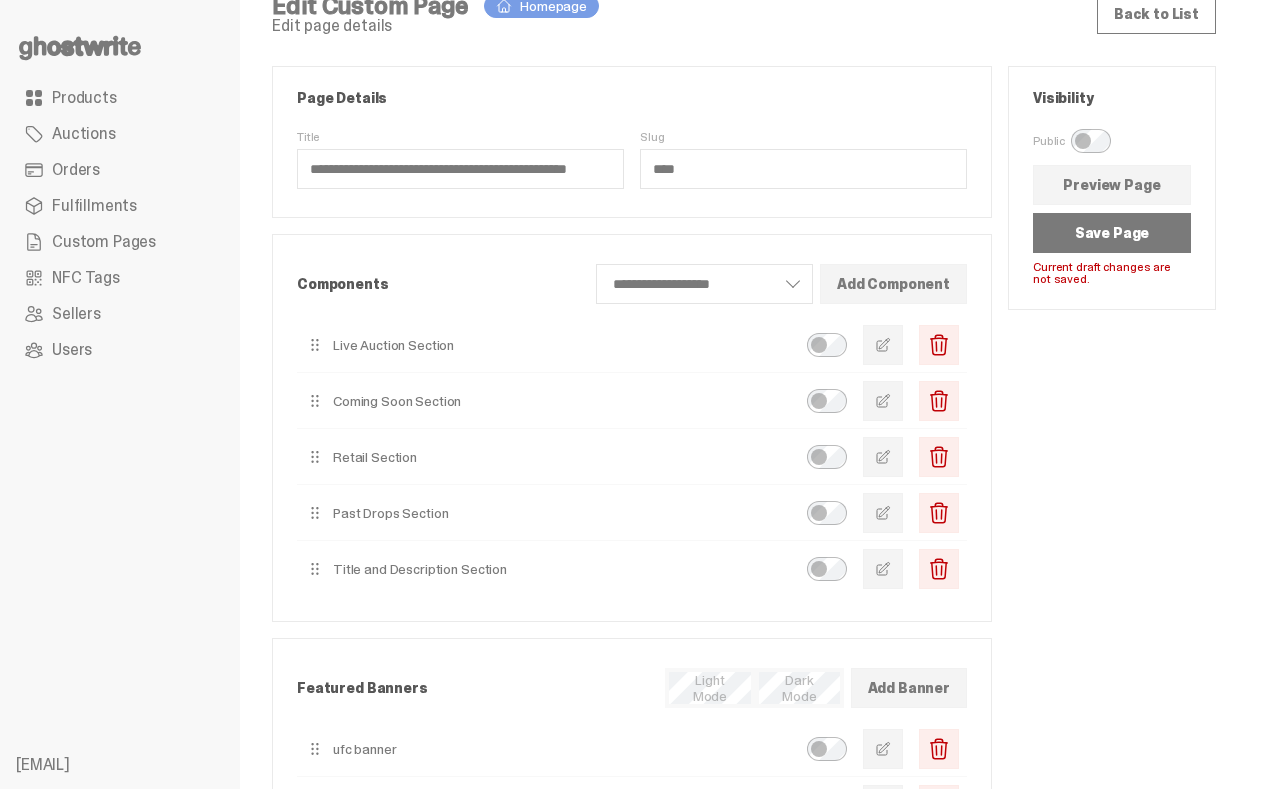 scroll, scrollTop: 2, scrollLeft: 0, axis: vertical 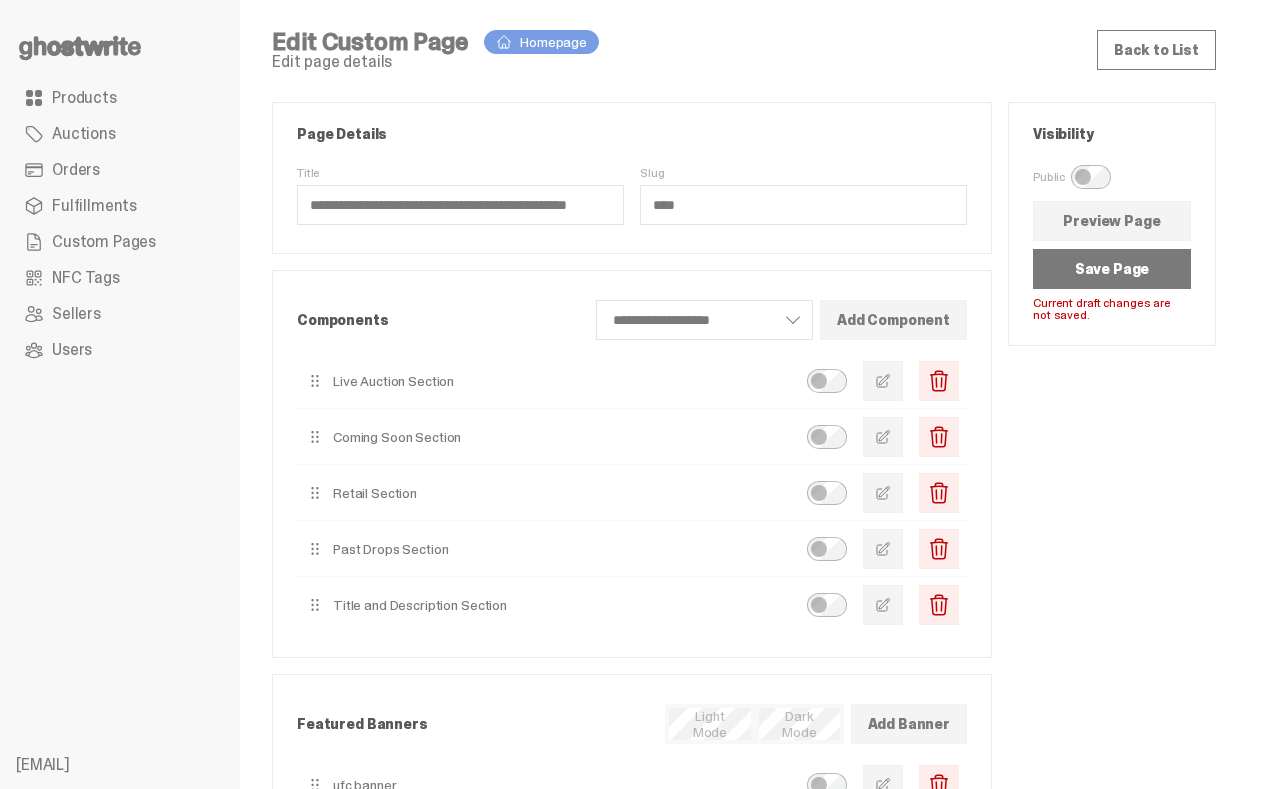click on "Save Page" at bounding box center [1112, 269] 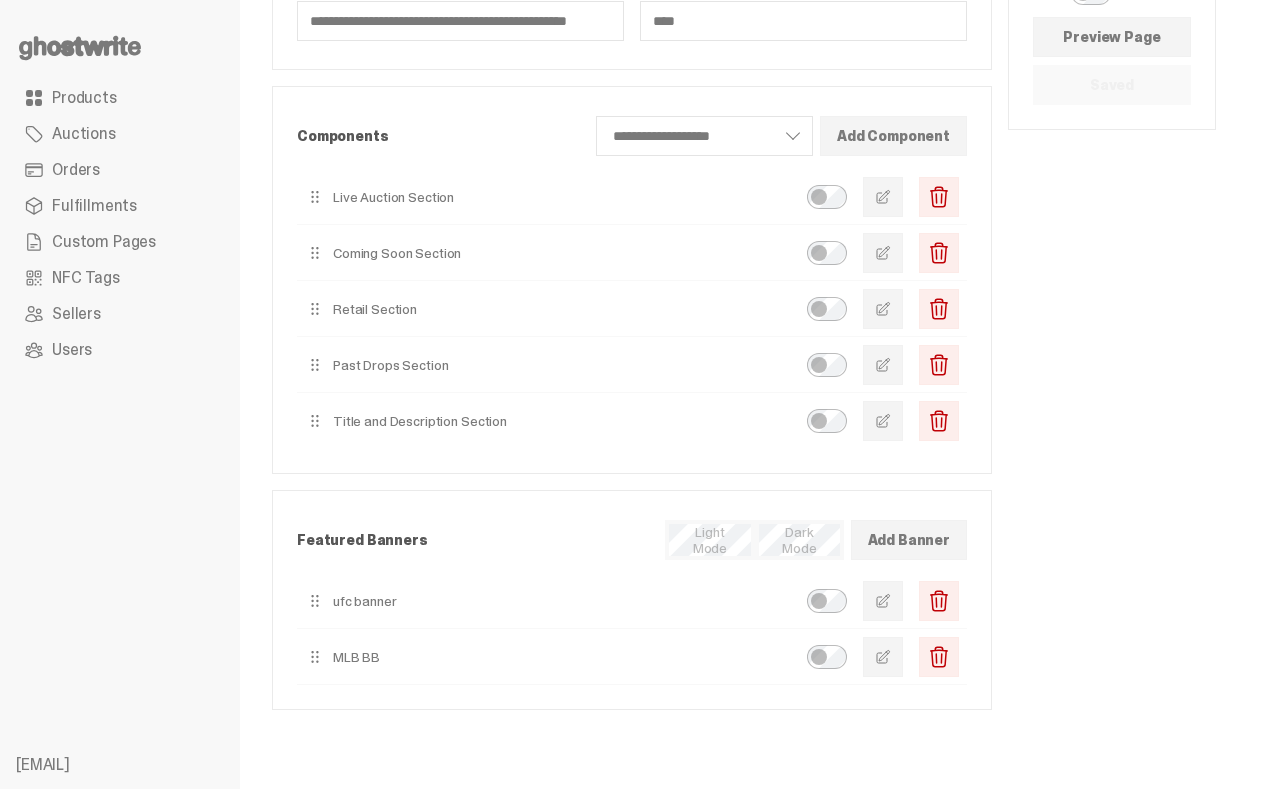 scroll, scrollTop: 185, scrollLeft: 0, axis: vertical 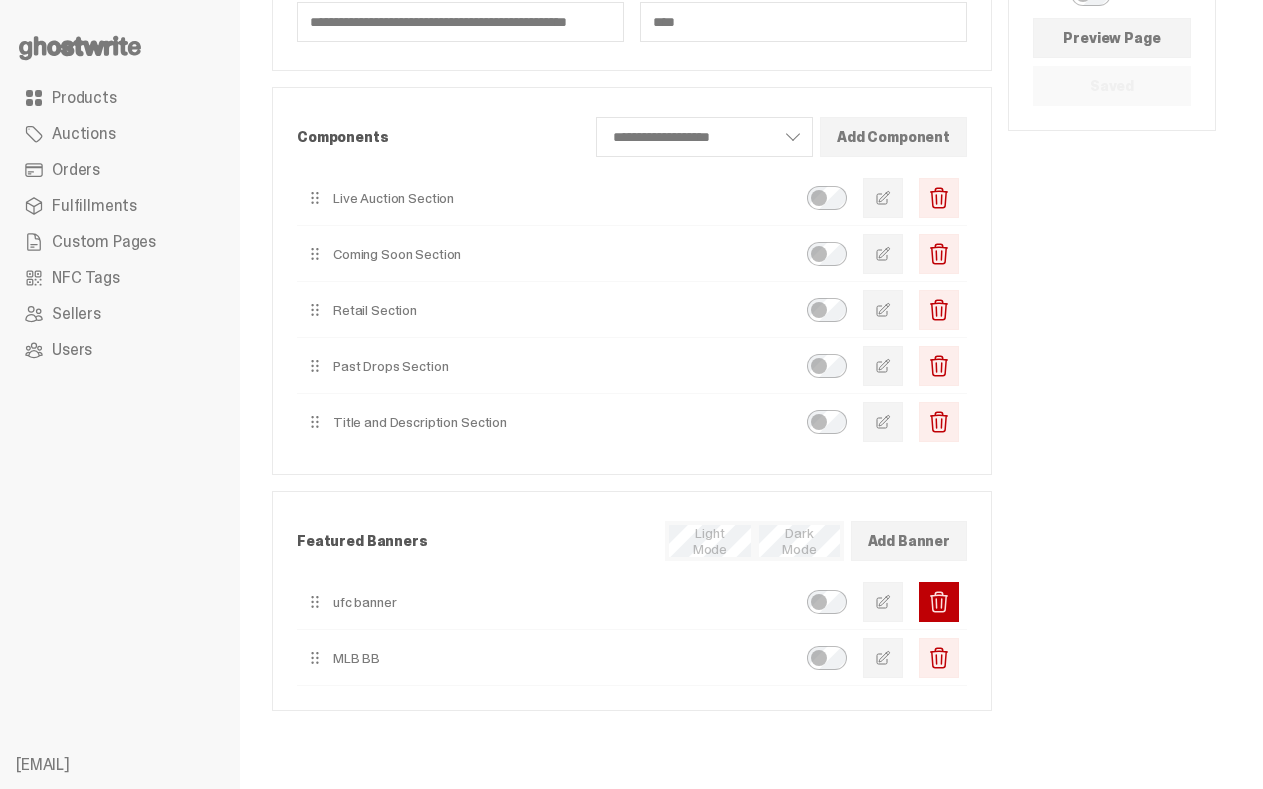 click at bounding box center [939, 602] 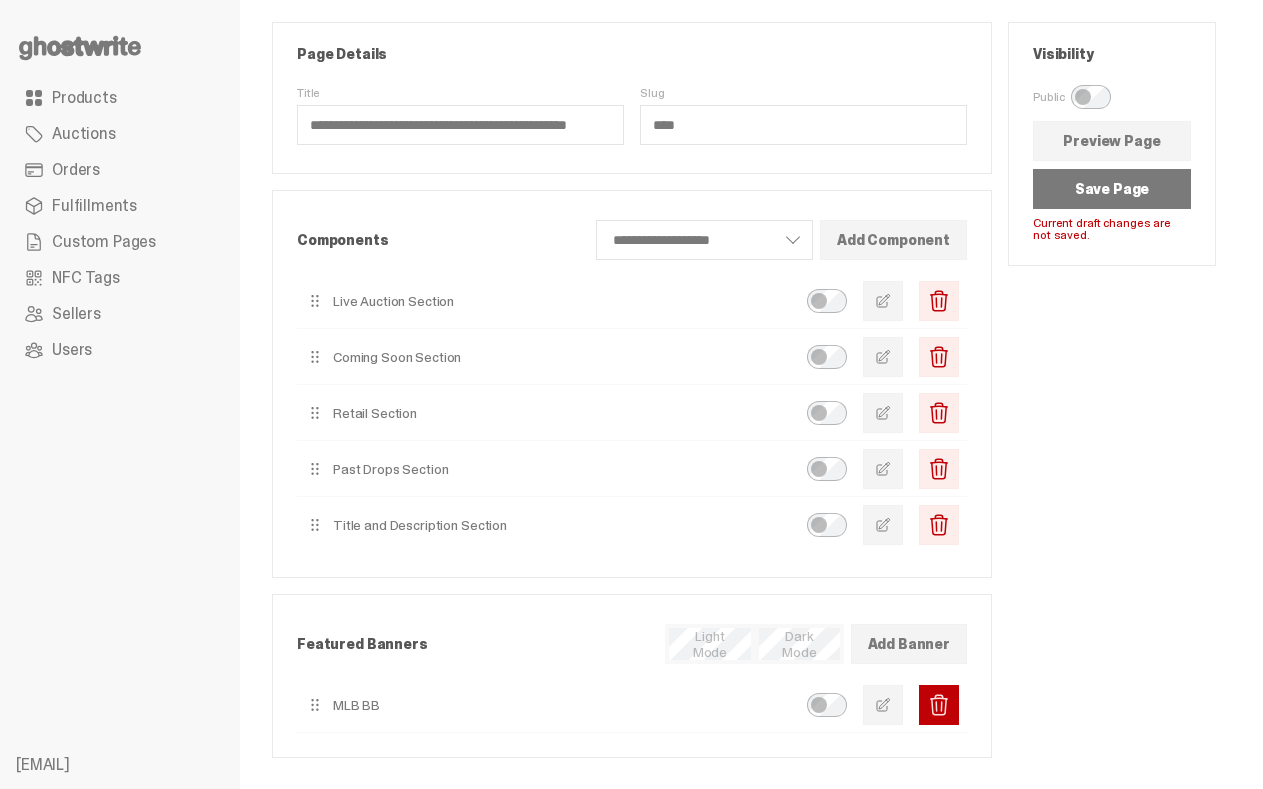 scroll, scrollTop: 77, scrollLeft: 0, axis: vertical 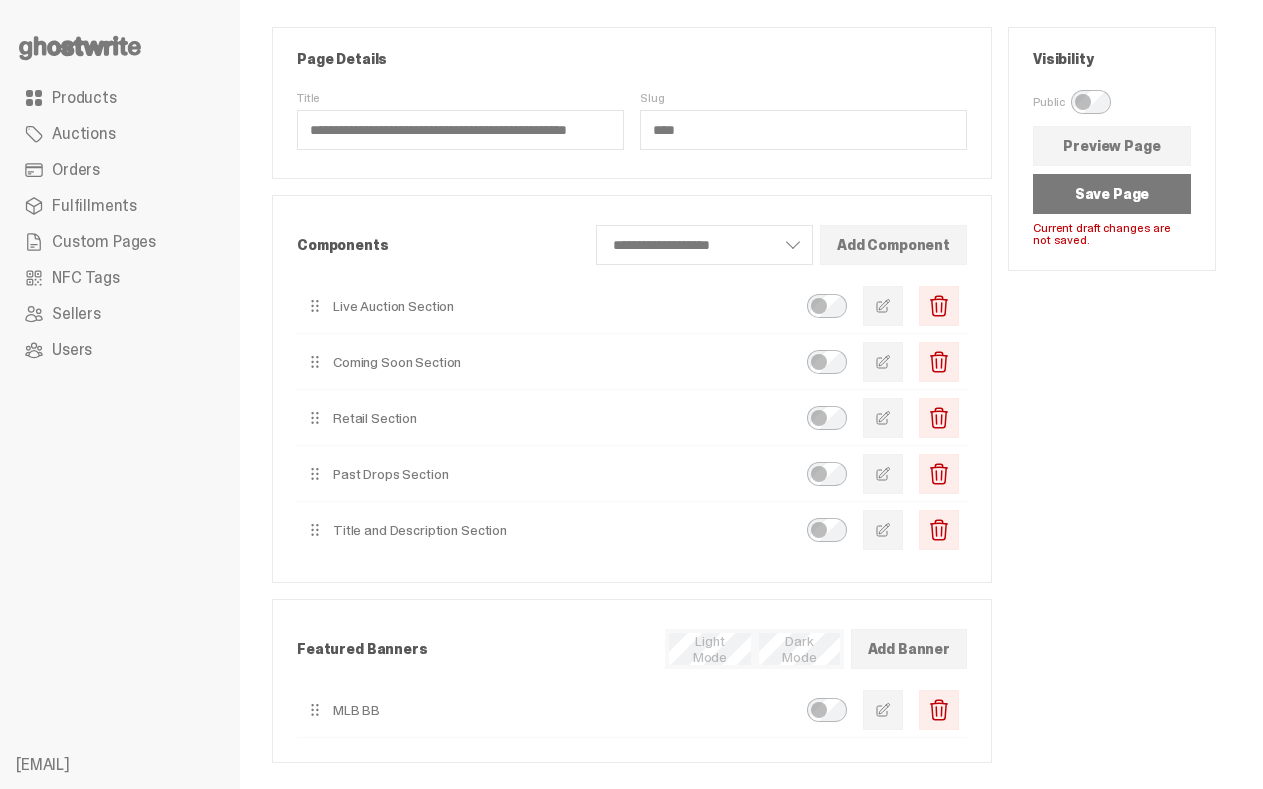 click on "Save Page" at bounding box center (1112, 194) 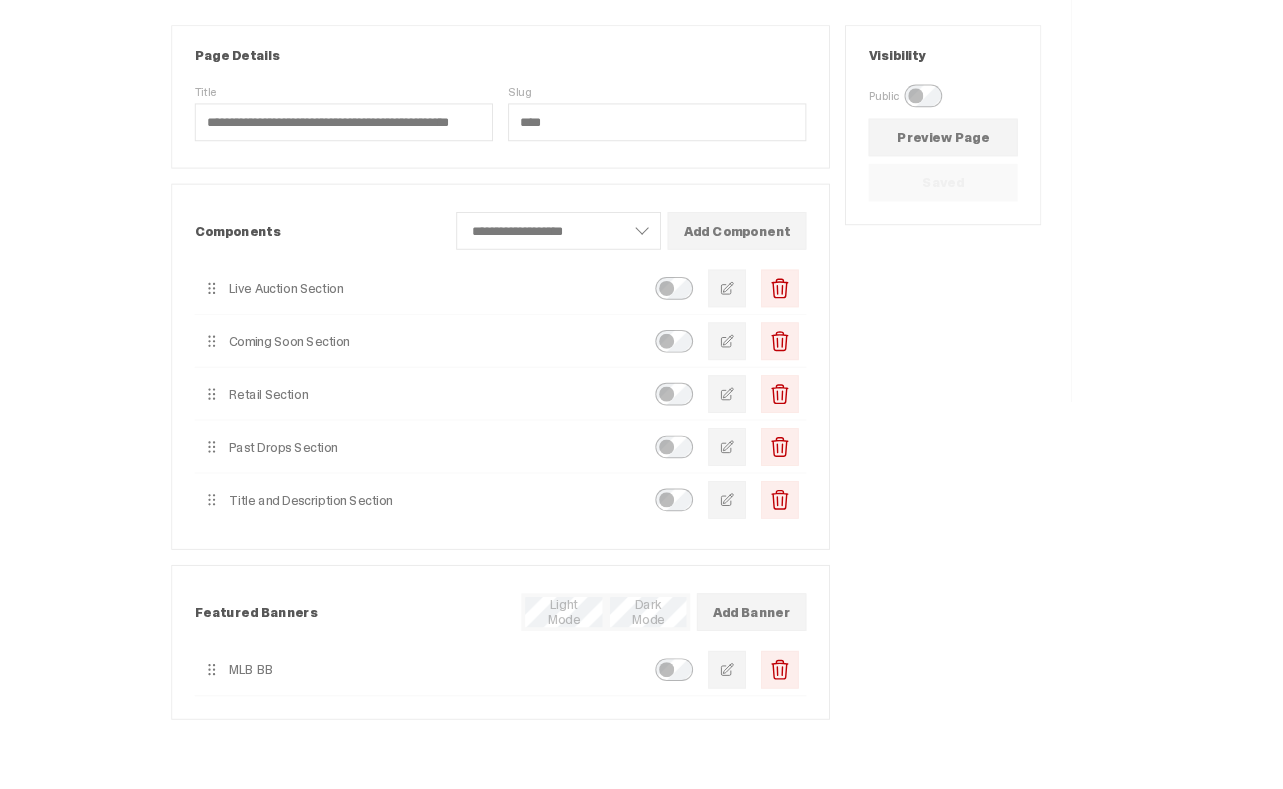 scroll, scrollTop: 77, scrollLeft: 0, axis: vertical 